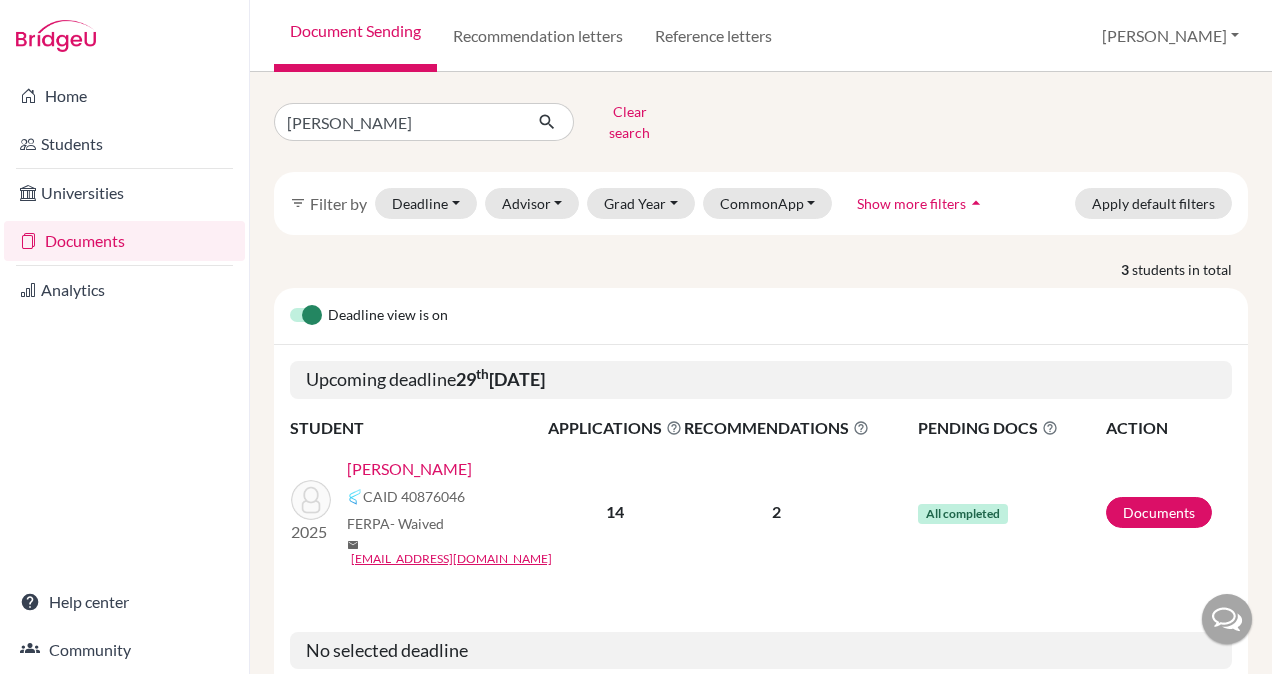 scroll, scrollTop: 0, scrollLeft: 0, axis: both 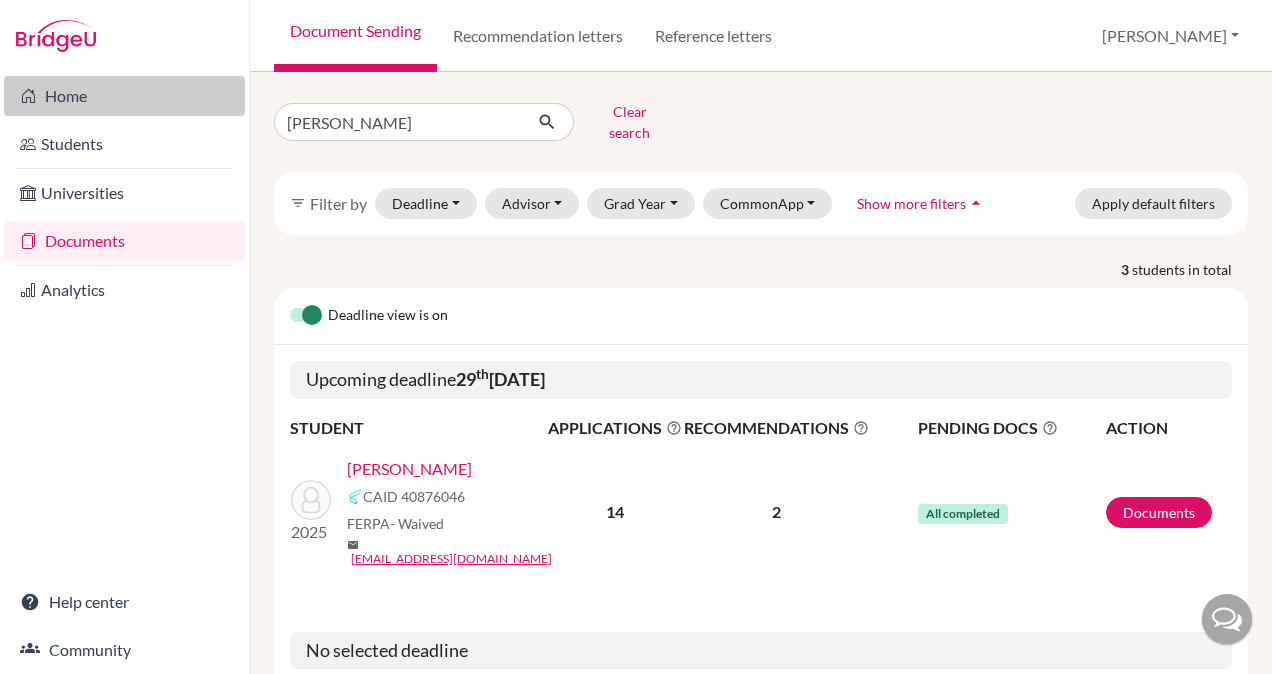 click on "Home" at bounding box center (124, 96) 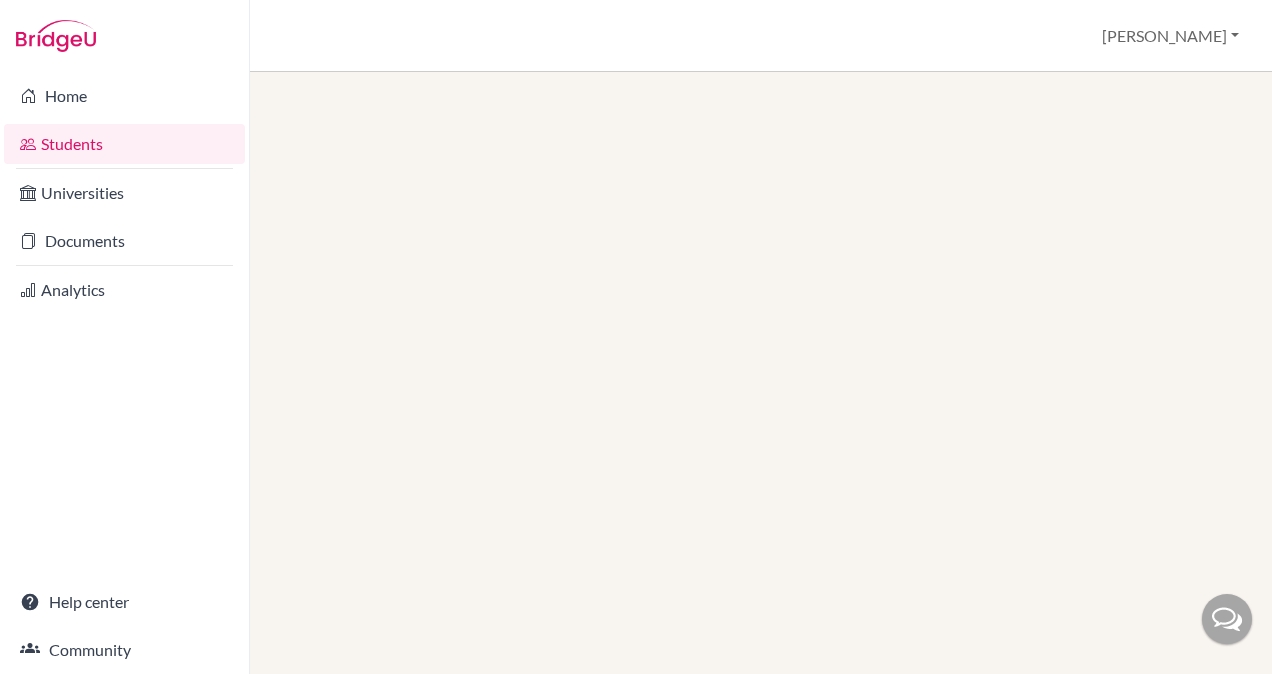 scroll, scrollTop: 0, scrollLeft: 0, axis: both 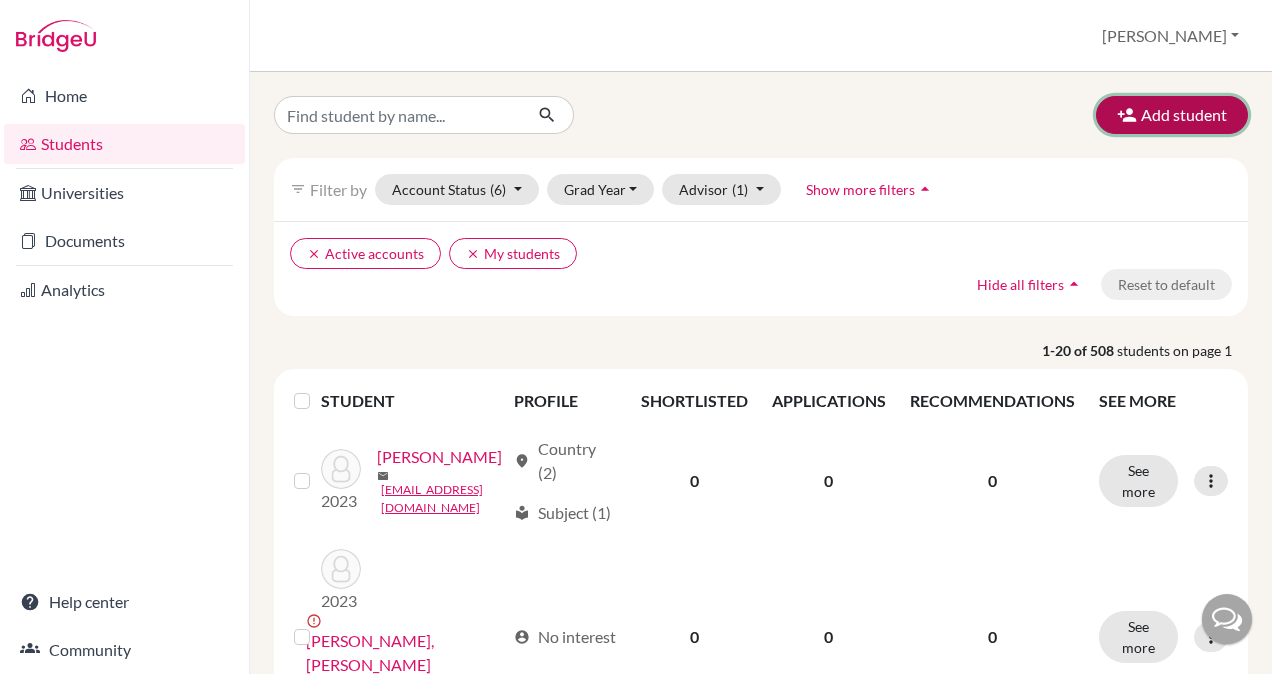click at bounding box center [1127, 115] 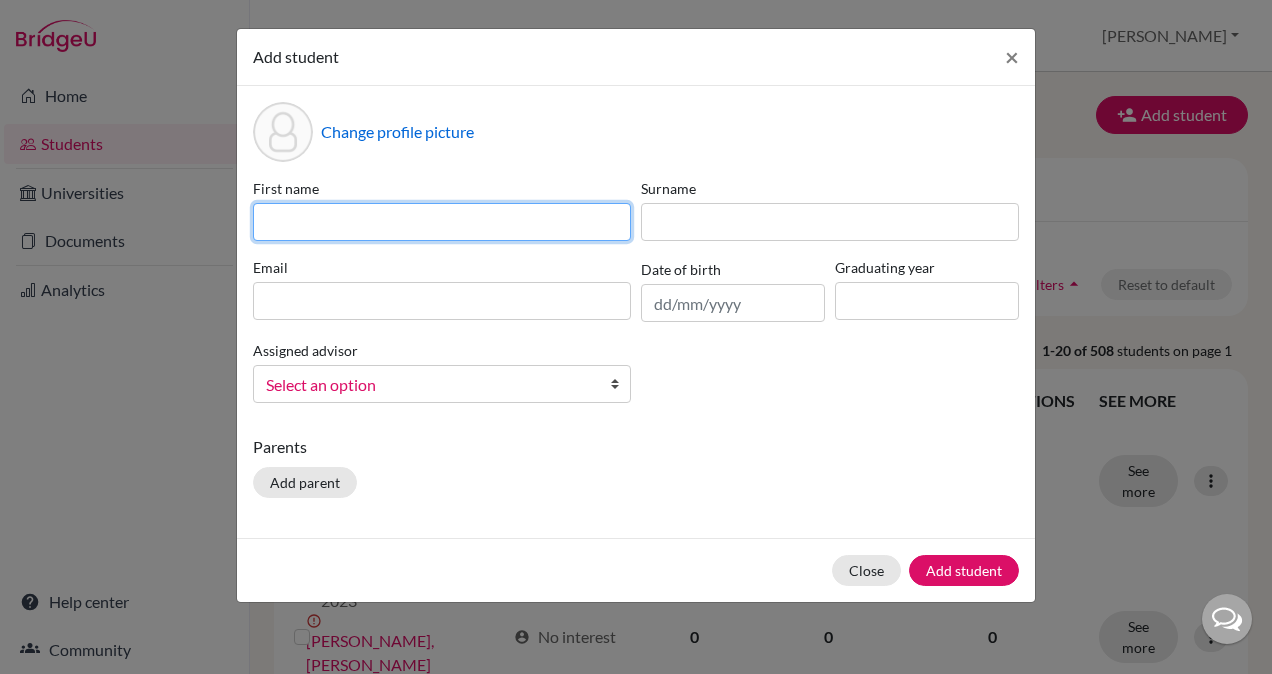 click at bounding box center (442, 222) 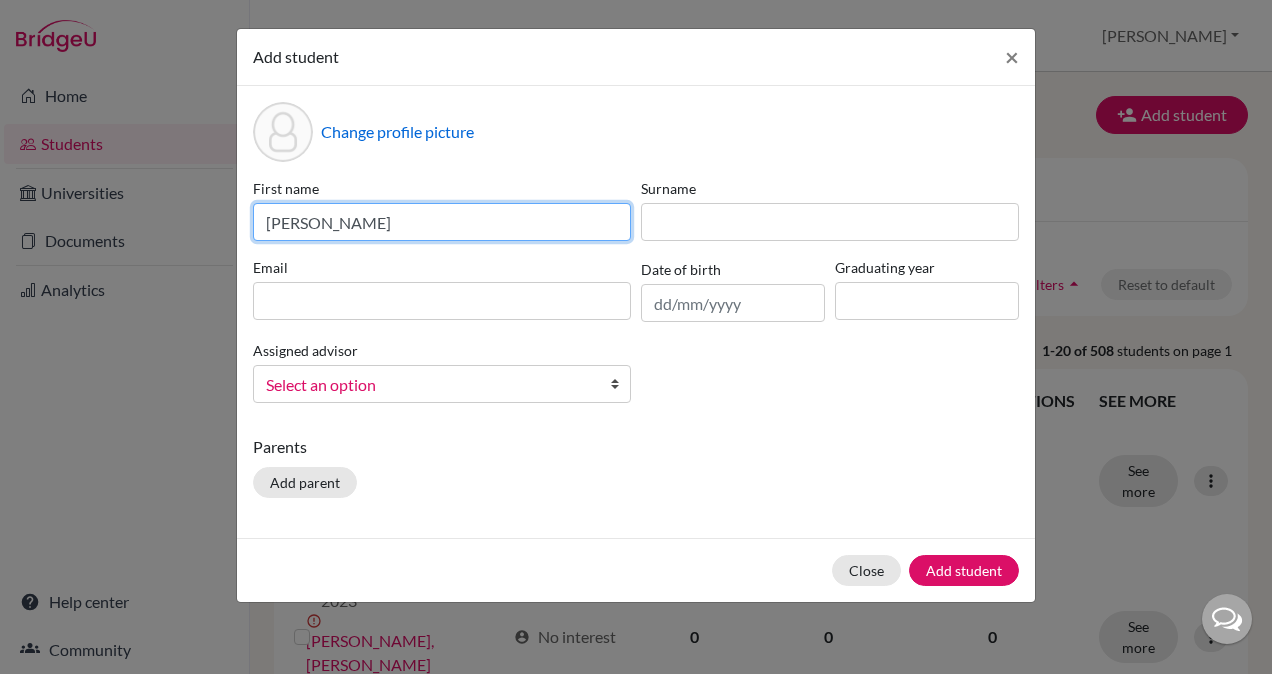 type on "Rutika" 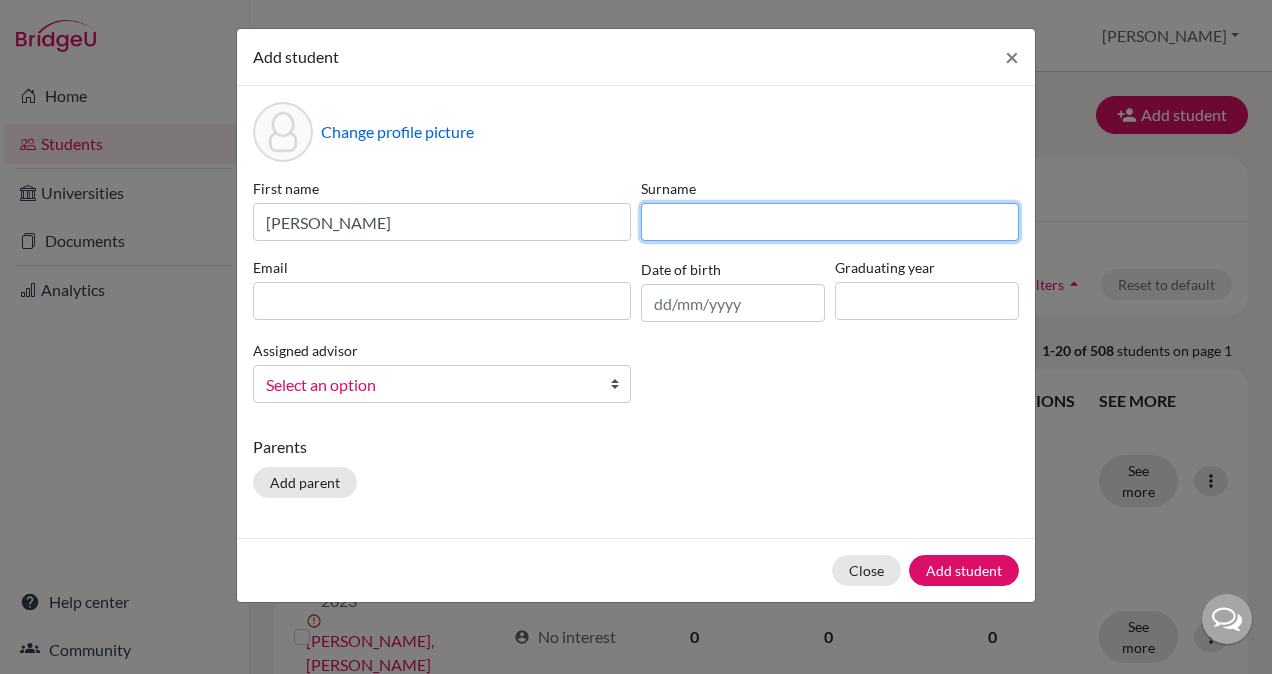 click at bounding box center (830, 222) 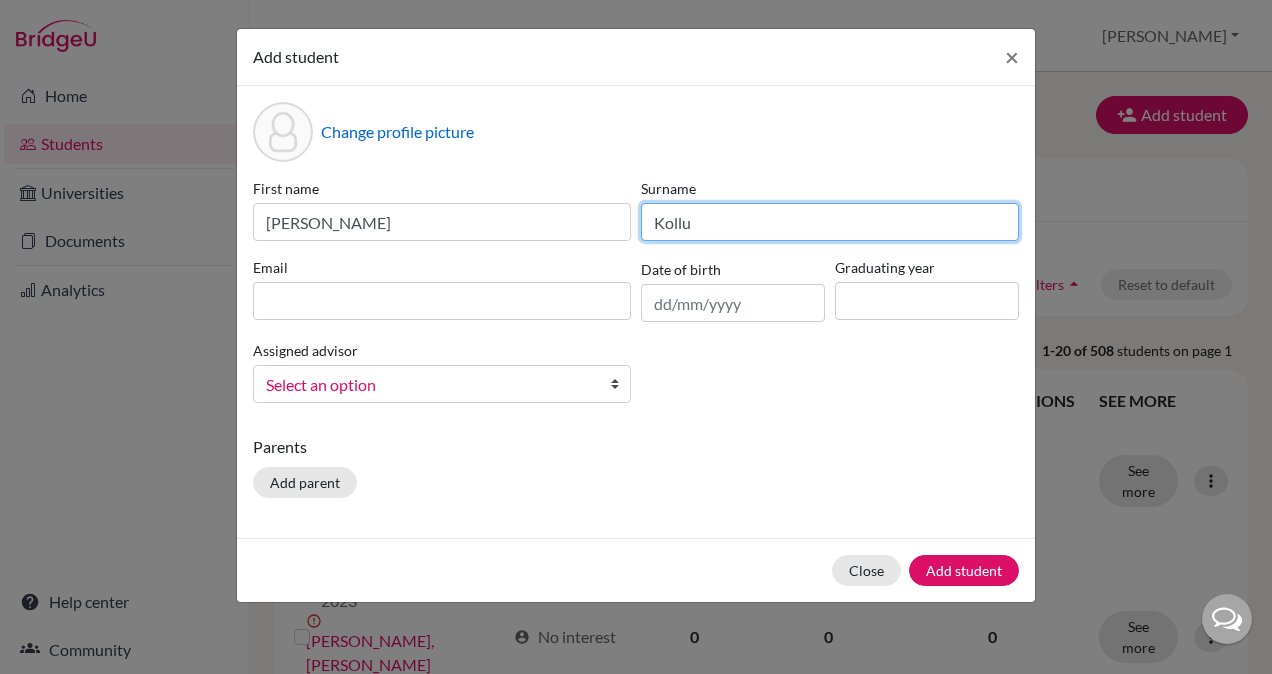 type on "Kollu" 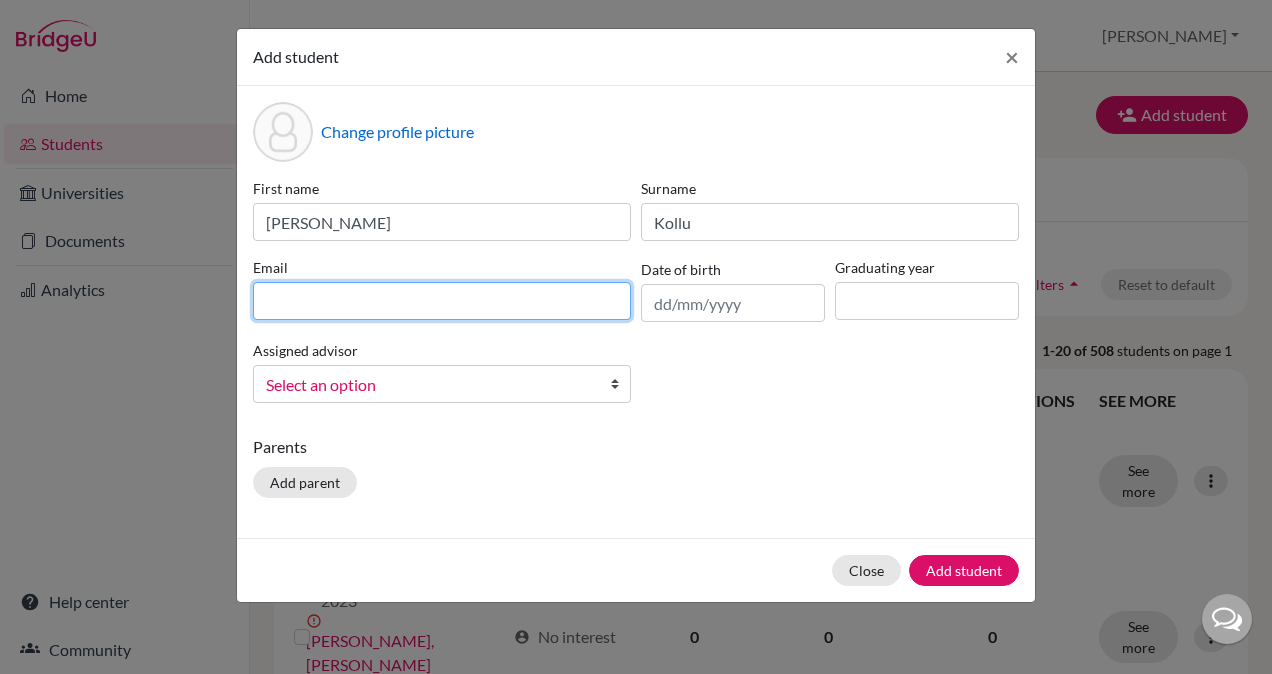 click at bounding box center [442, 301] 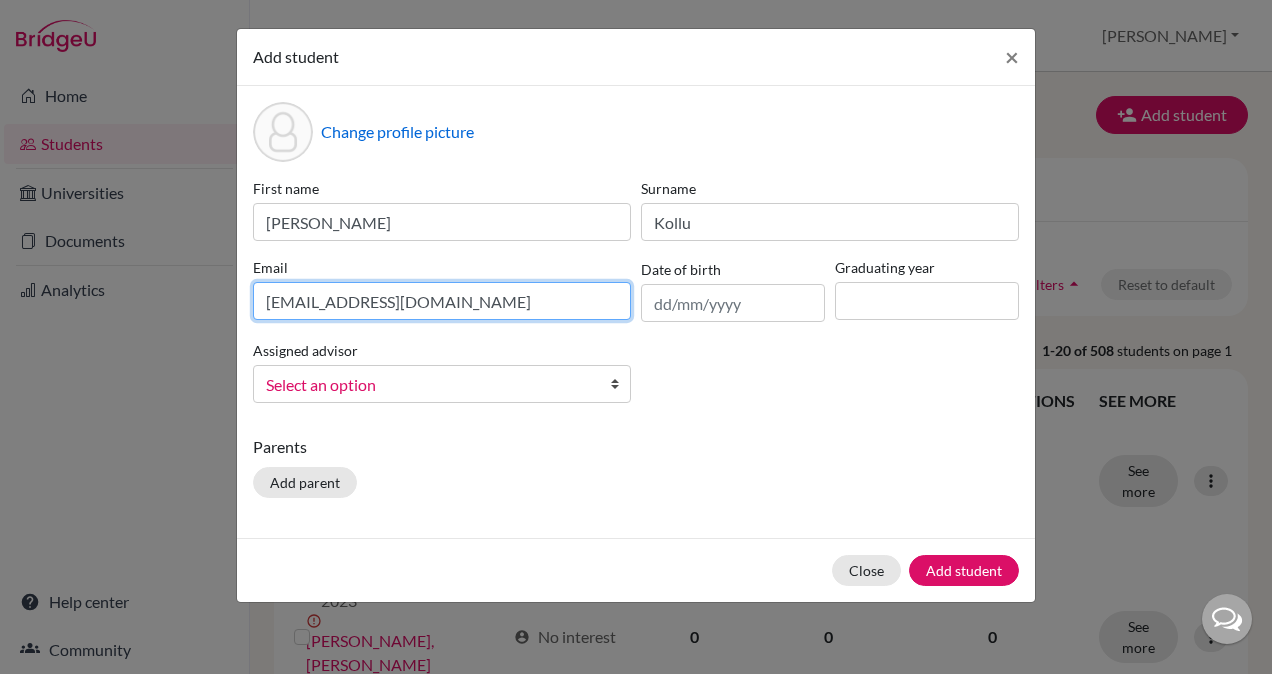 type on "kollurutika73@gmail.com" 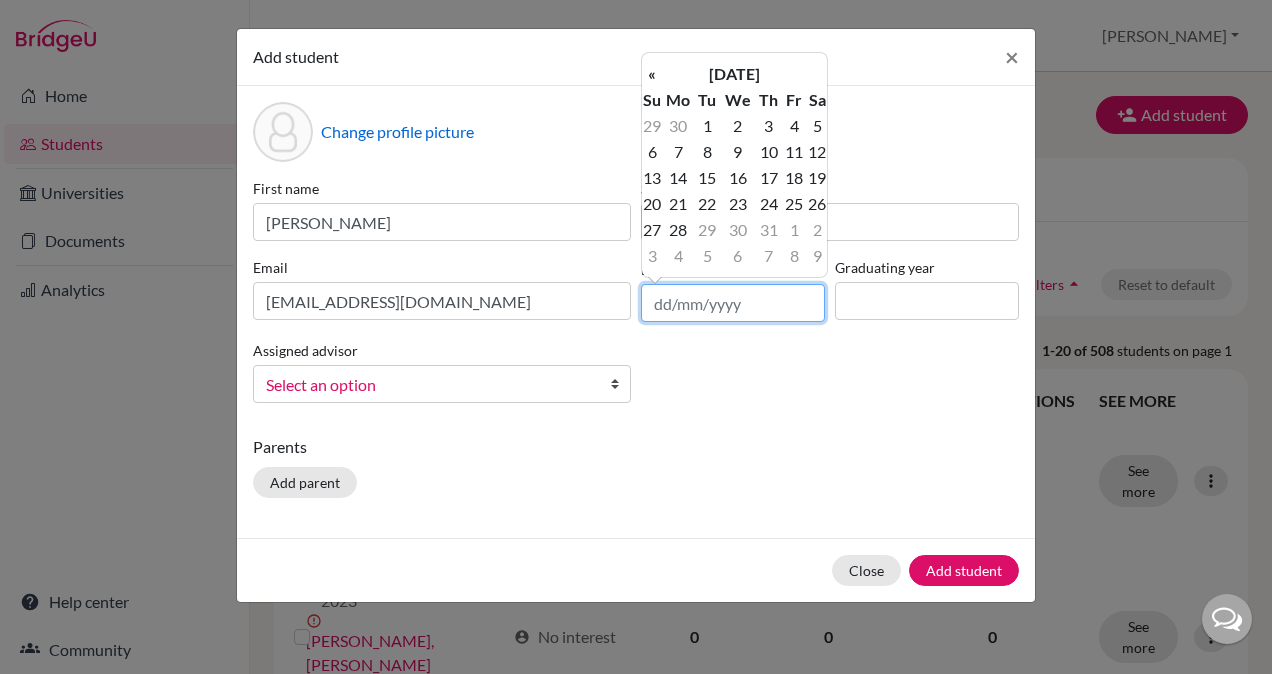 click at bounding box center (733, 303) 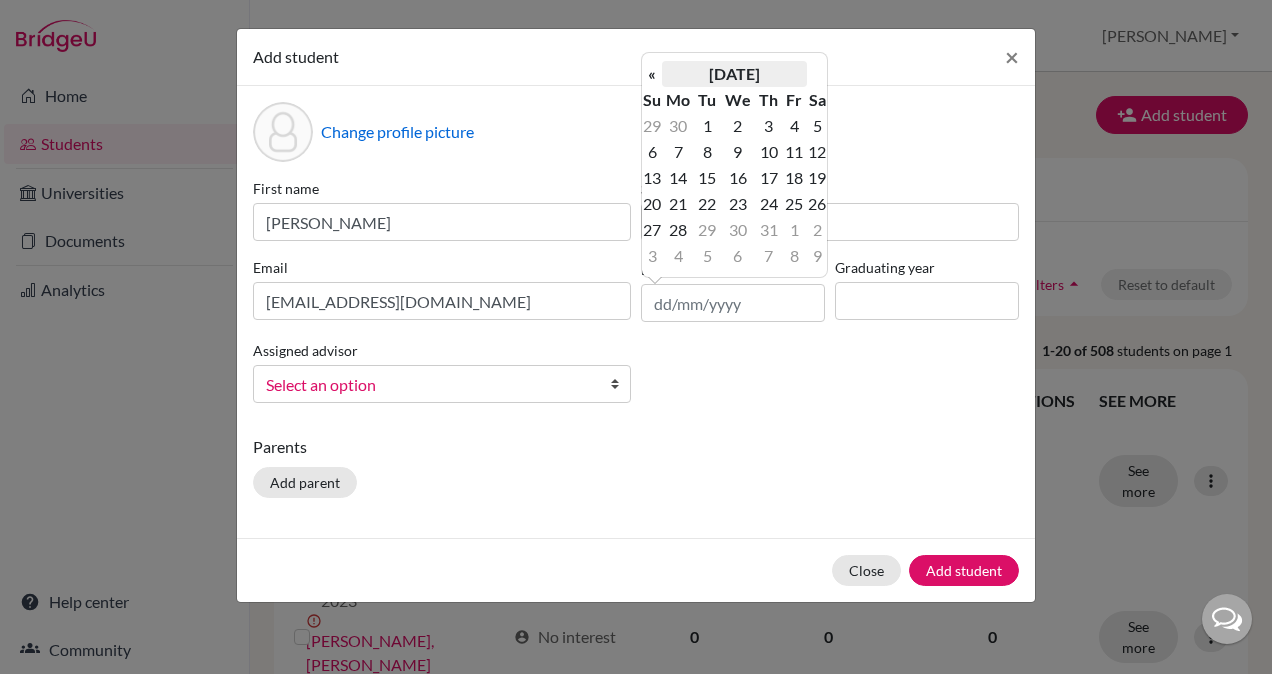 click on "[DATE]" at bounding box center [734, 74] 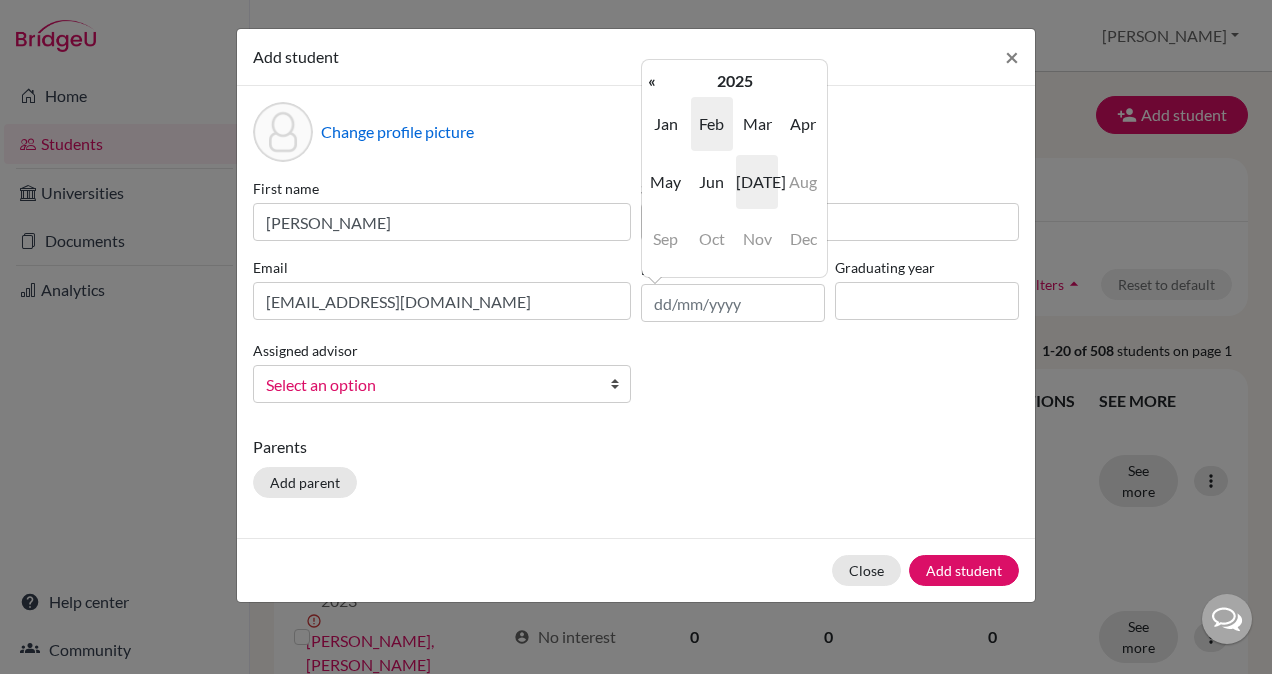 drag, startPoint x: 713, startPoint y: 234, endPoint x: 706, endPoint y: 146, distance: 88.27797 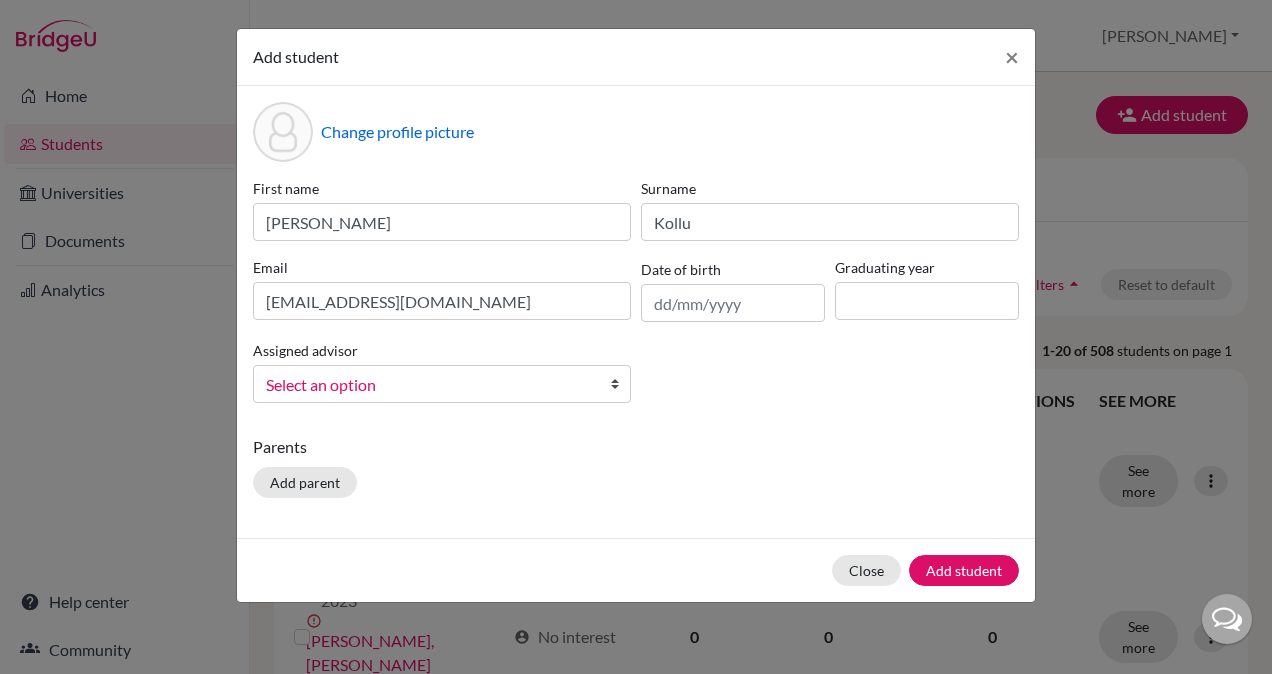 click on "Change profile picture First name Rutika Surname Kollu Email kollurutika73@gmail.com Date of birth Graduating year Assigned advisor Chinnathambi, Grace Daw, Tiyasa Kasoju, Bhavya Kaushik, Neeraja  Pammi, Sai Krishna  Prasad, Sonia
Select an option
Parents Add parent" at bounding box center [636, 312] 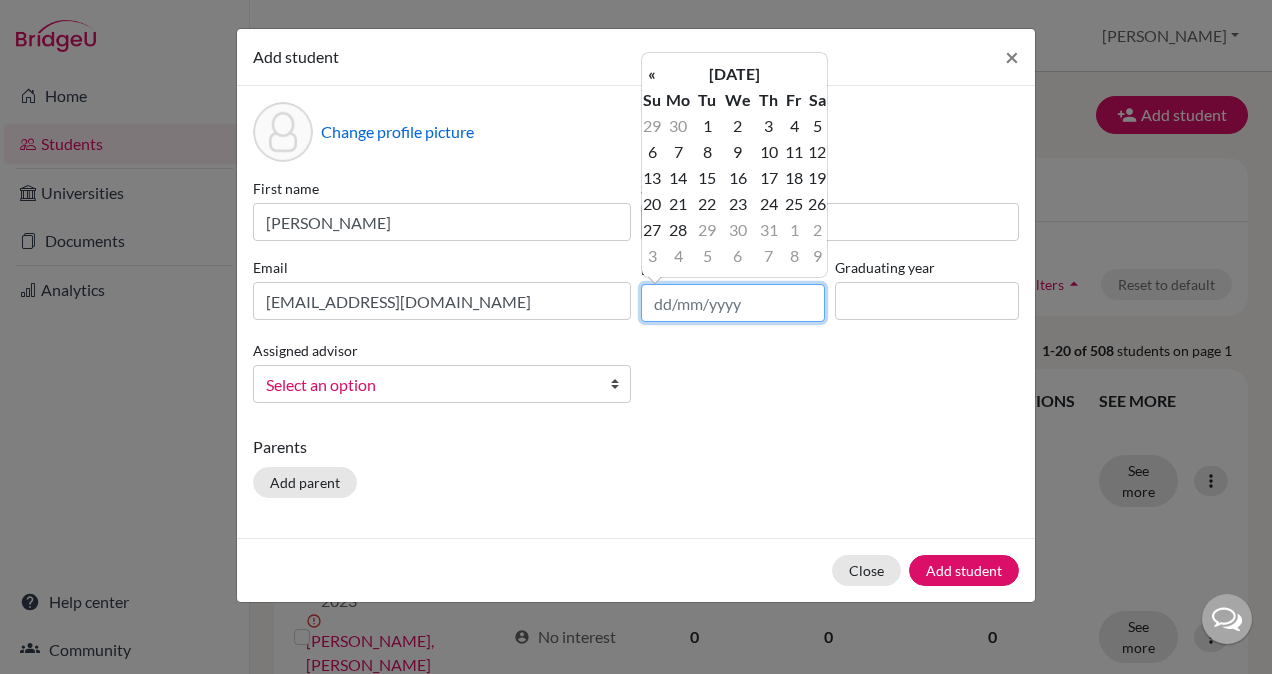 click at bounding box center (733, 303) 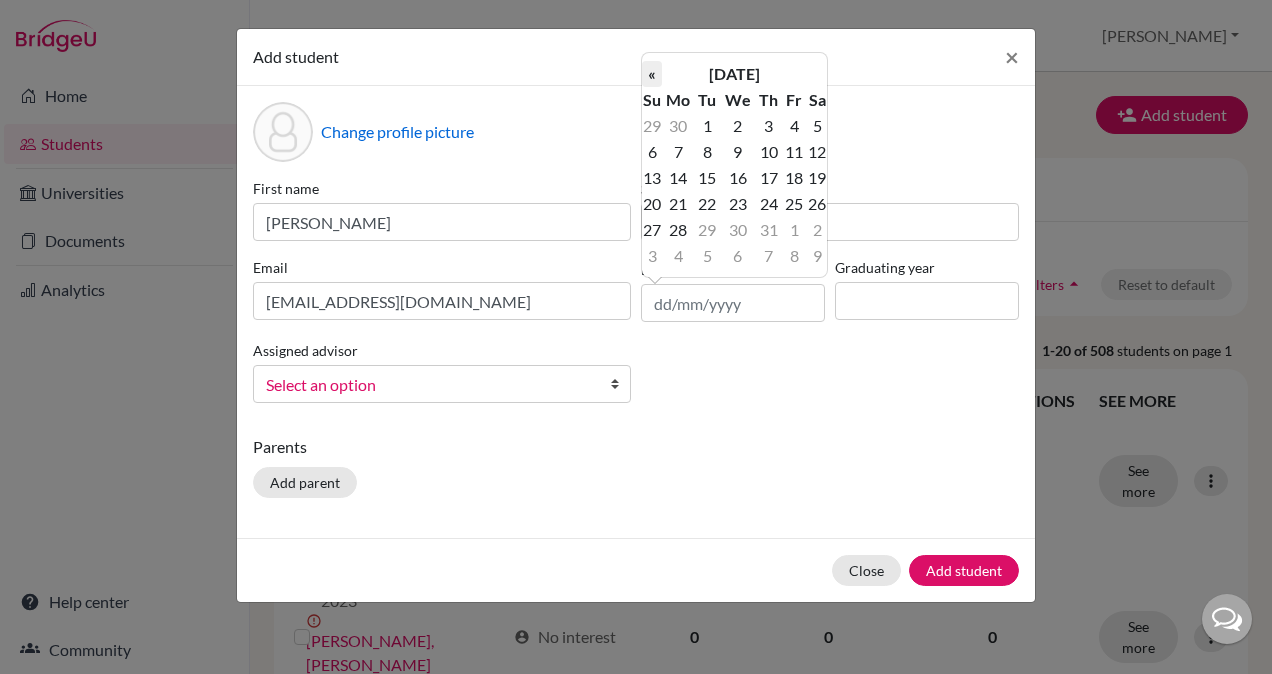 click on "«" at bounding box center (652, 74) 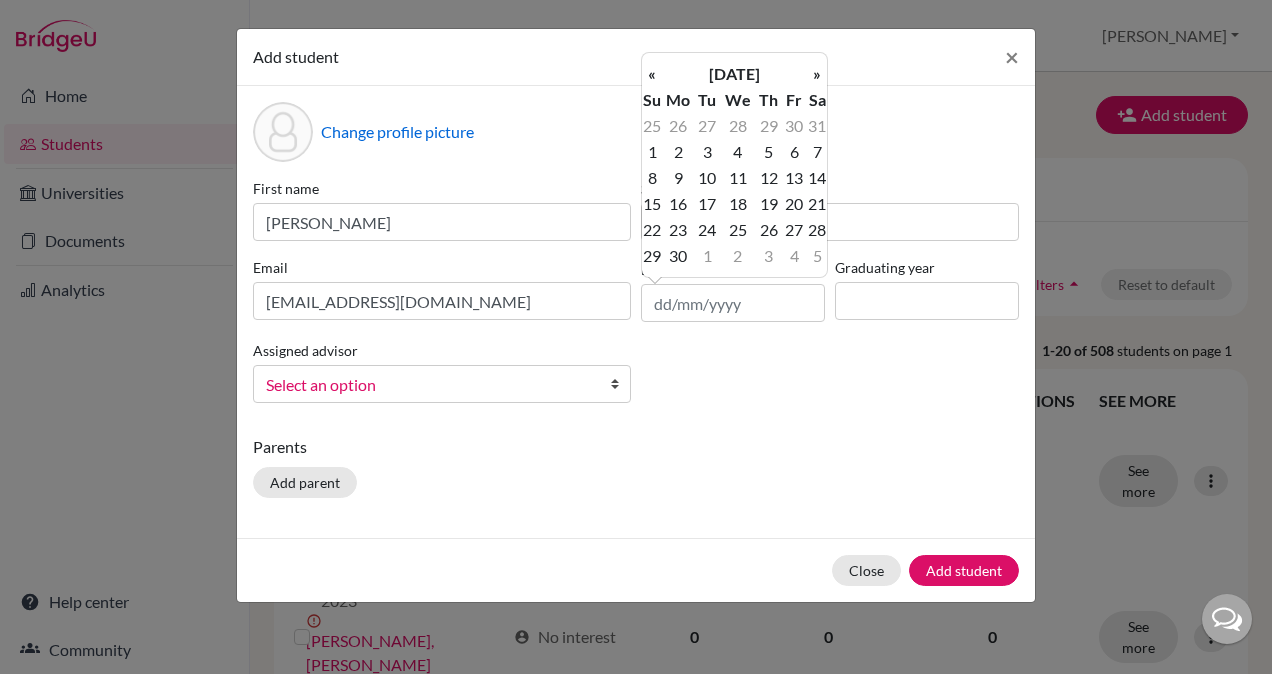 click on "«" at bounding box center [652, 74] 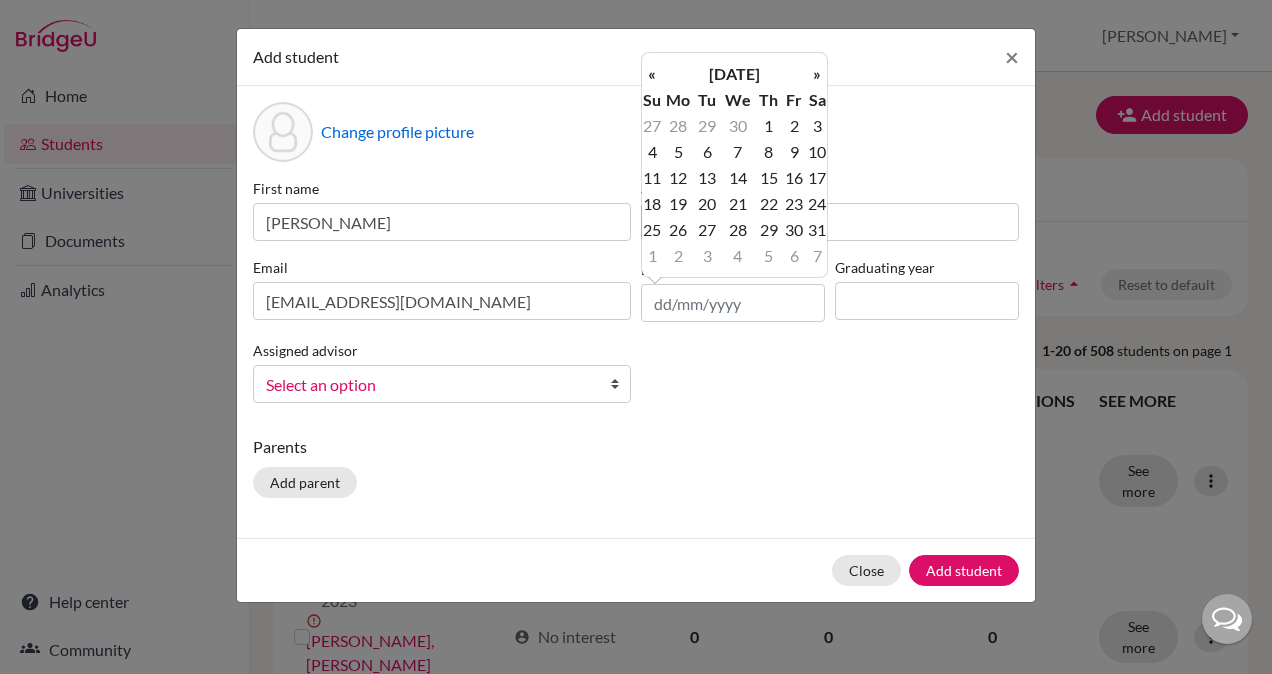click on "«" at bounding box center (652, 74) 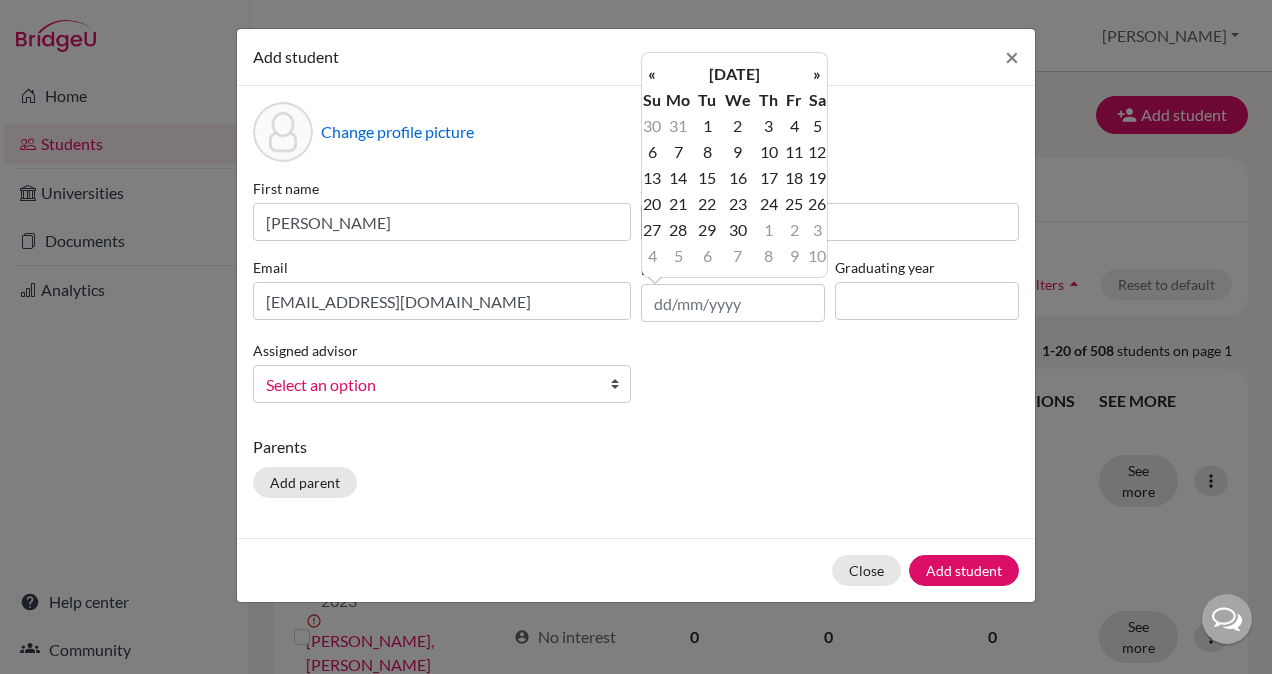 click on "«" at bounding box center (652, 74) 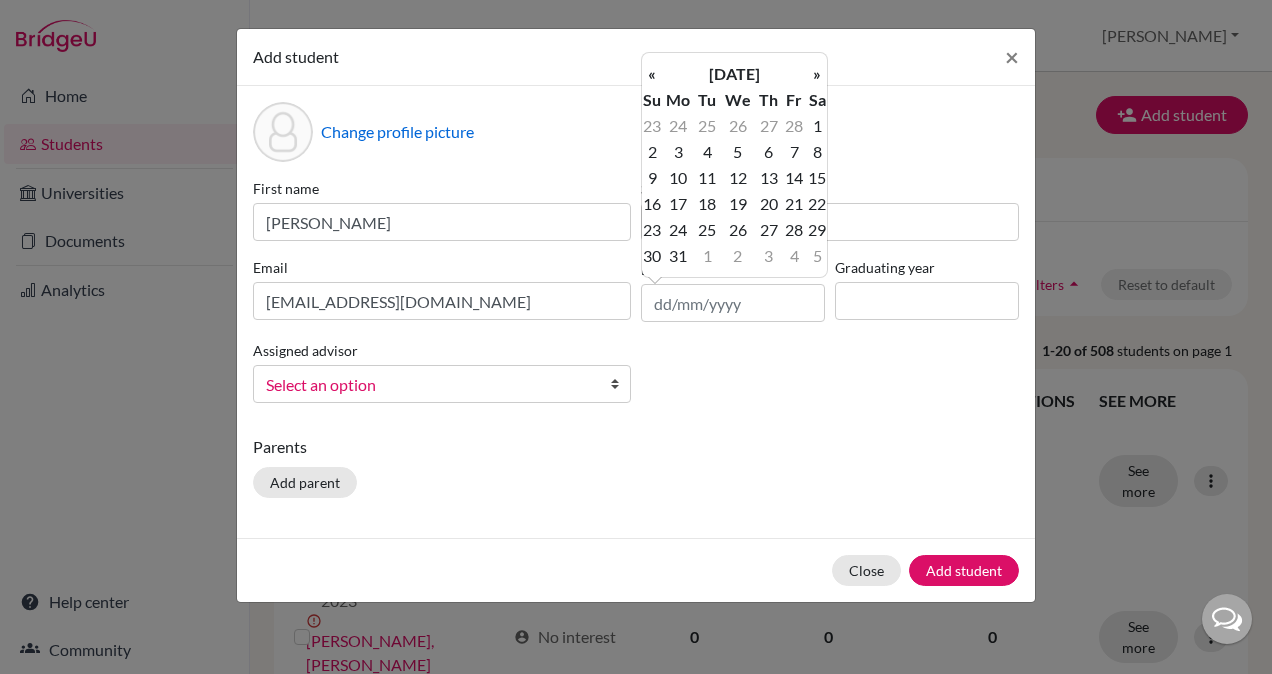 click on "«" at bounding box center [652, 74] 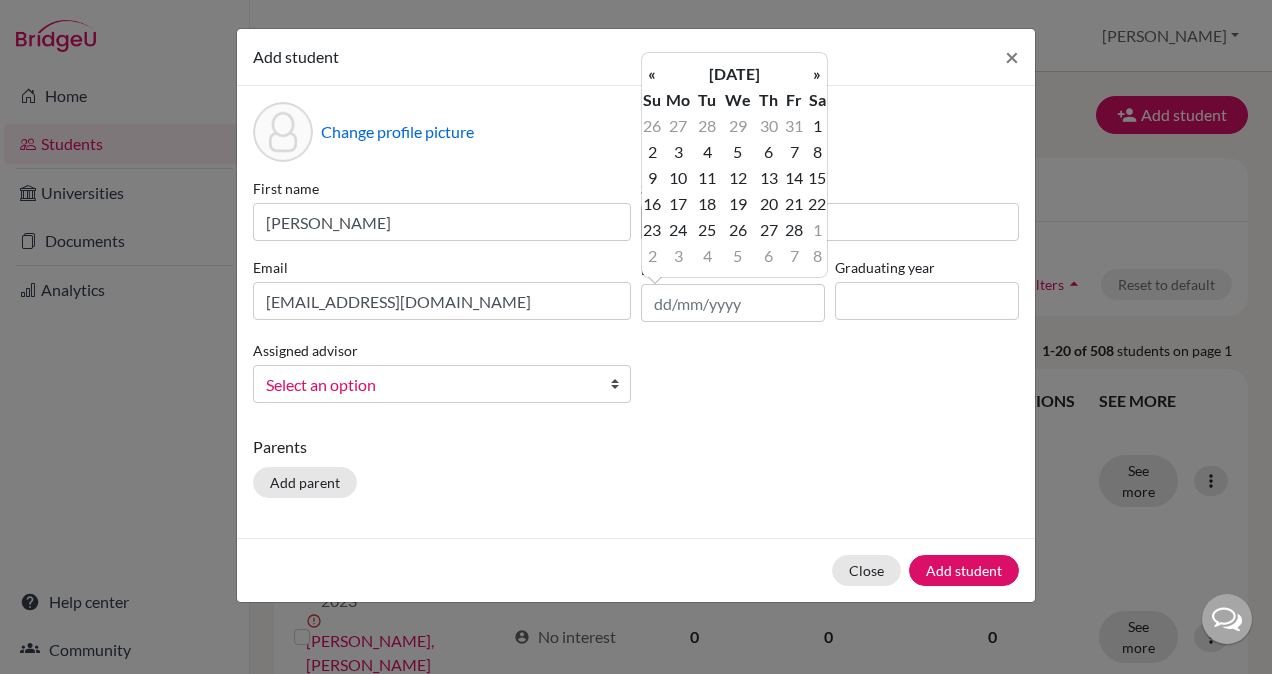 click on "«" at bounding box center (652, 74) 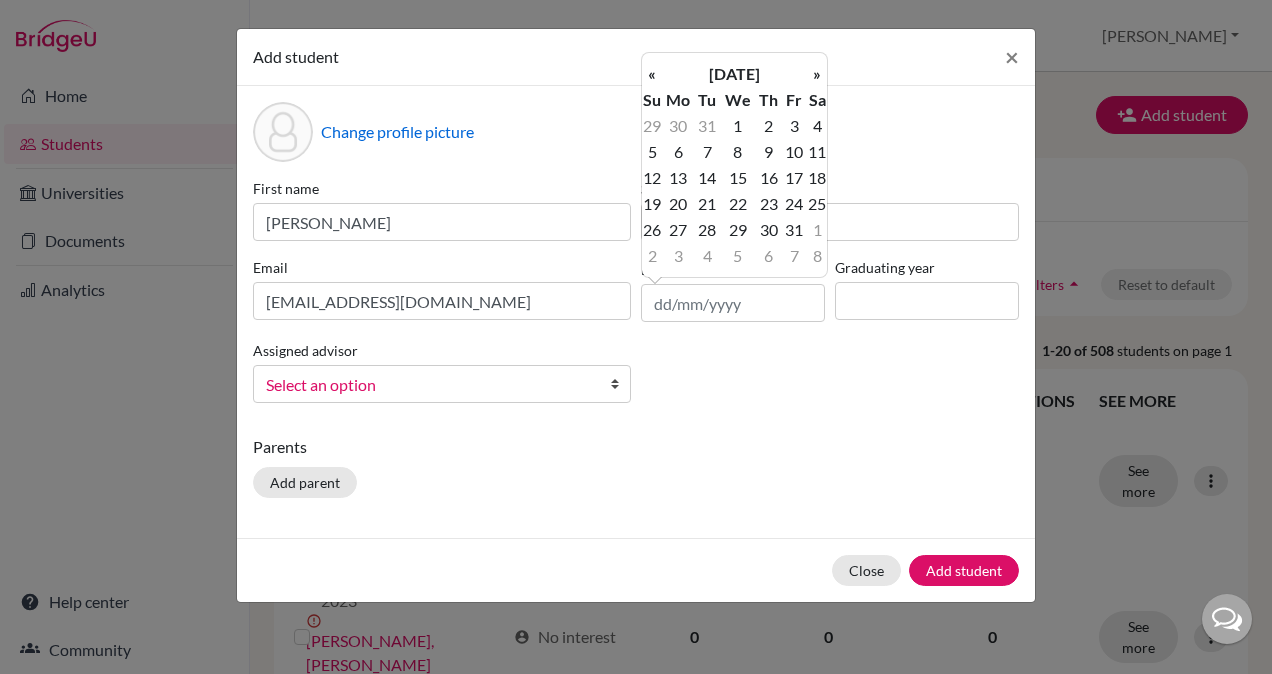 click on "«" at bounding box center [652, 74] 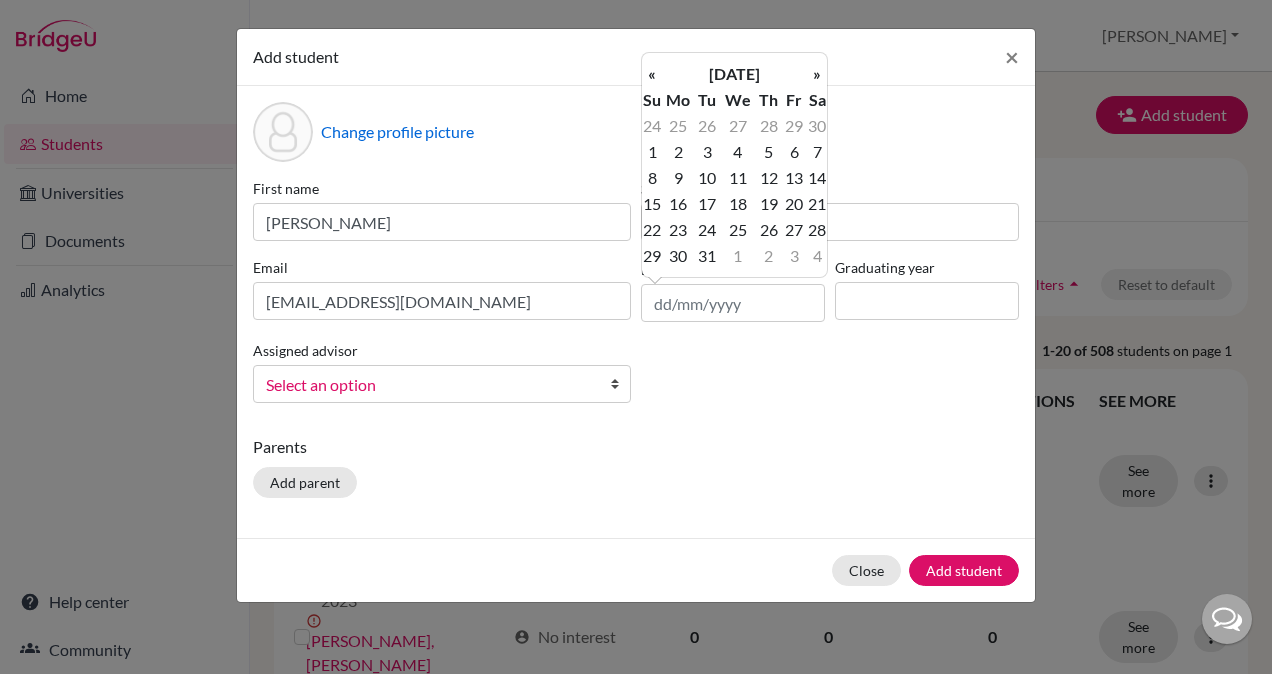 click on "«" at bounding box center (652, 74) 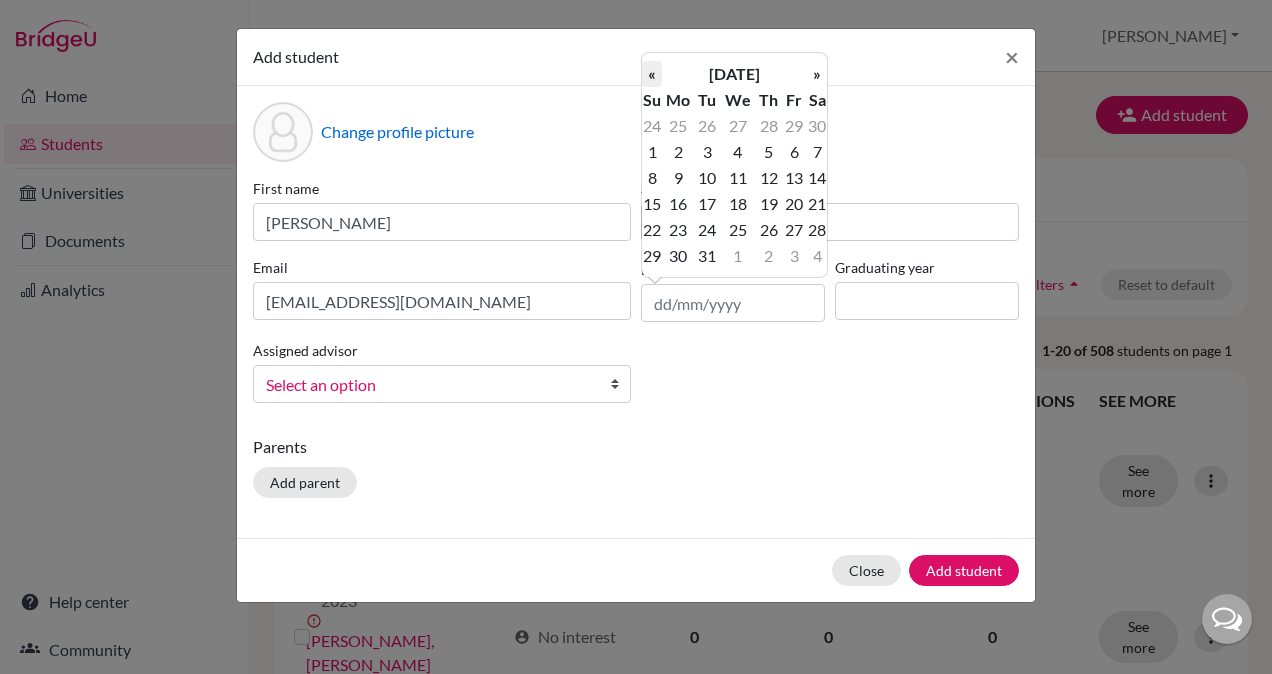 click on "«" at bounding box center (652, 74) 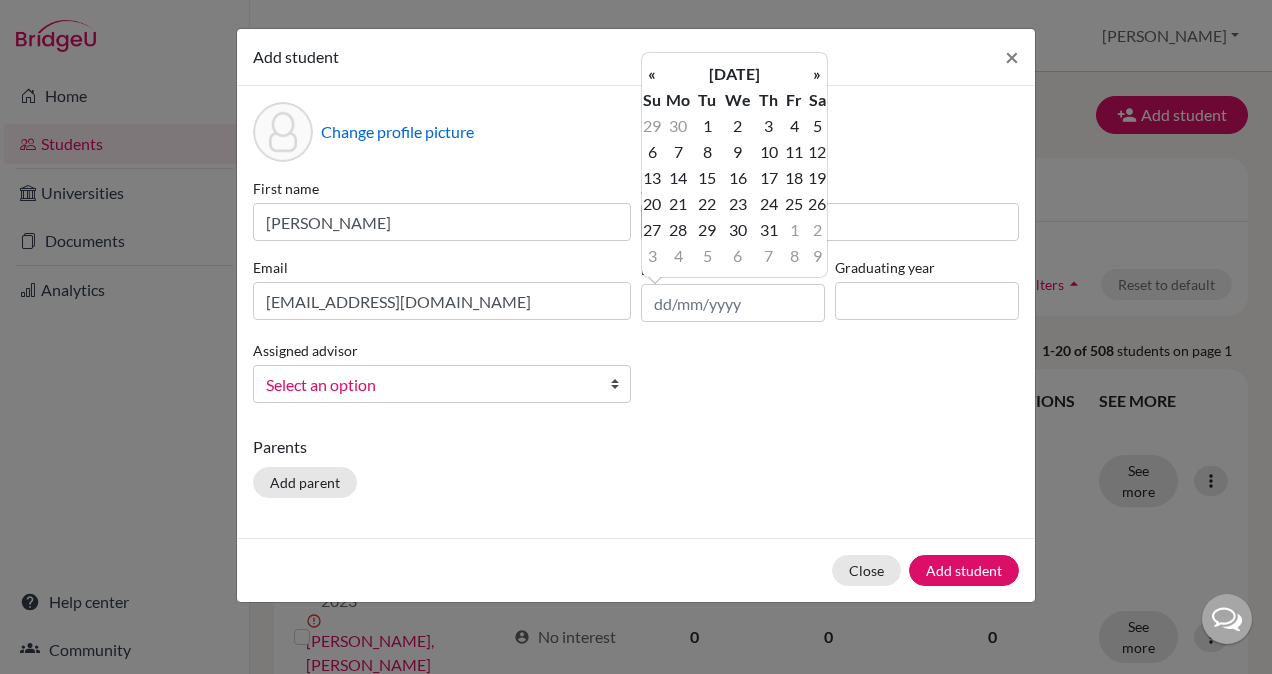 click on "«" at bounding box center (652, 74) 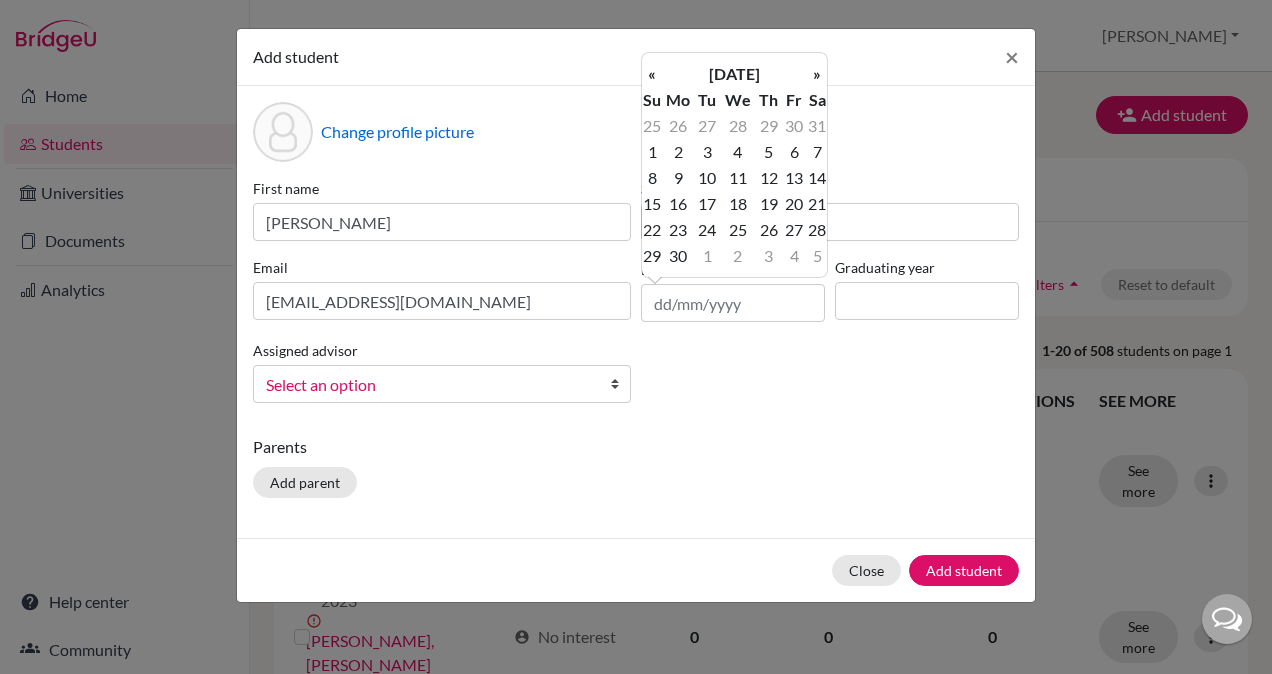 click on "«" at bounding box center (652, 74) 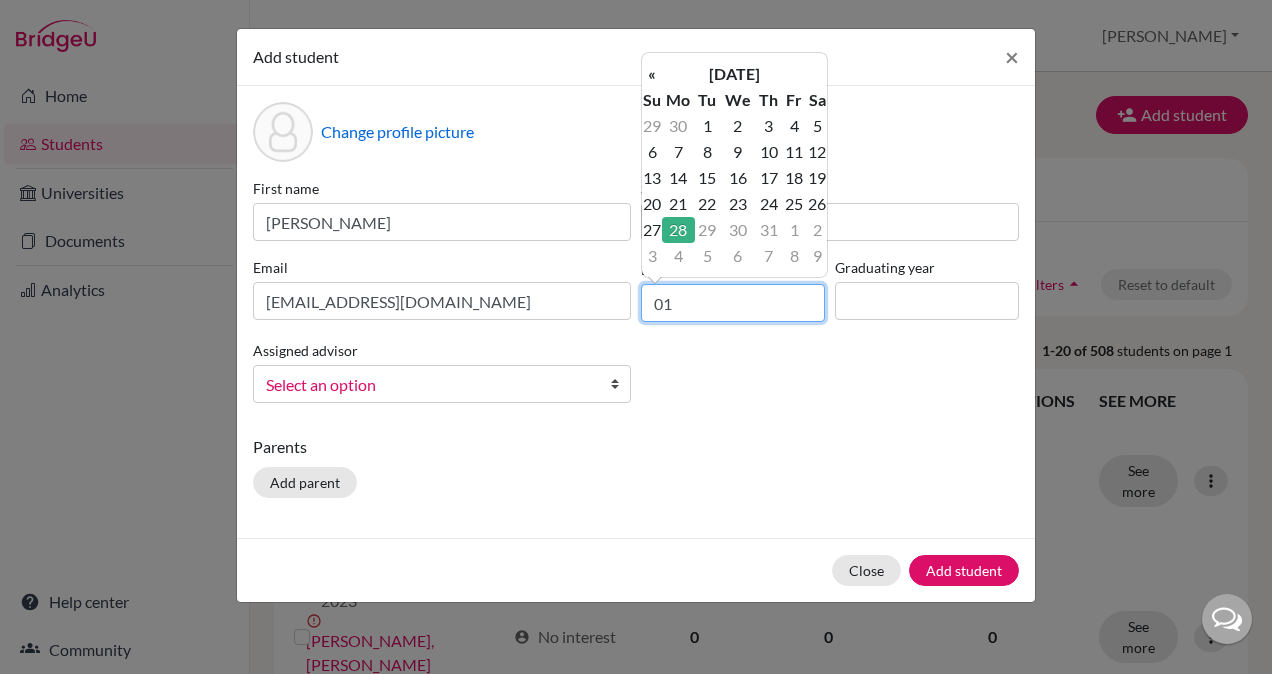 type on "0" 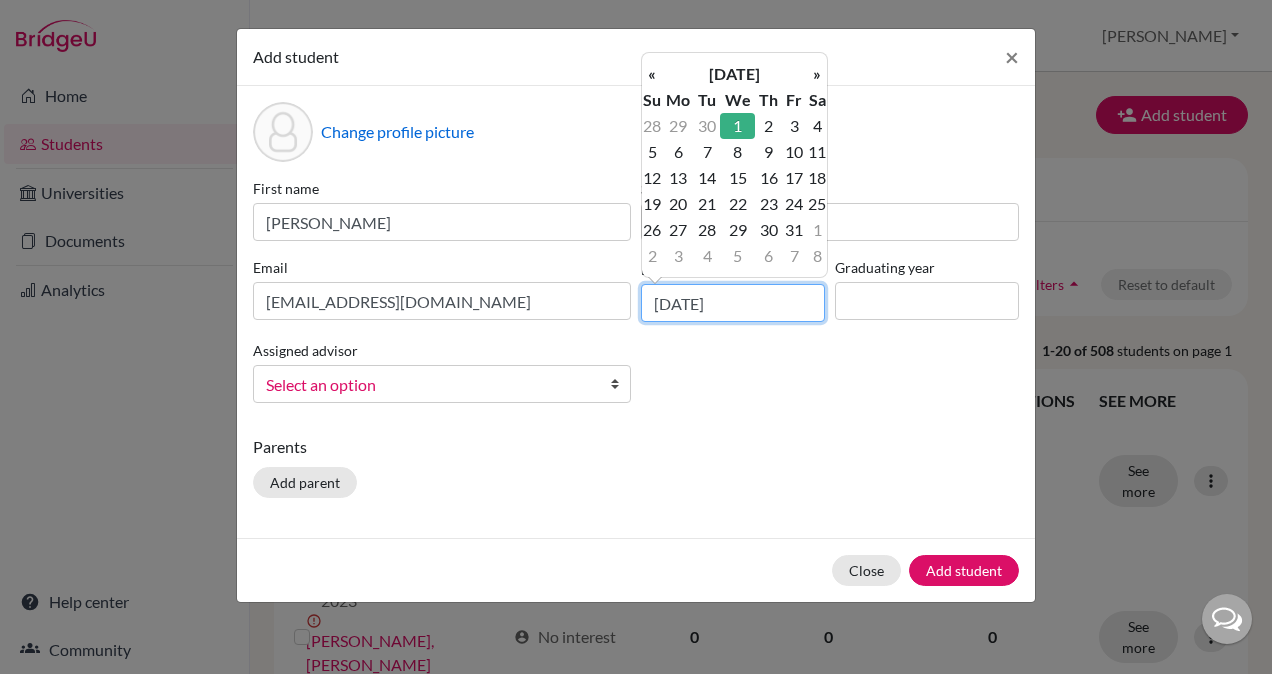type on "01/10/2008" 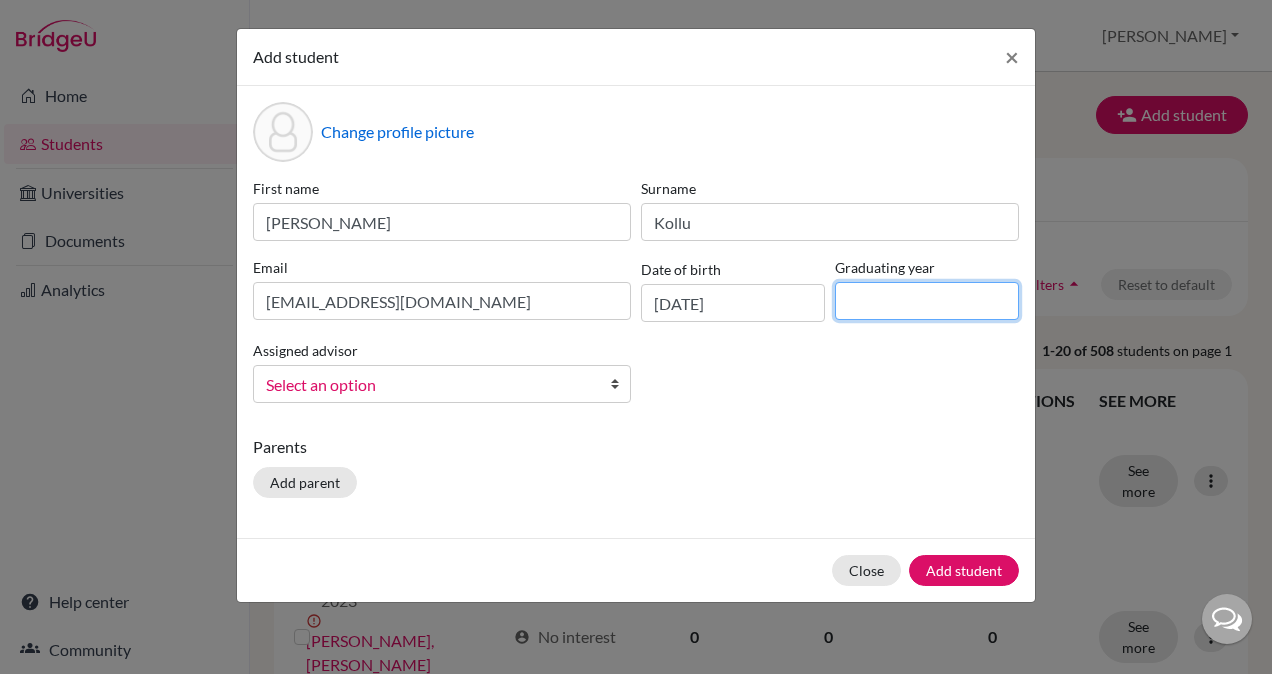 click at bounding box center (927, 301) 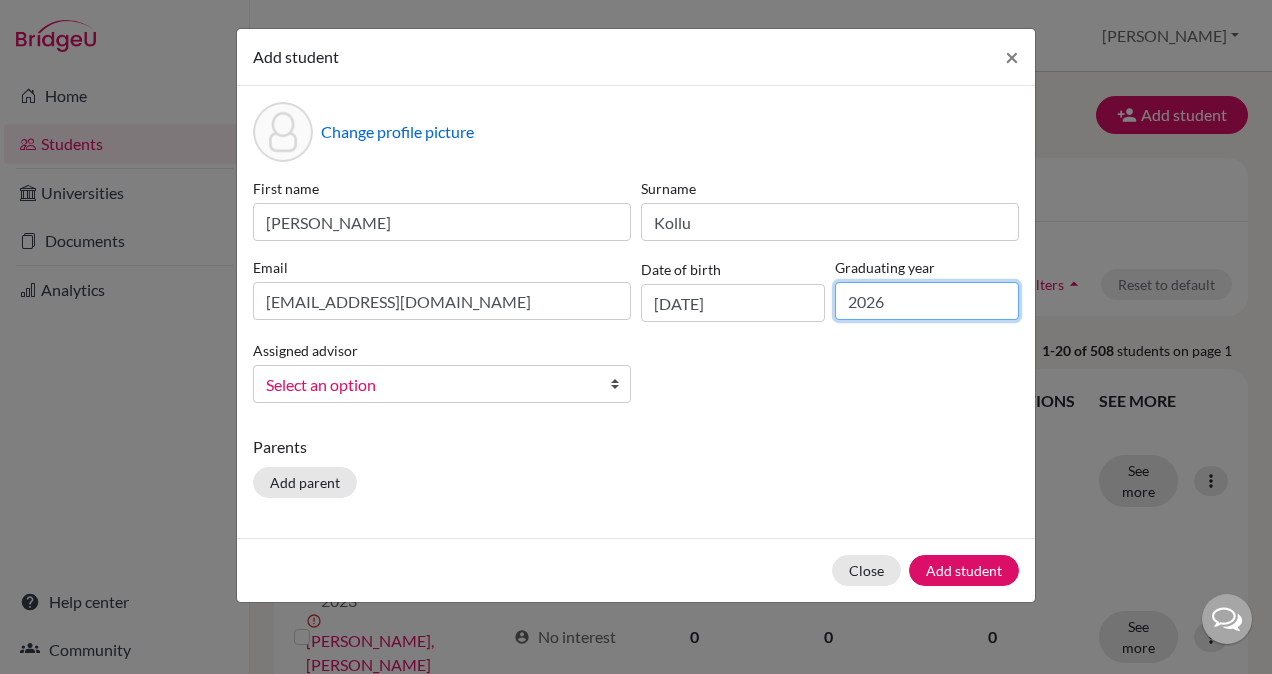 type on "2026" 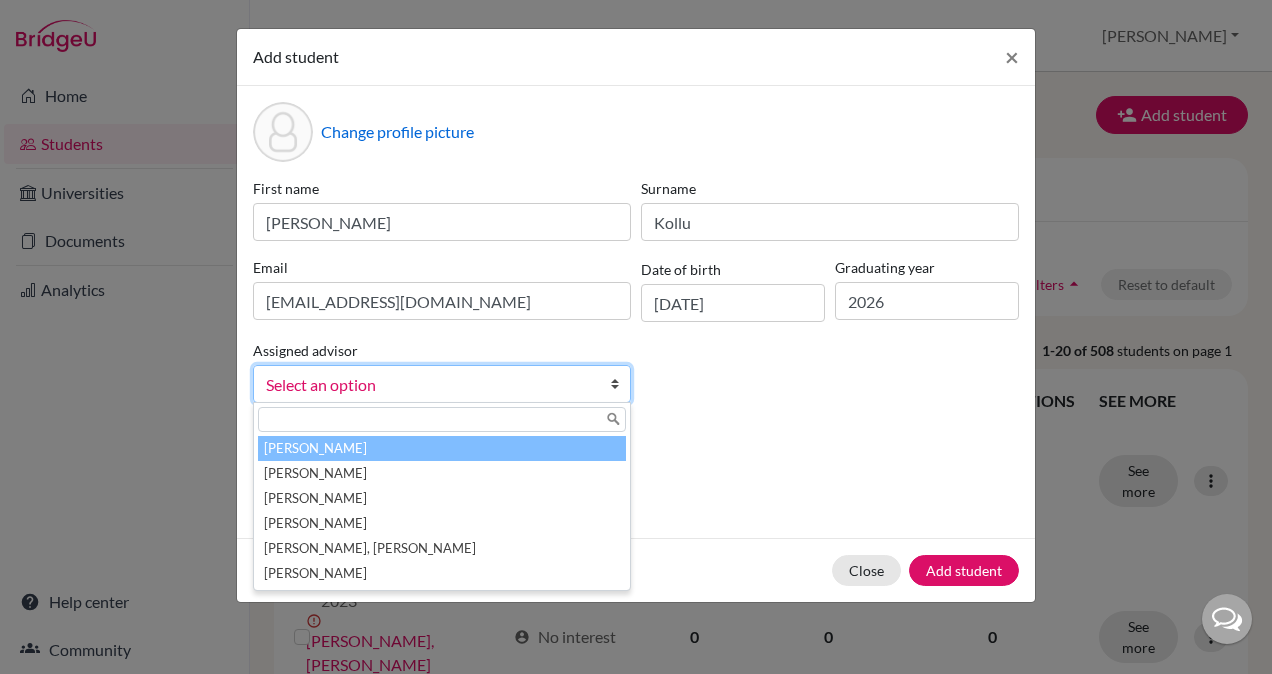click on "Select an option" at bounding box center (429, 385) 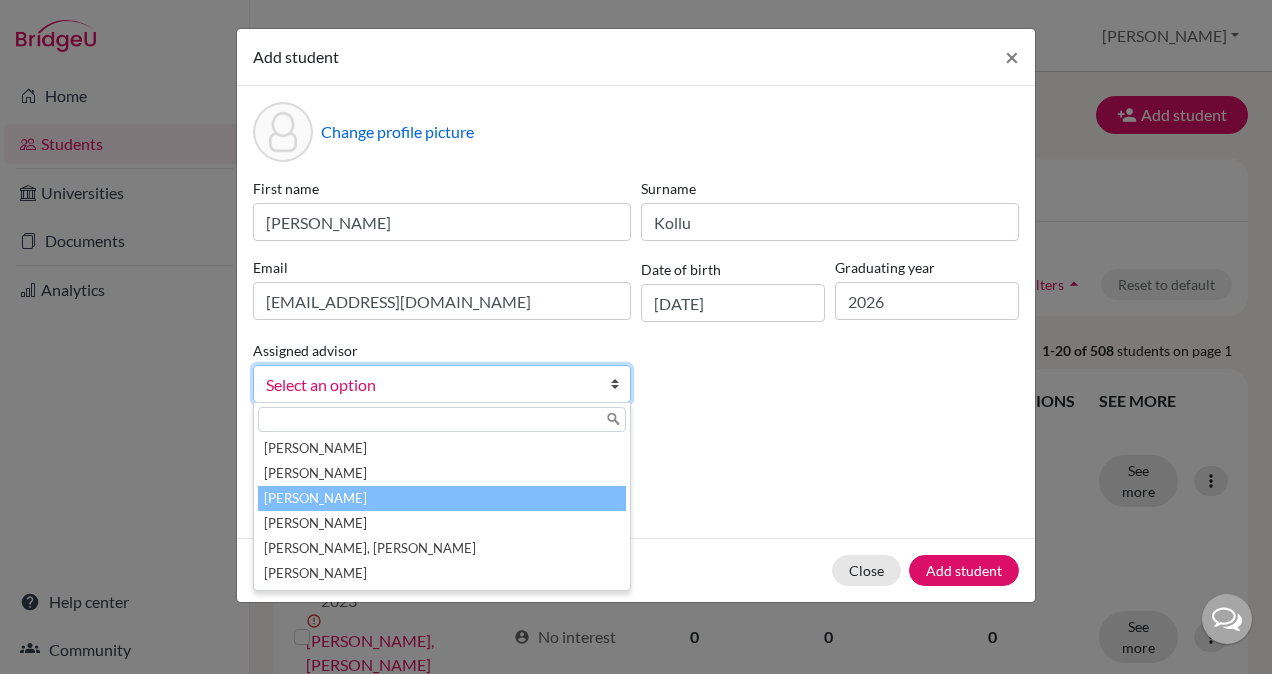 click on "Kasoju, Bhavya" at bounding box center (442, 498) 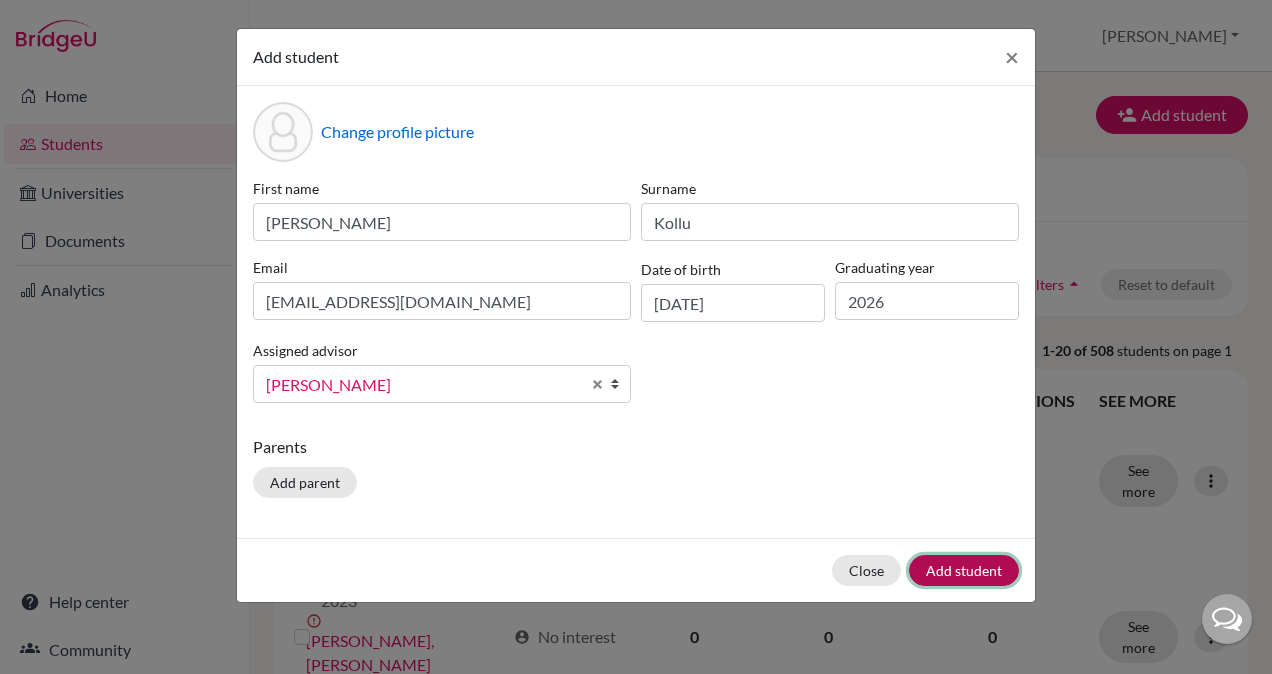 click on "Add student" at bounding box center [964, 570] 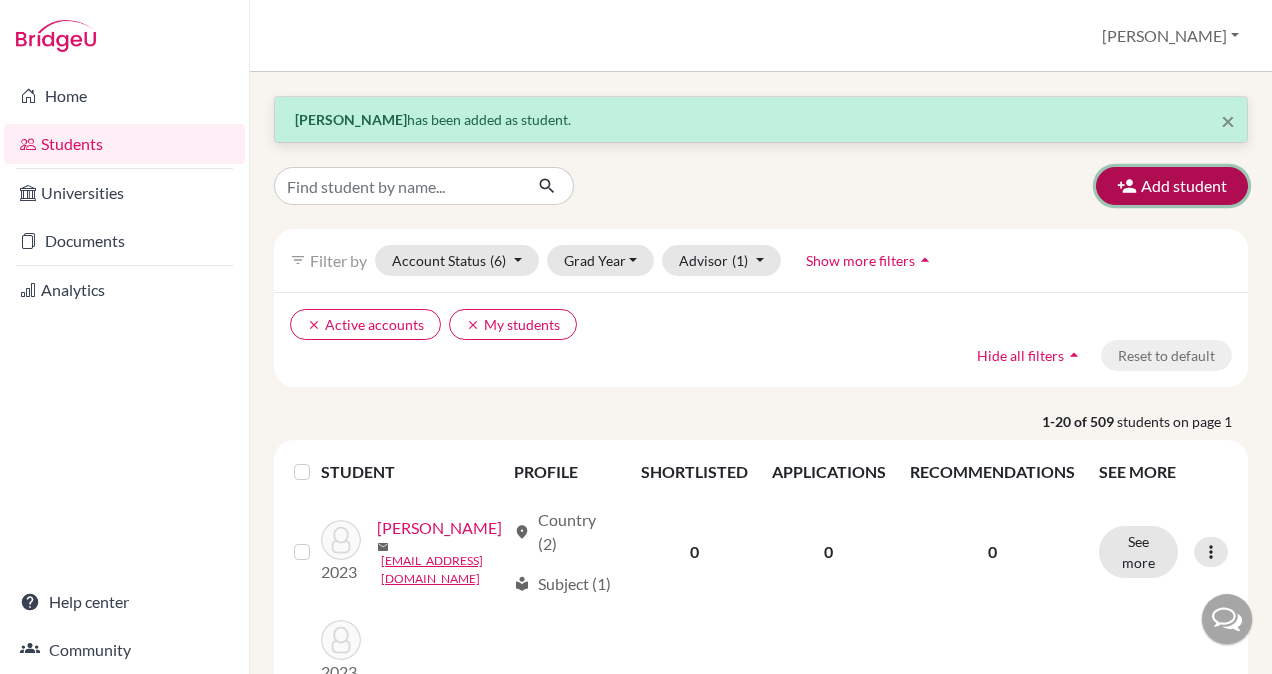 click on "Add student" at bounding box center (1172, 186) 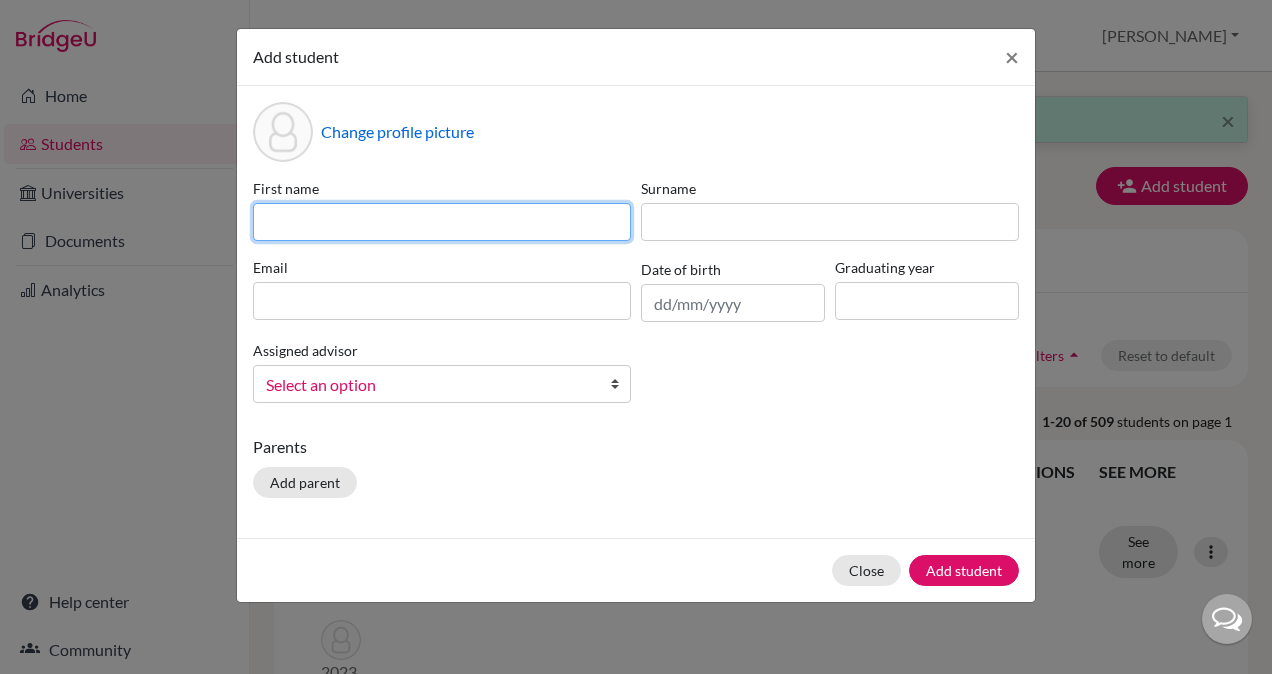 click at bounding box center (442, 222) 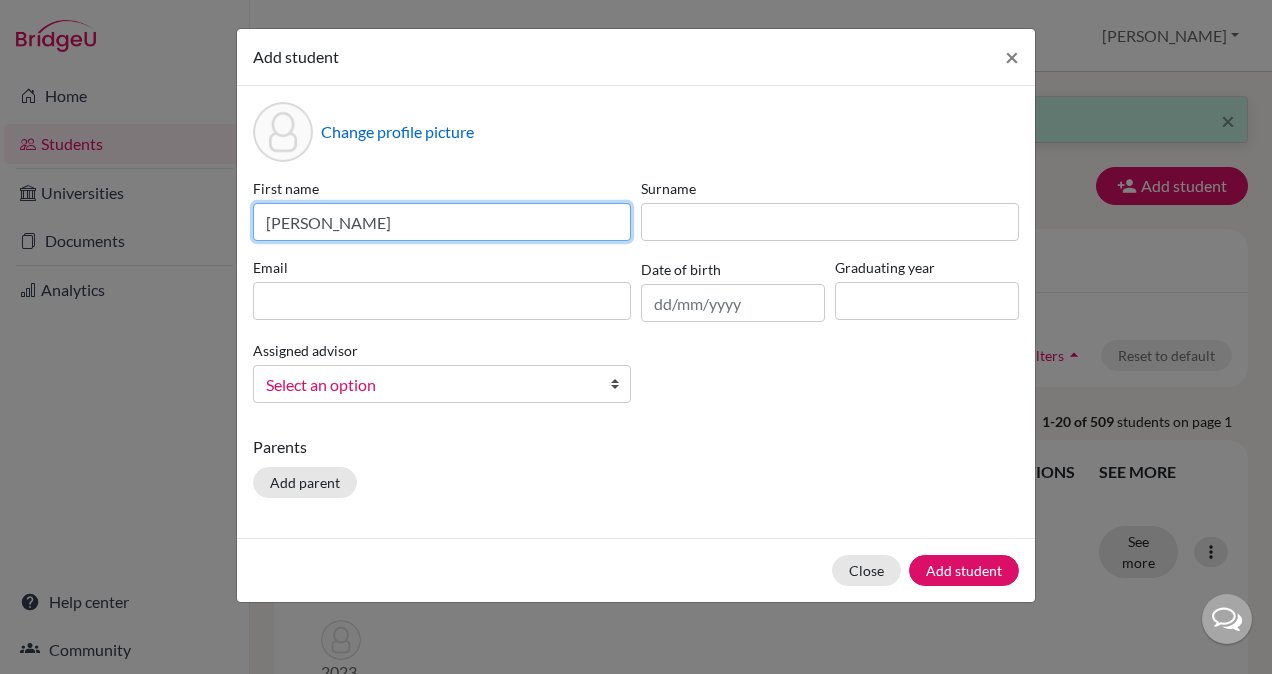 type on "Fardeen" 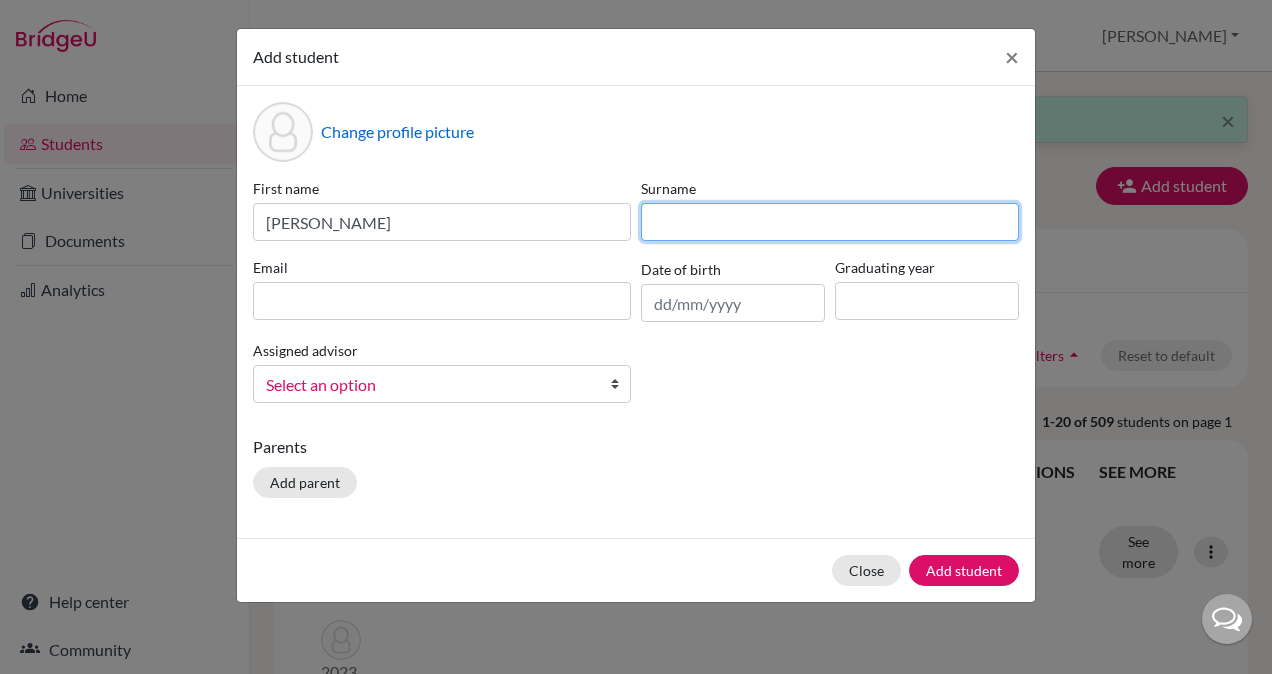 click at bounding box center [830, 222] 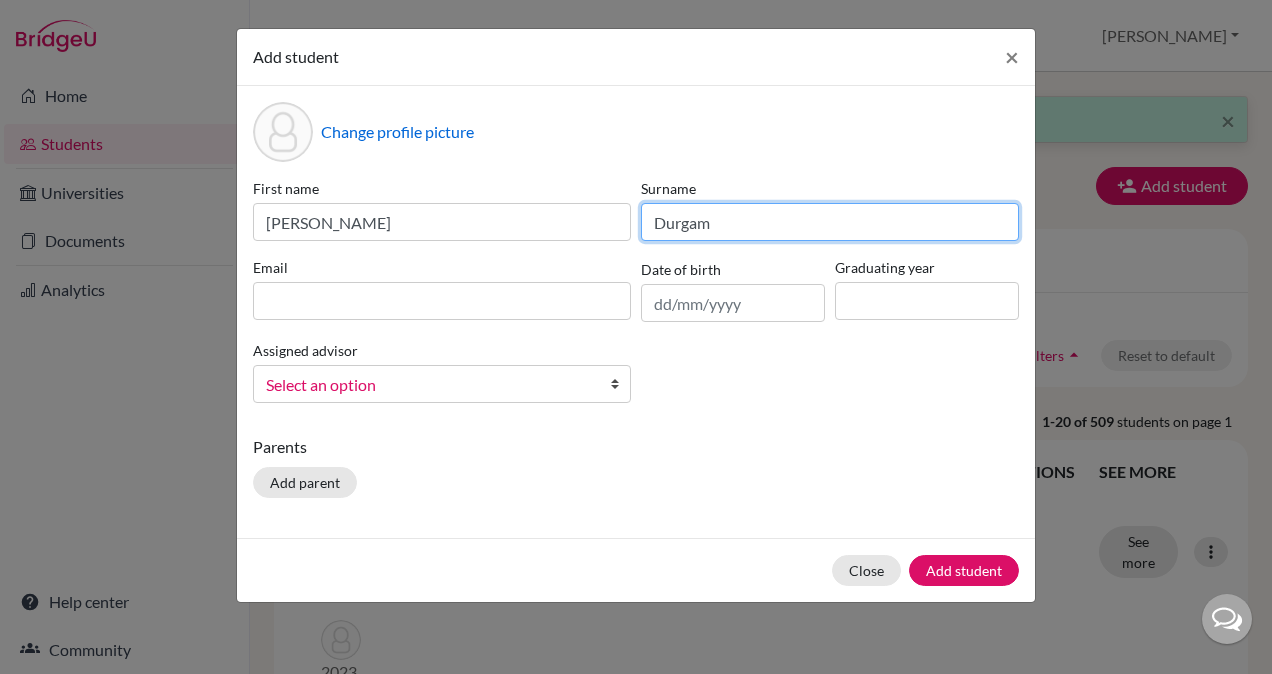 type on "Durgam" 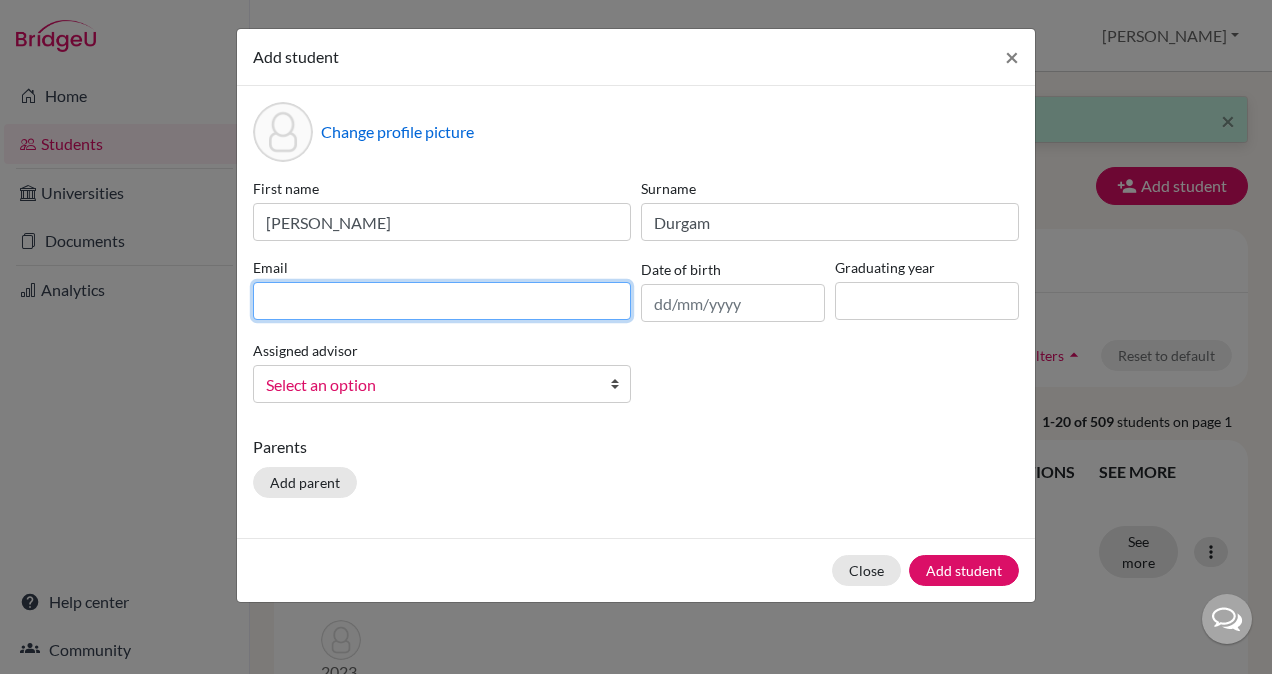 click at bounding box center (442, 301) 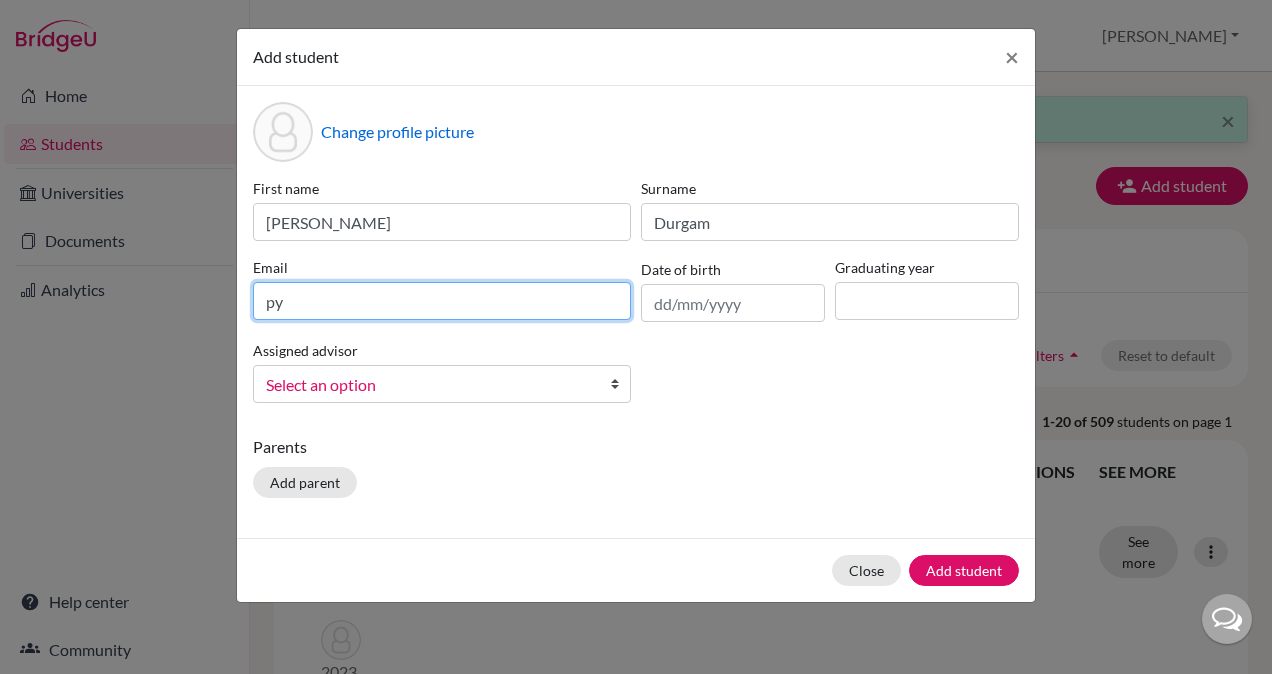 type on "p" 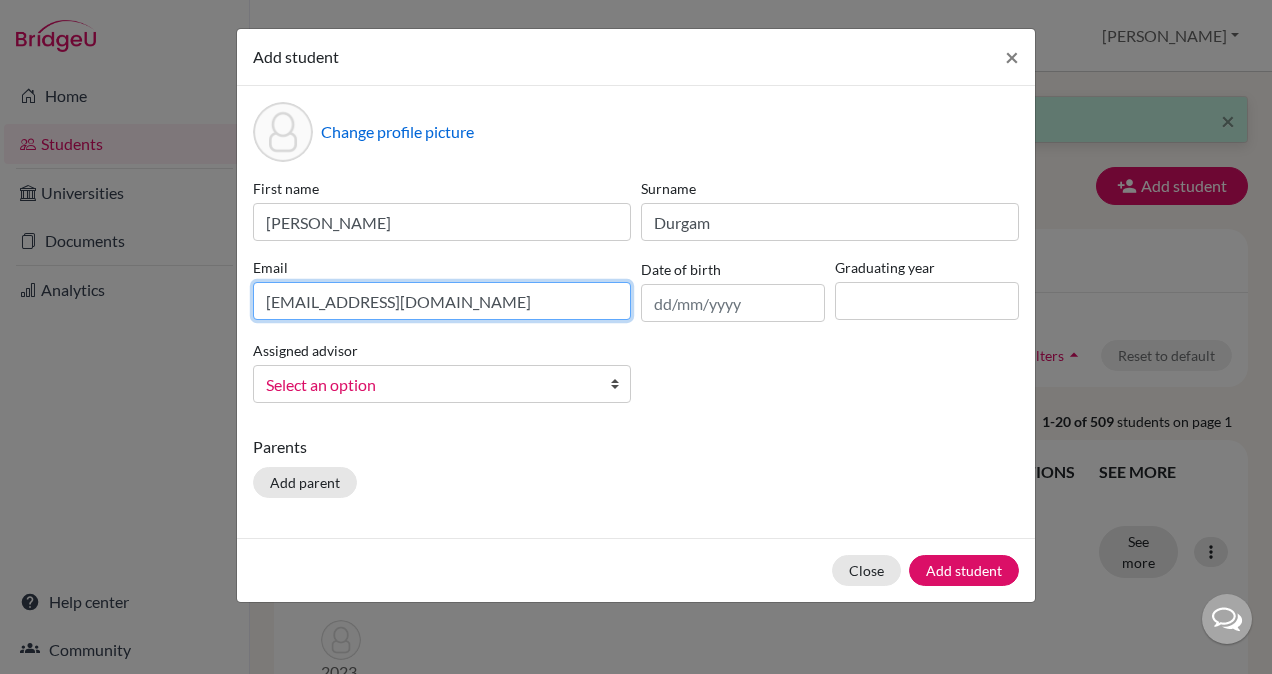 type on "fardeenidurgam@gmail.com" 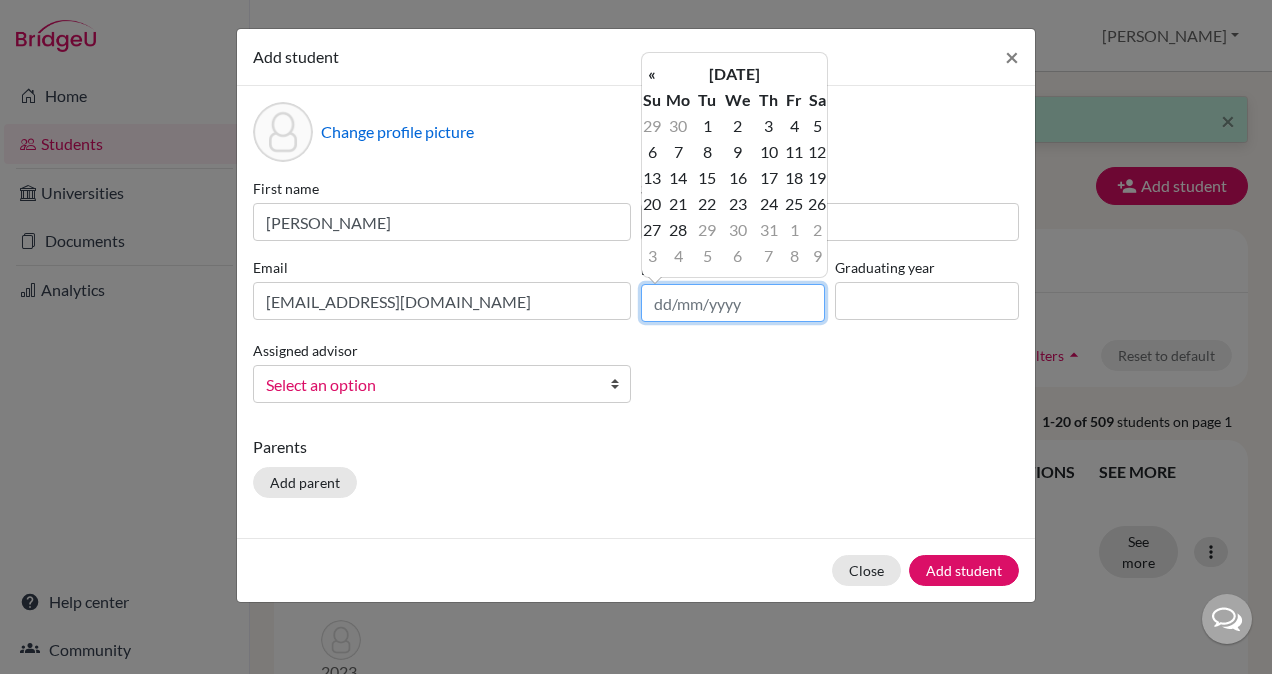 click at bounding box center (733, 303) 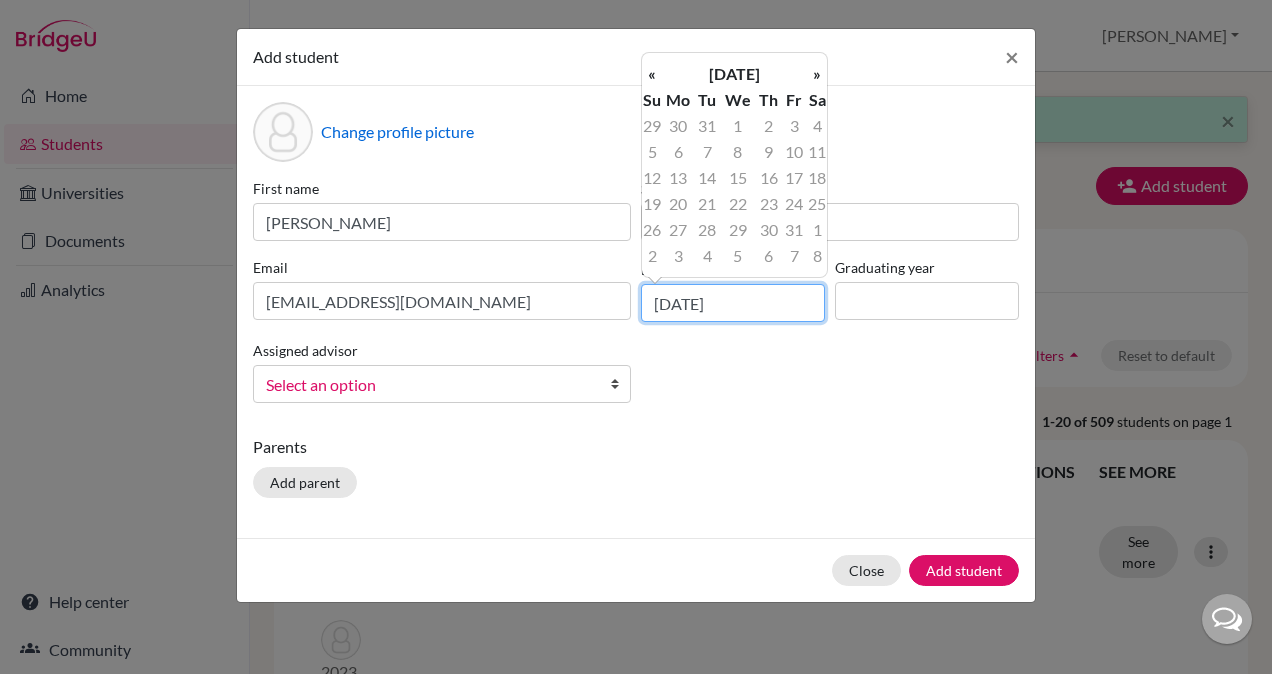 click on "20/01/08" at bounding box center [733, 303] 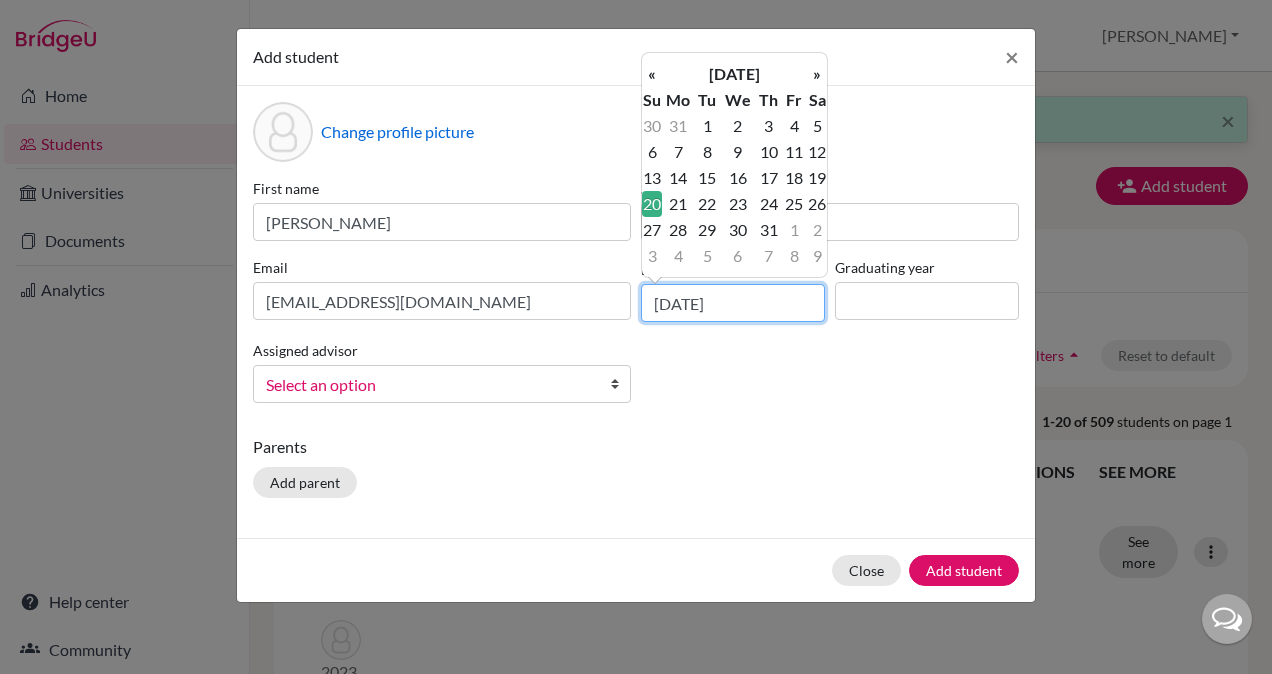 type on "20/01/2008" 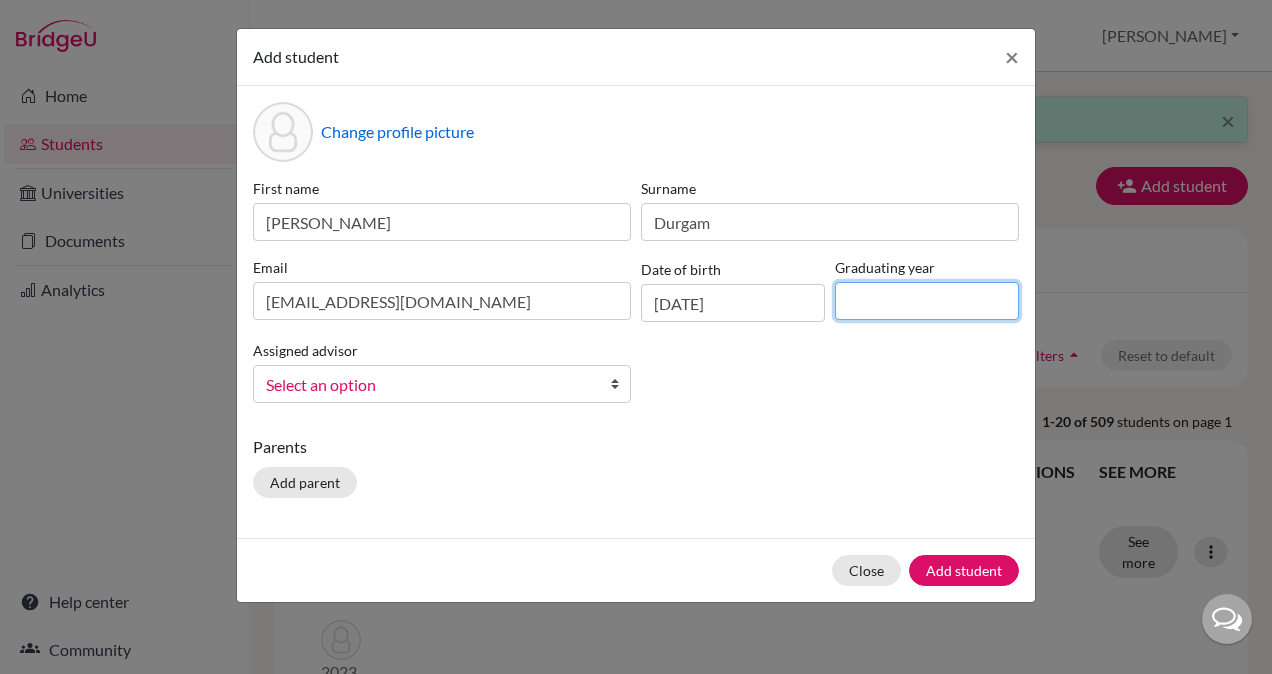 click at bounding box center (927, 301) 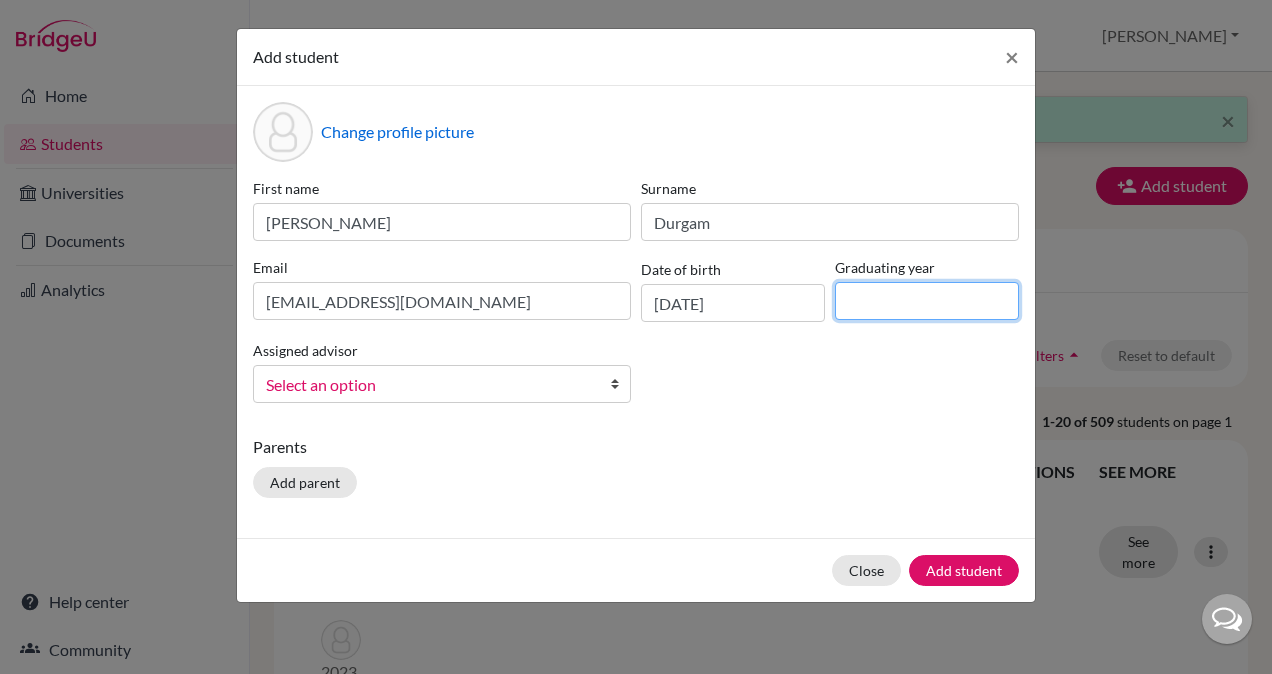 type on "2026" 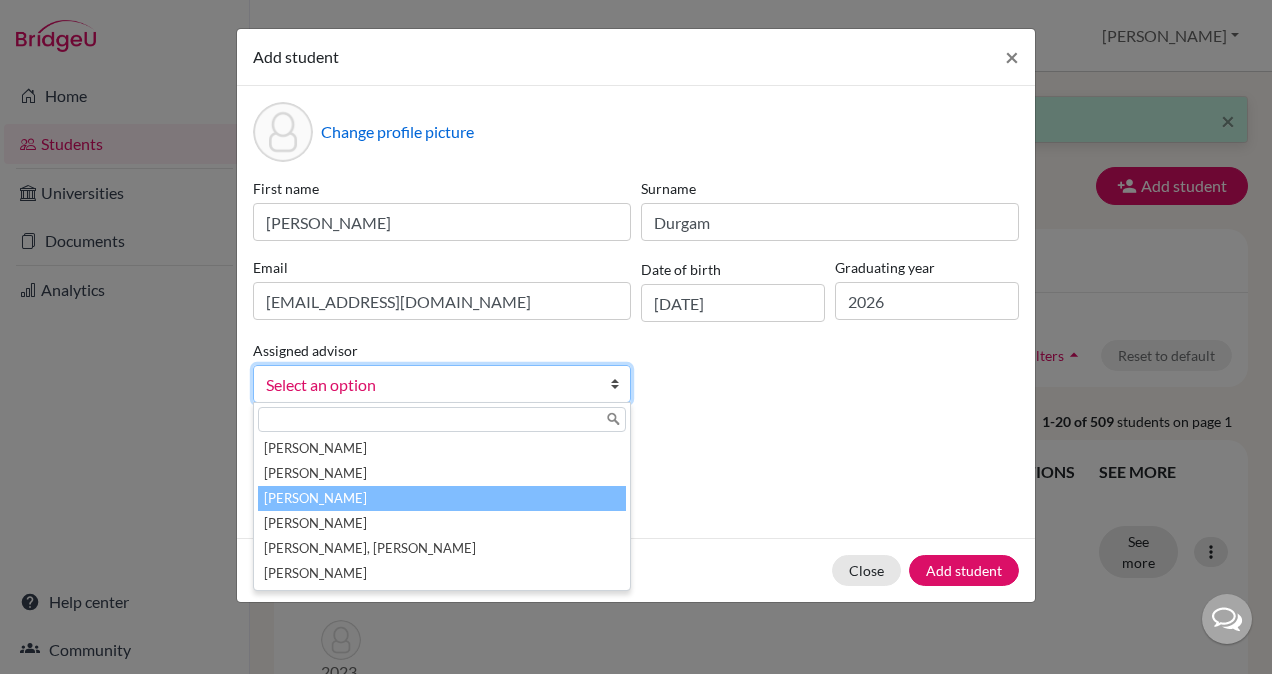click on "Kasoju, Bhavya" at bounding box center [442, 498] 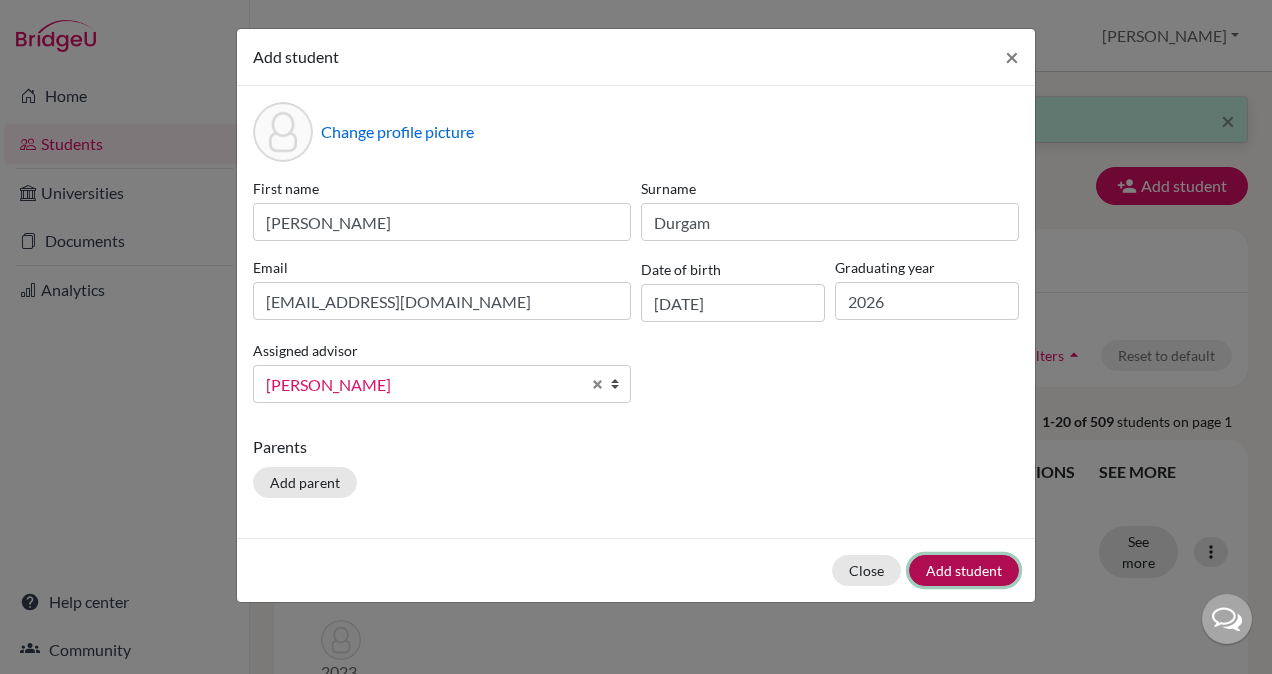 click on "Add student" at bounding box center [964, 570] 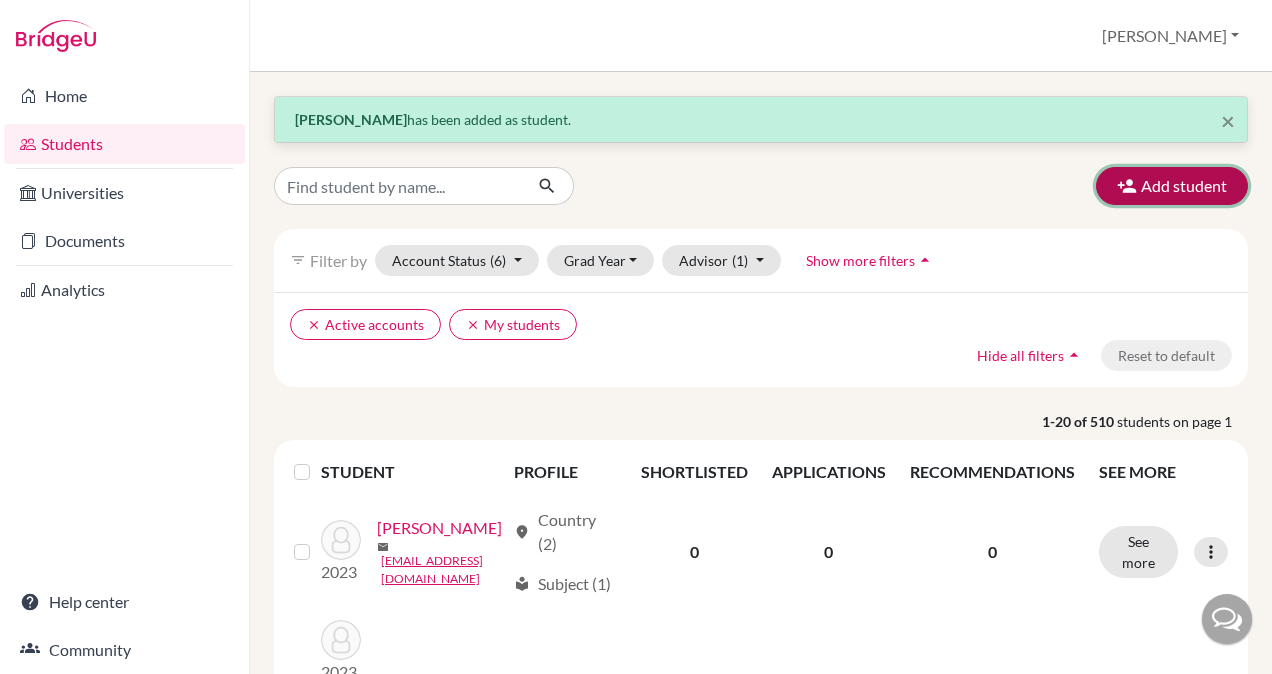 click at bounding box center (1127, 186) 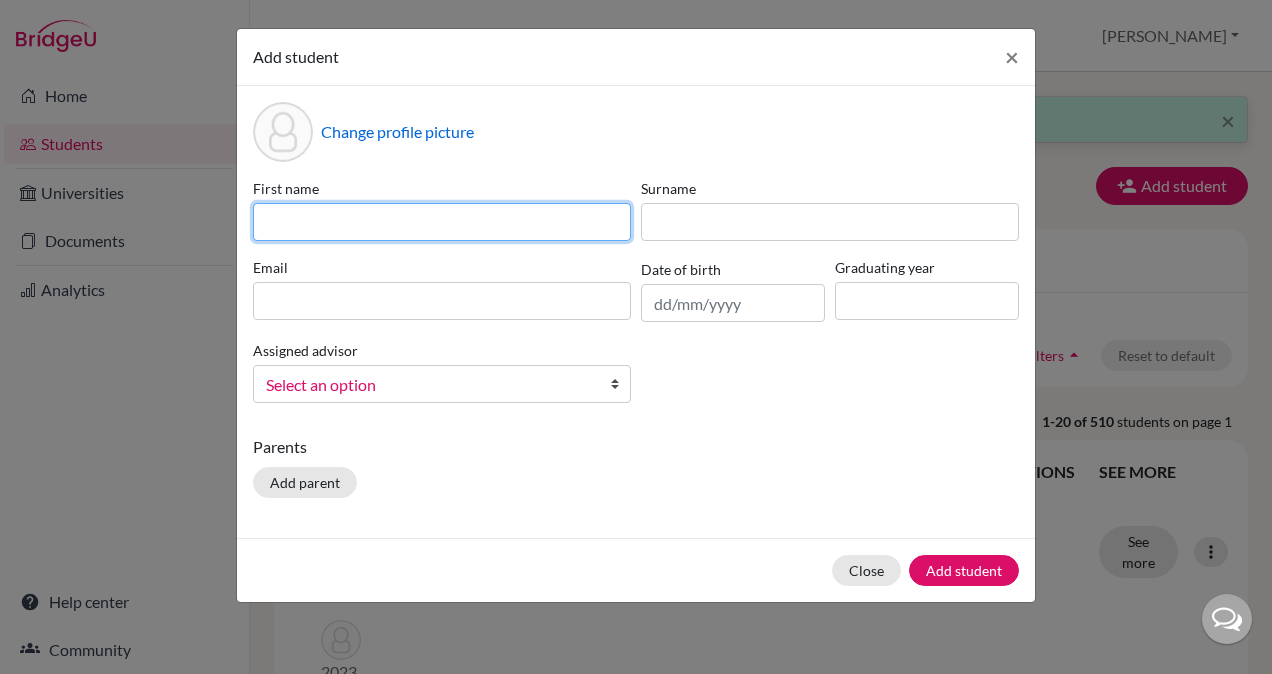 click at bounding box center (442, 222) 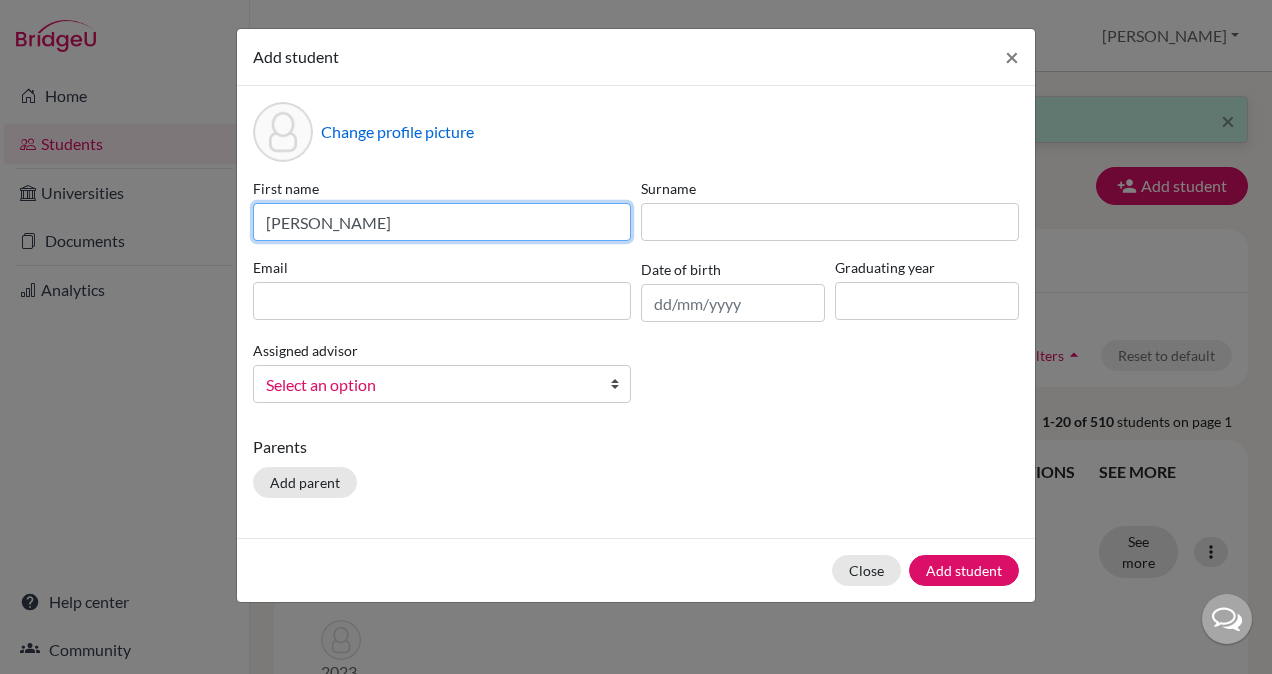 type on "Adhira Sriram" 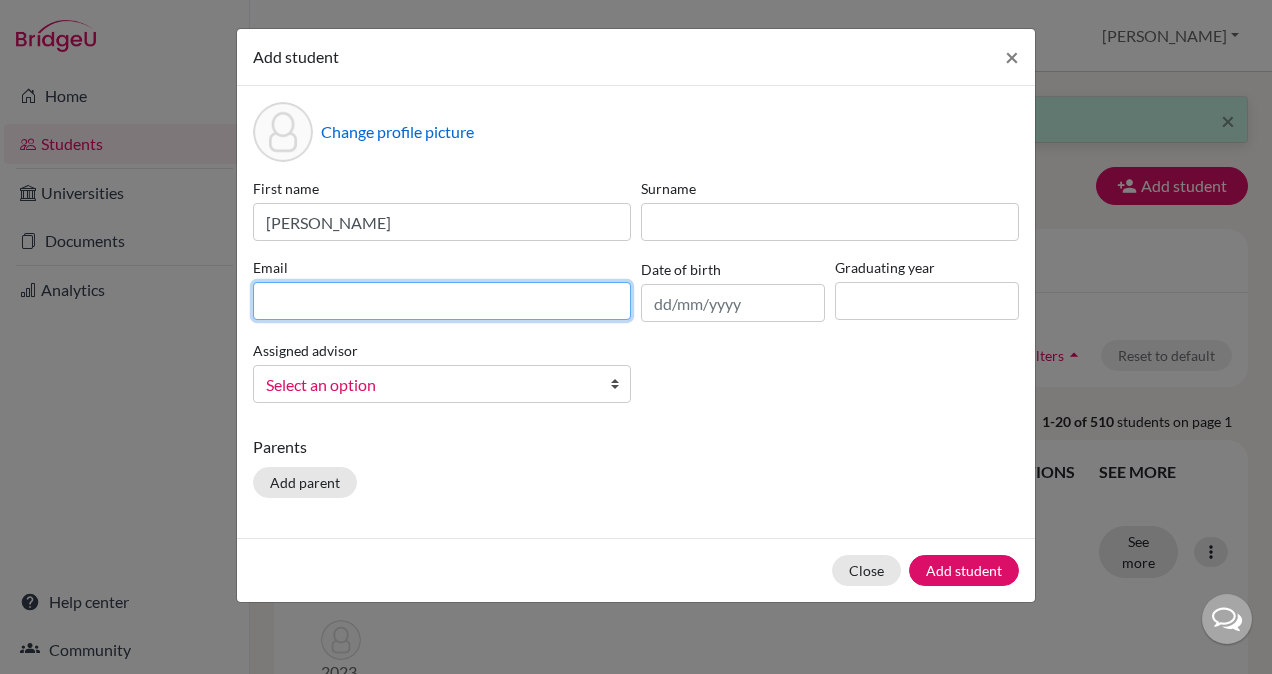 click at bounding box center [442, 301] 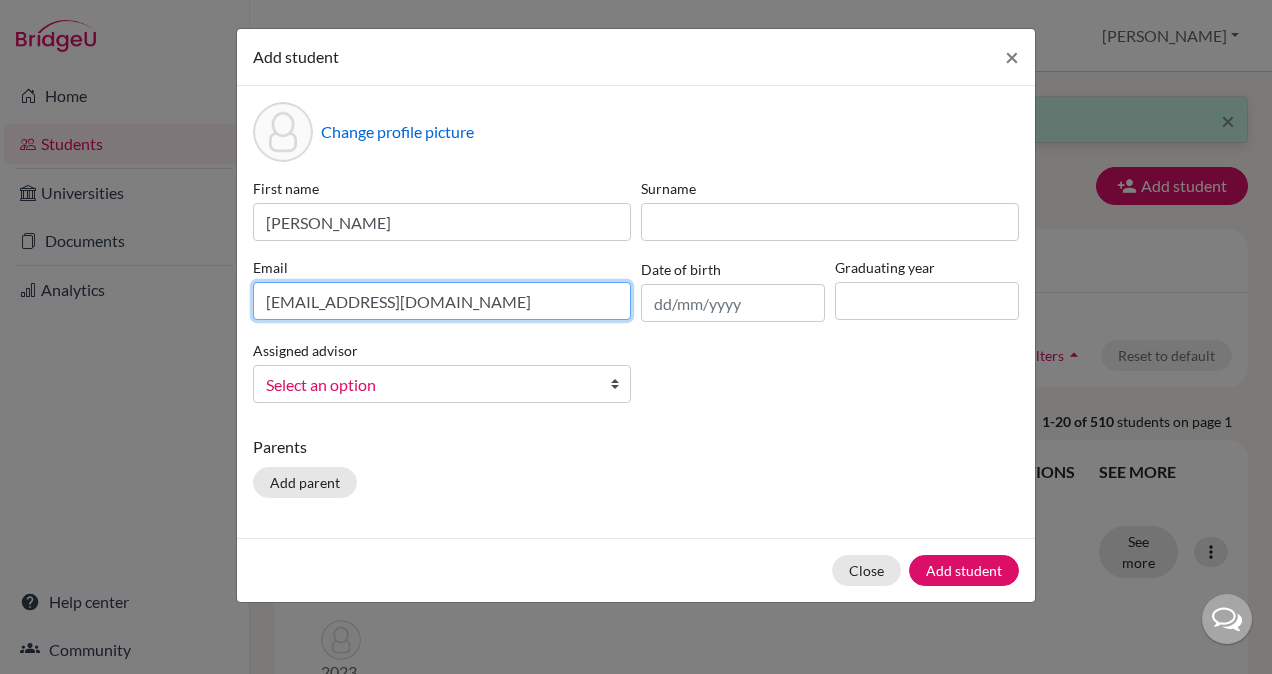 click on "adhira5601@gmail.com" at bounding box center [442, 301] 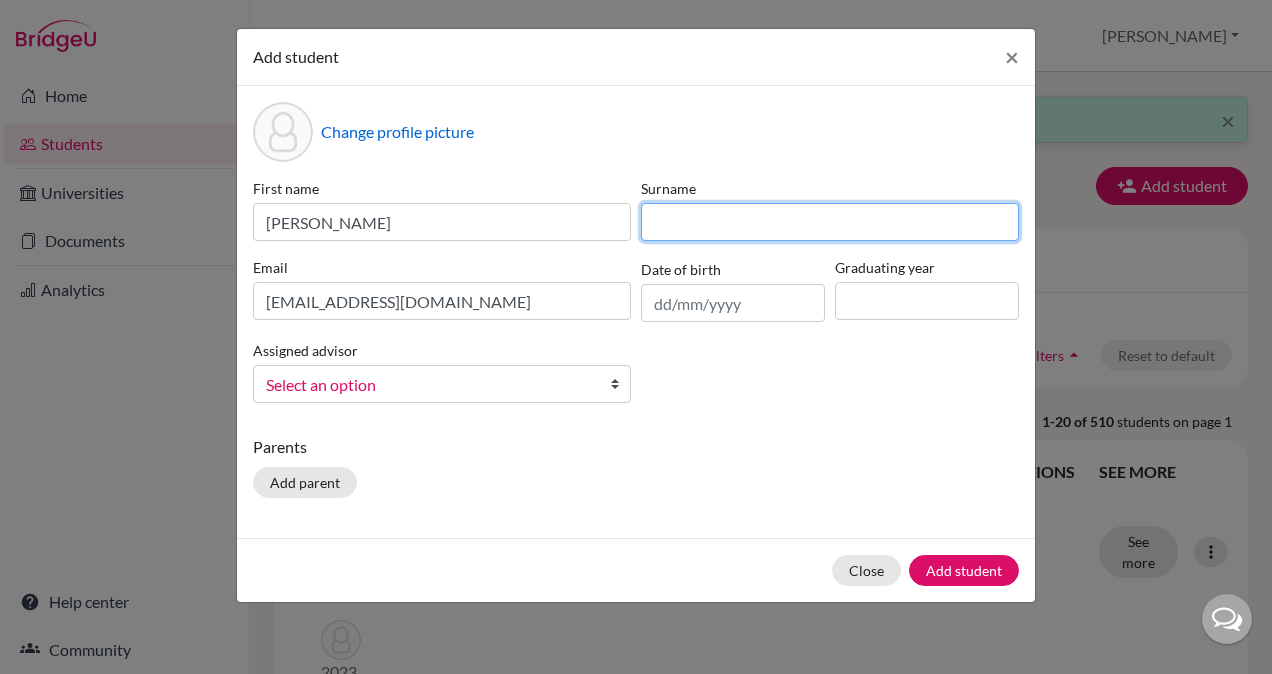 click at bounding box center (830, 222) 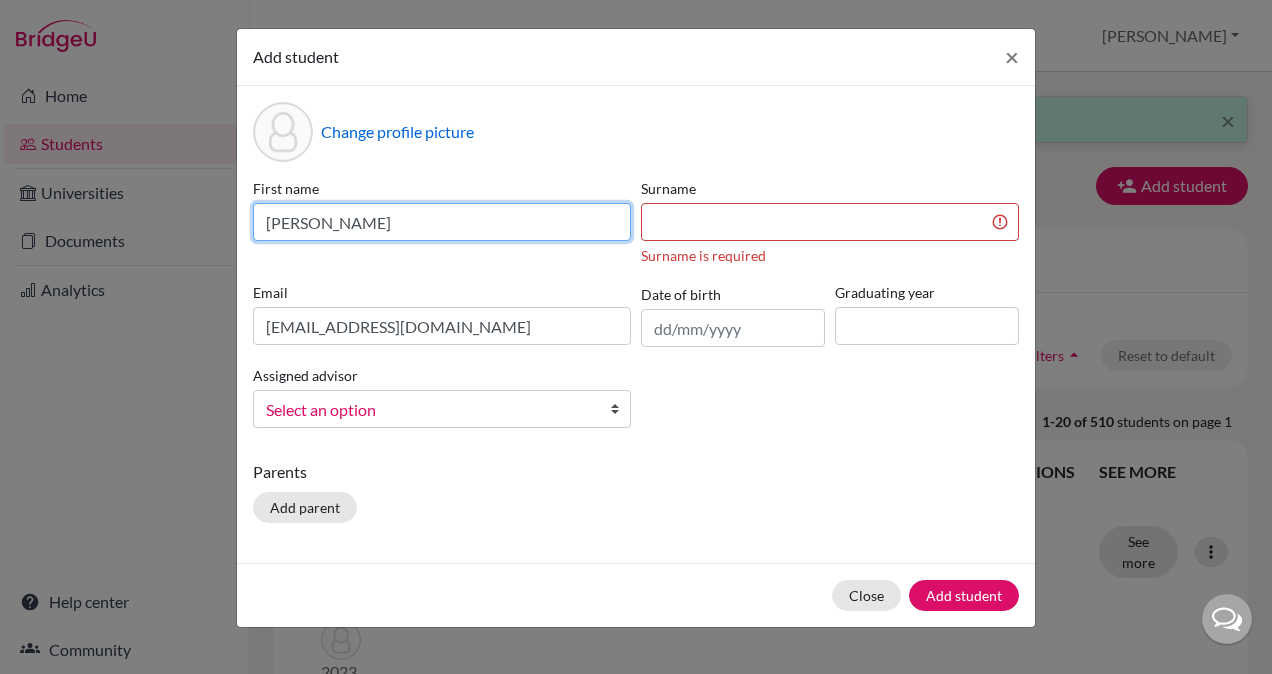 click on "Adhira Sriram" at bounding box center (442, 222) 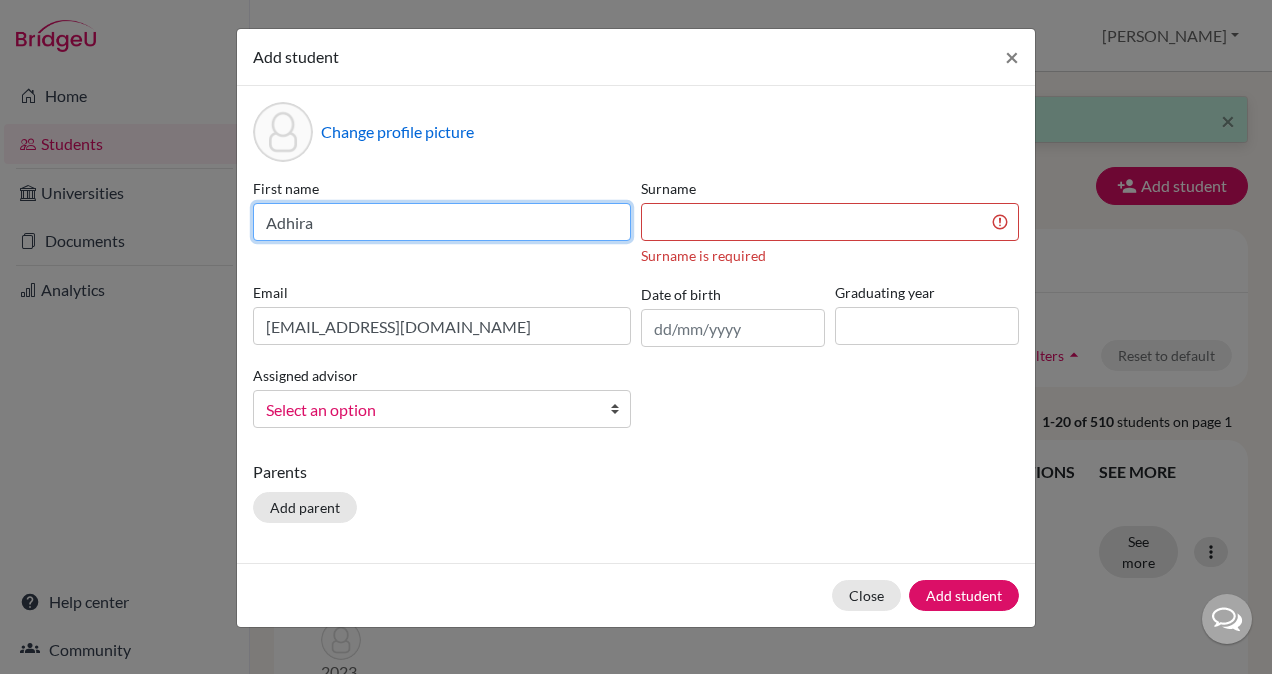 type on "Adhira" 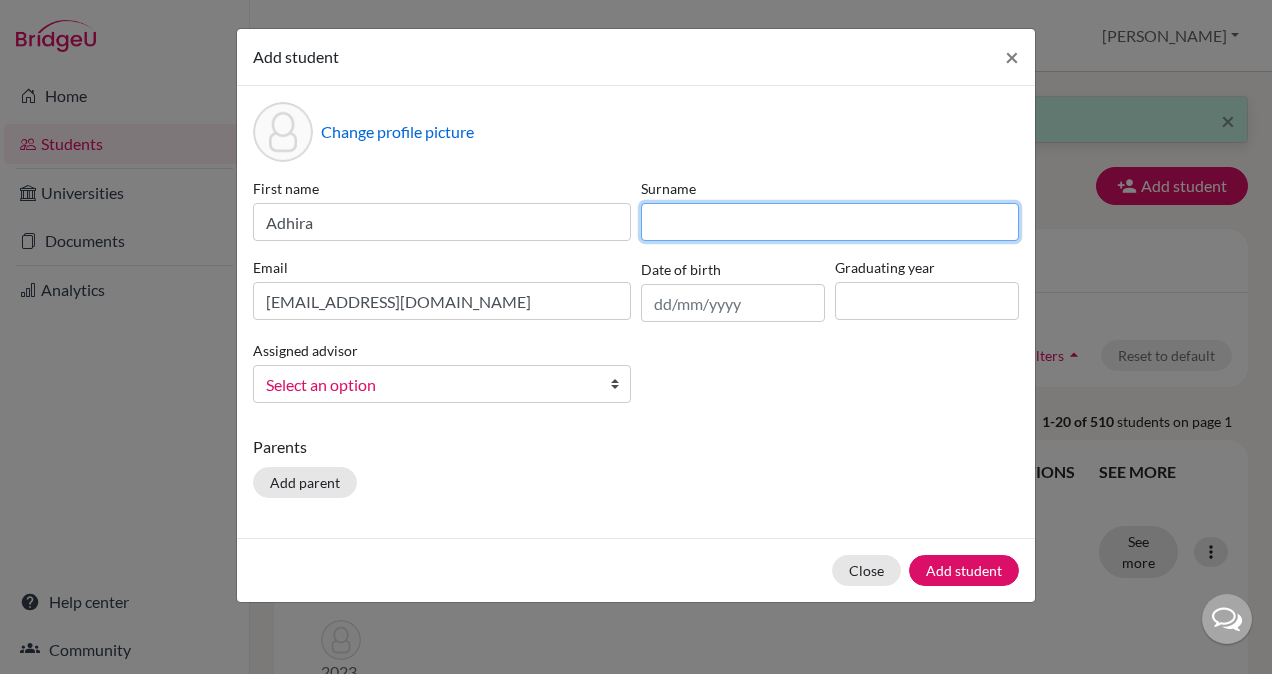 click at bounding box center [830, 222] 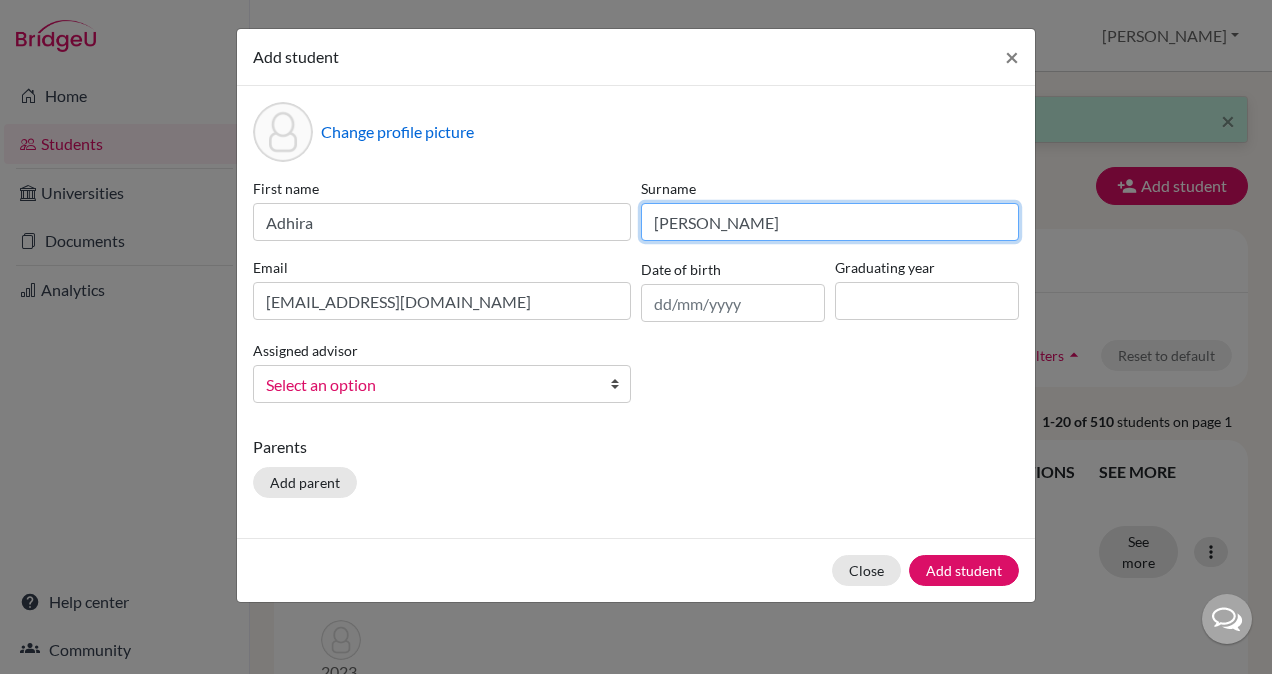 type on "Sriram" 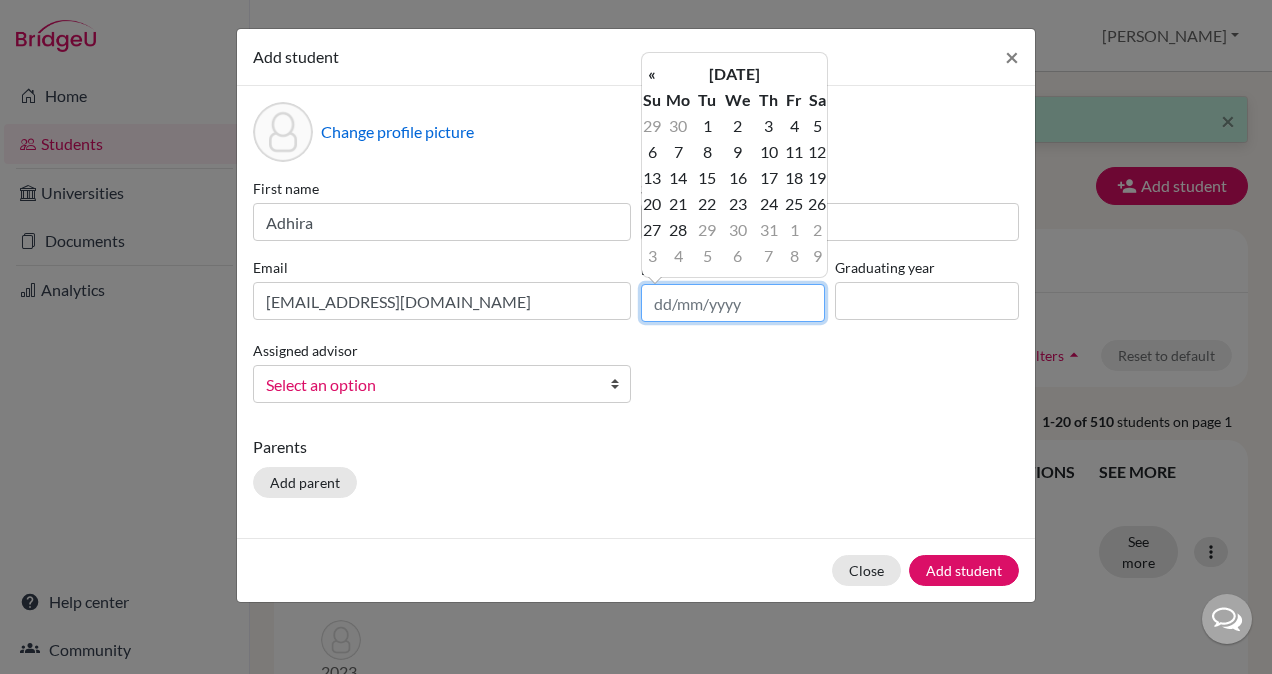 click at bounding box center (733, 303) 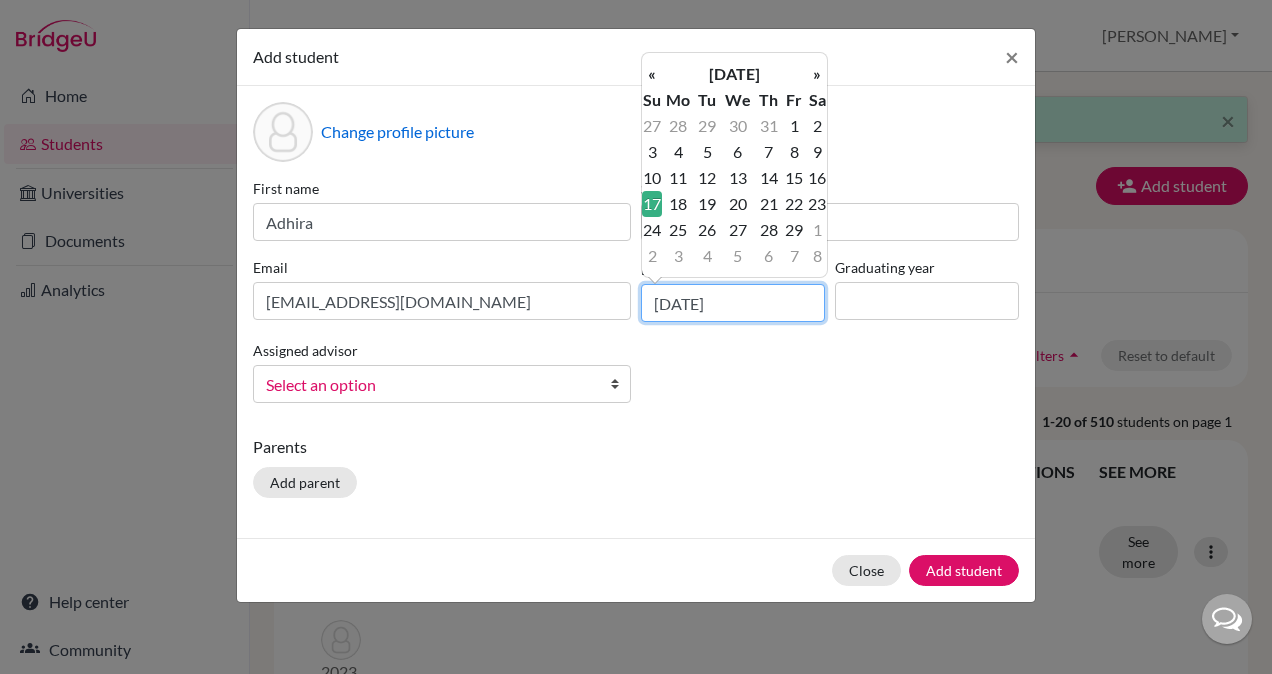 type on "17/02/2008" 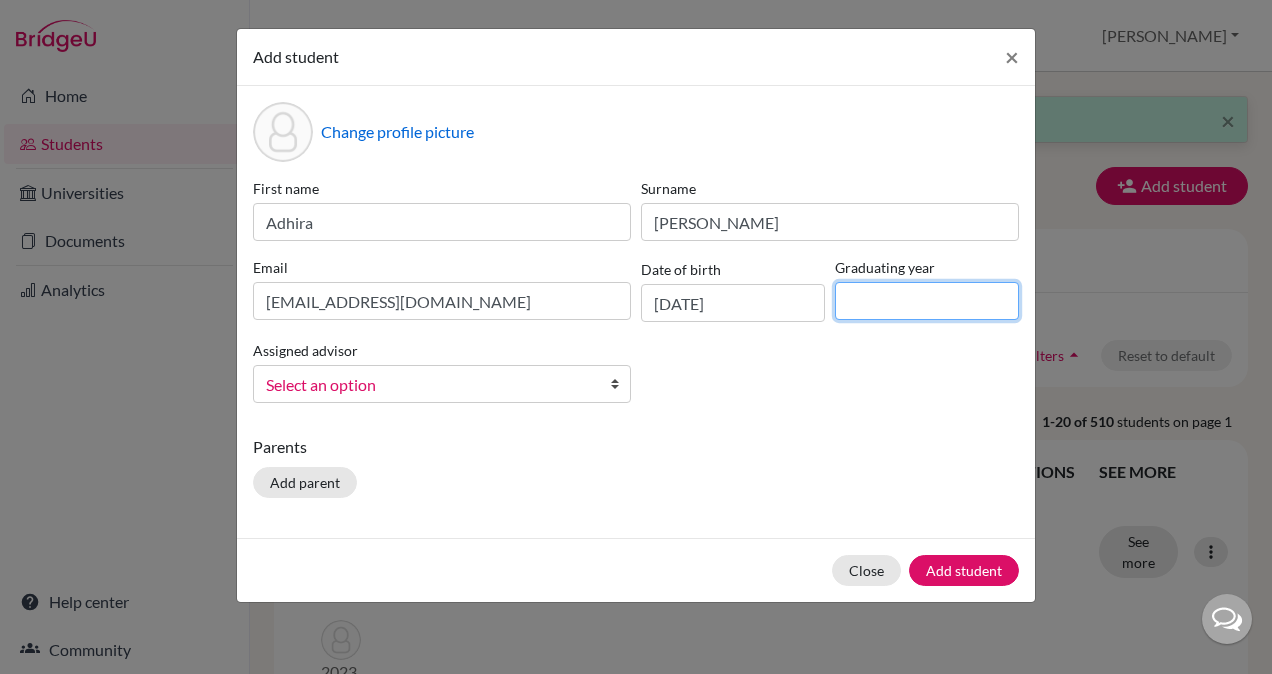 click at bounding box center [927, 301] 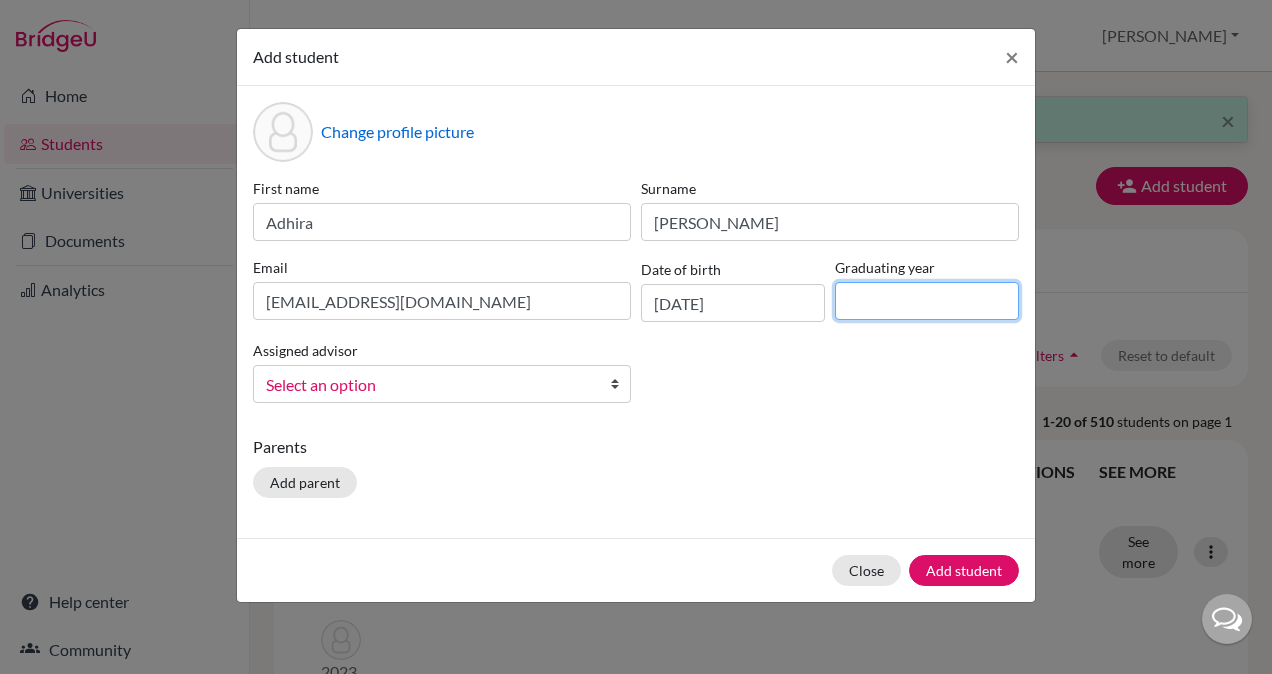 type on "2026" 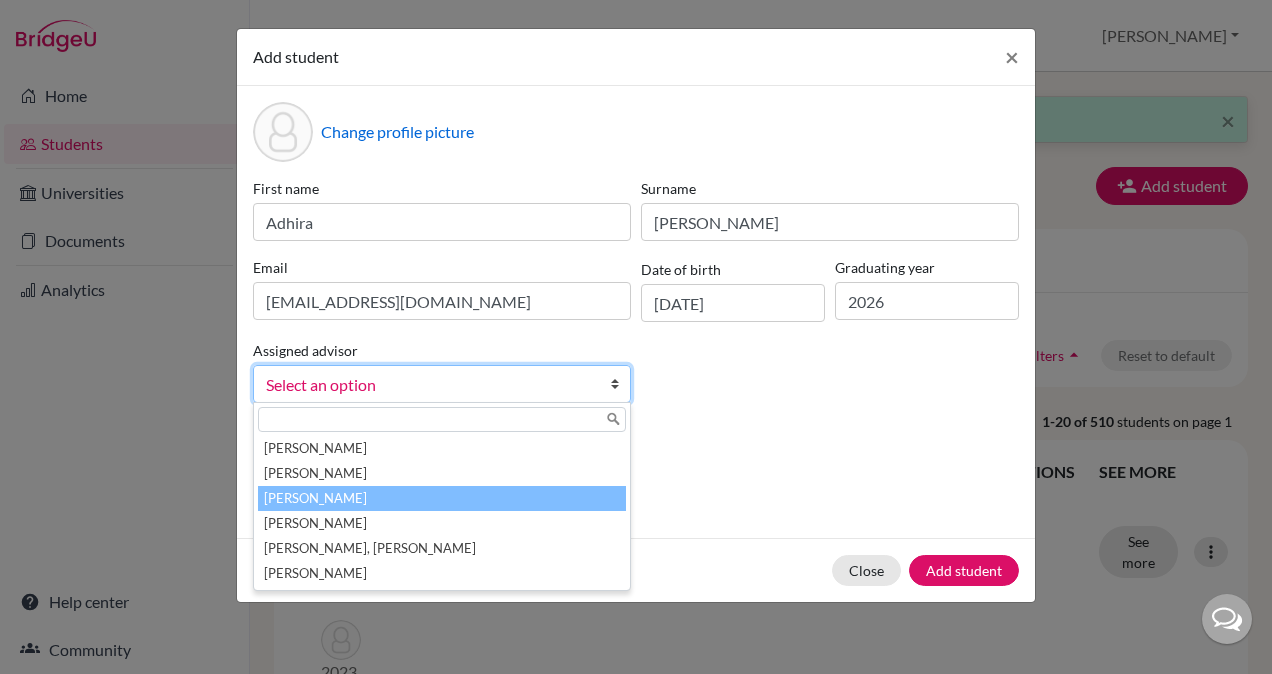 click on "Kasoju, Bhavya" at bounding box center [442, 498] 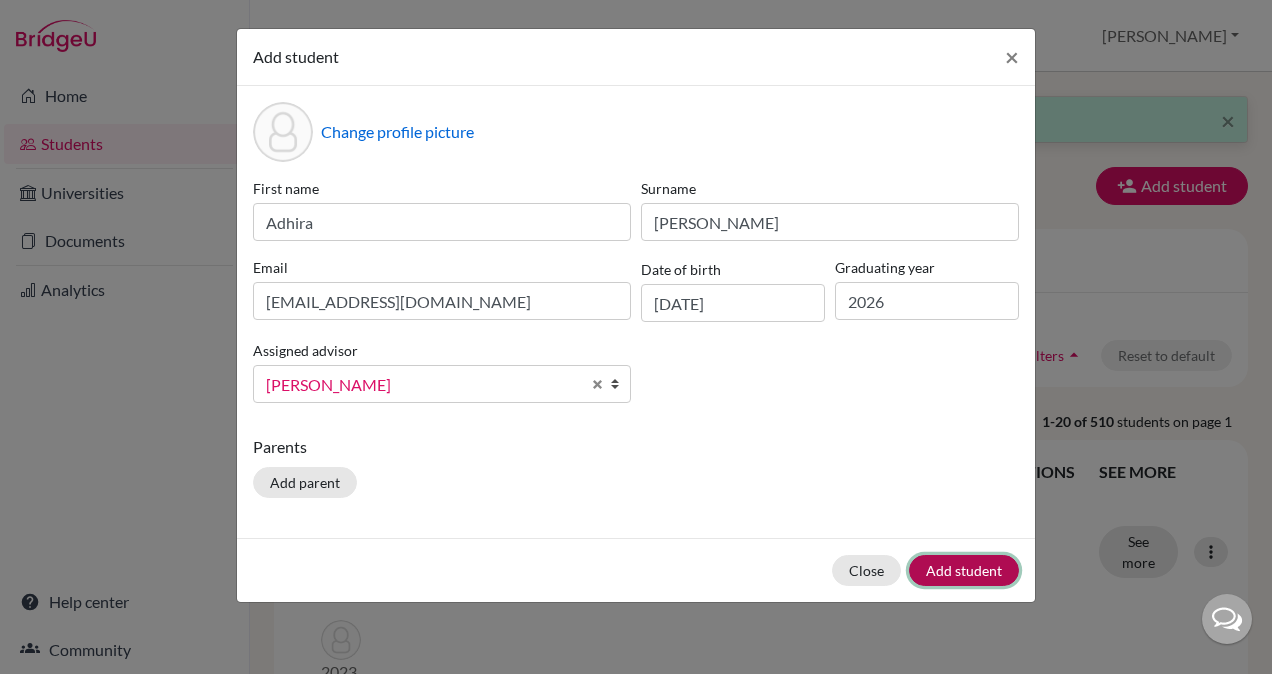 click on "Add student" at bounding box center [964, 570] 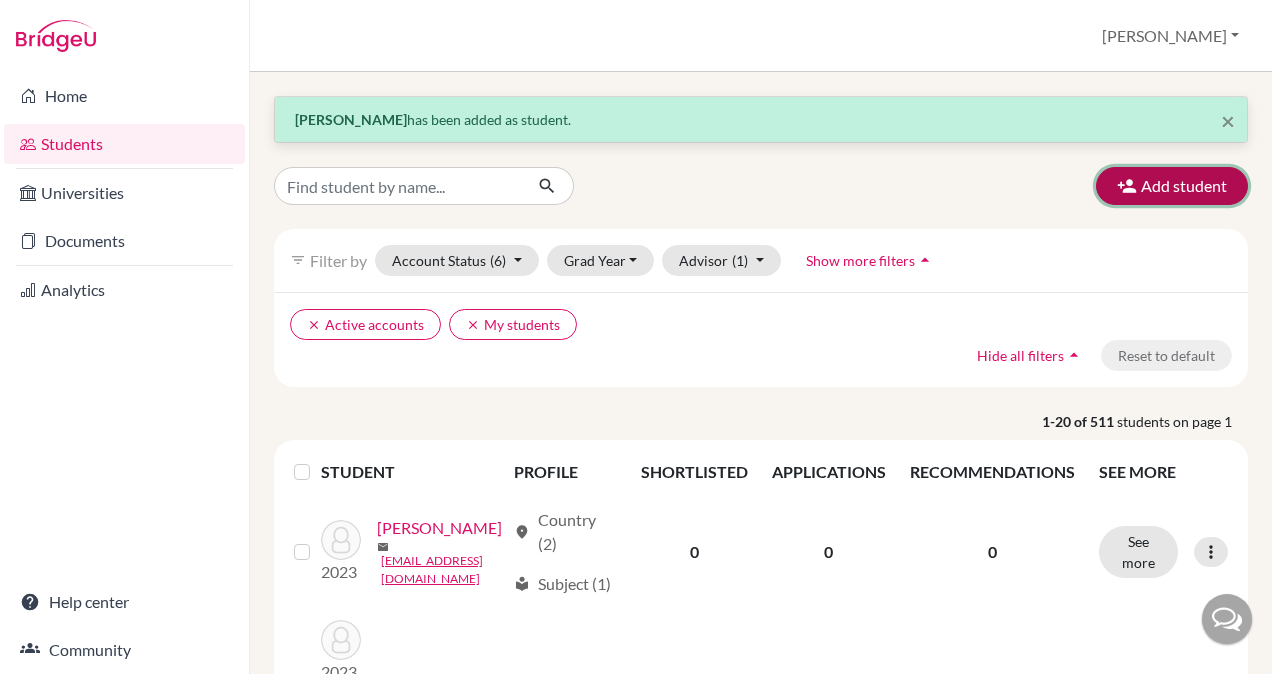 click at bounding box center (1127, 186) 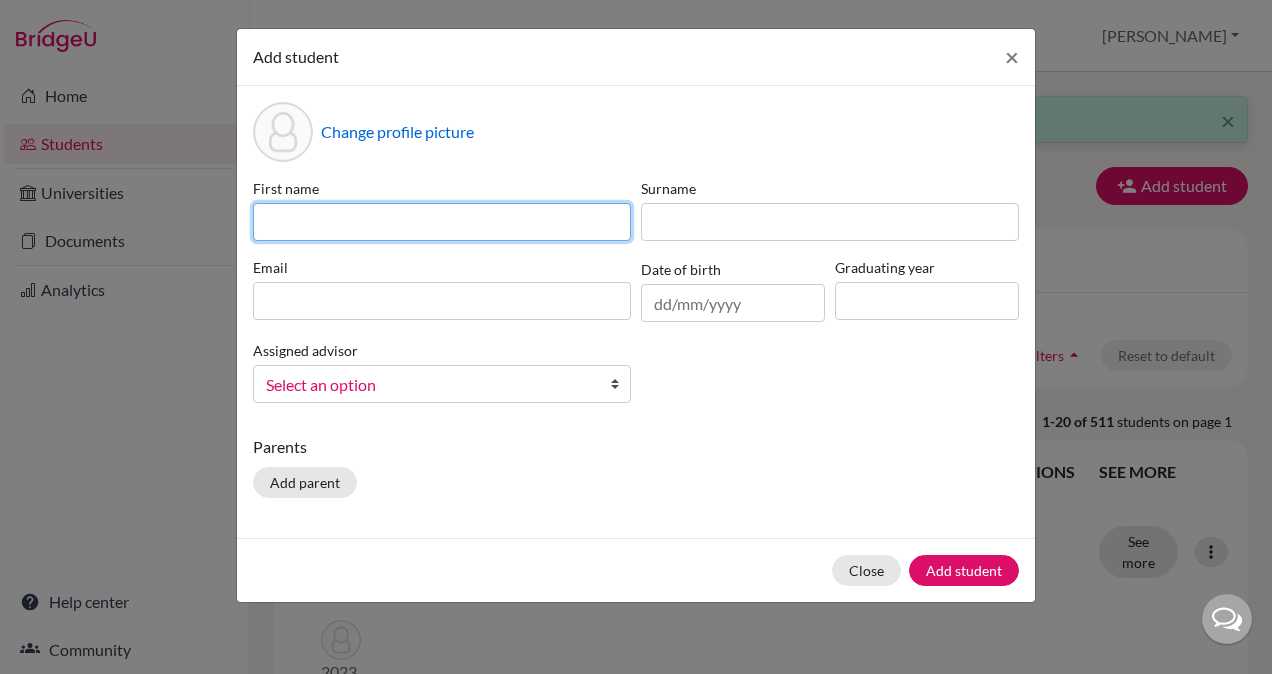 click at bounding box center (442, 222) 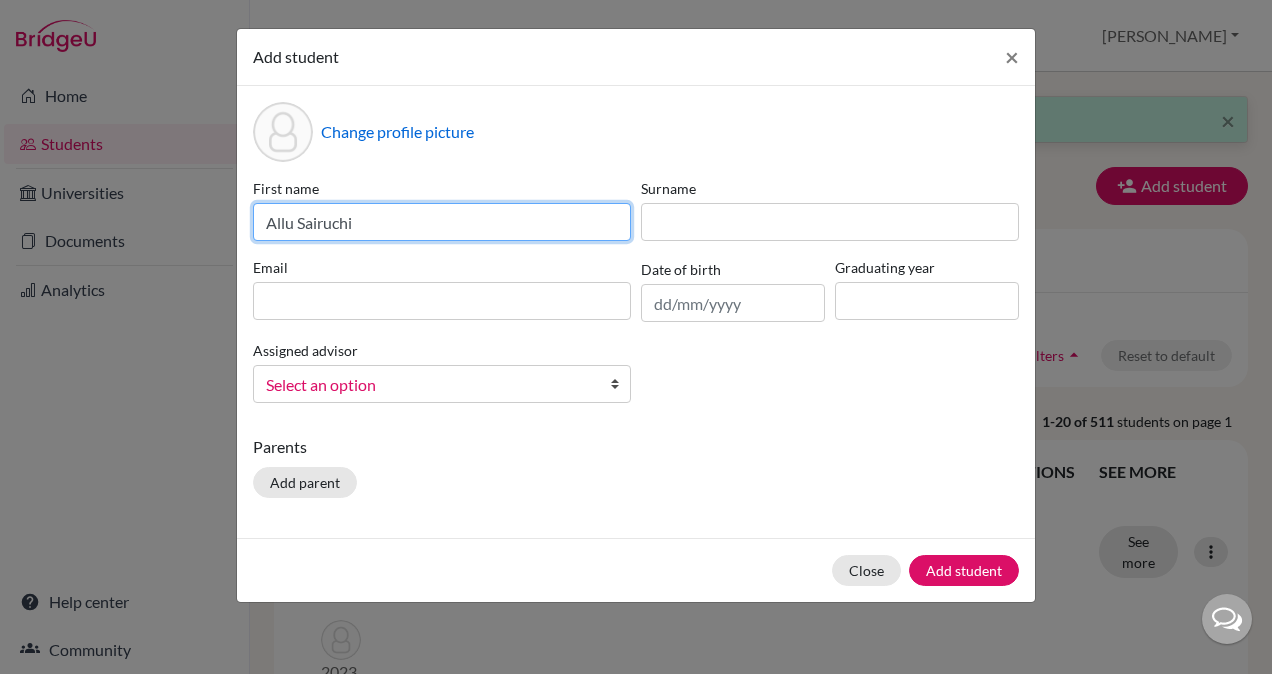 type on "Allu Sairuchi" 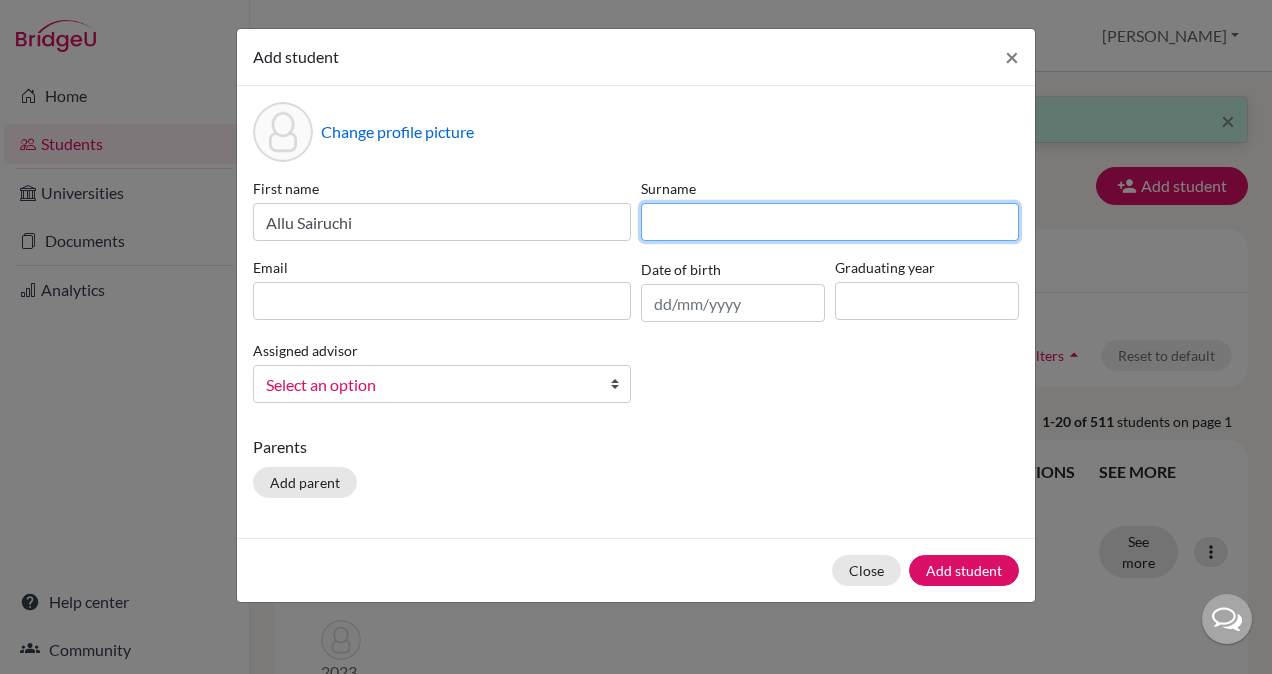 click at bounding box center [830, 222] 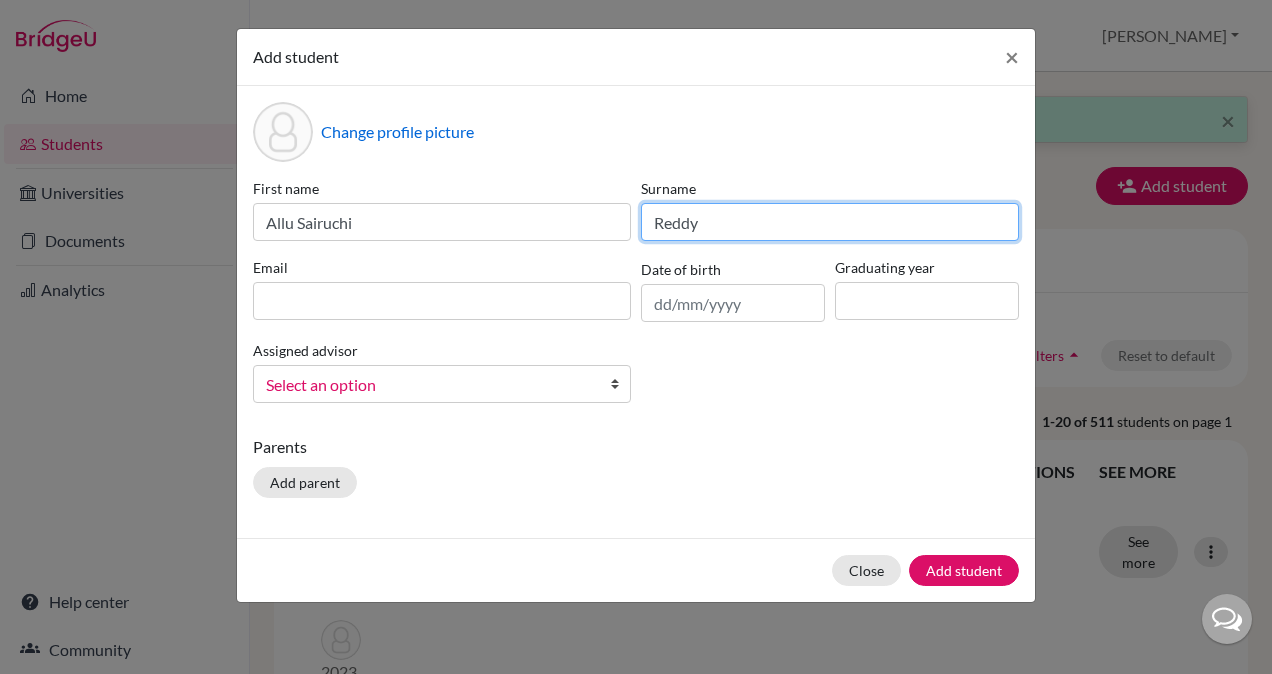 type on "Reddy" 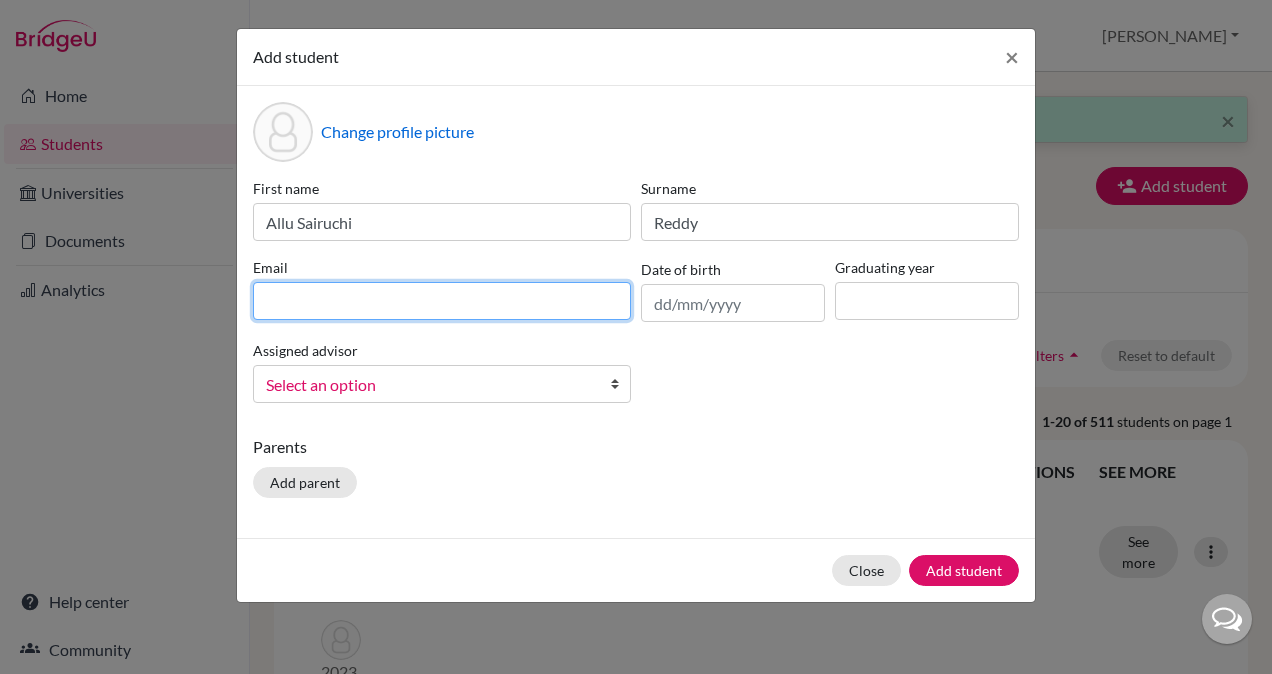 click at bounding box center (442, 301) 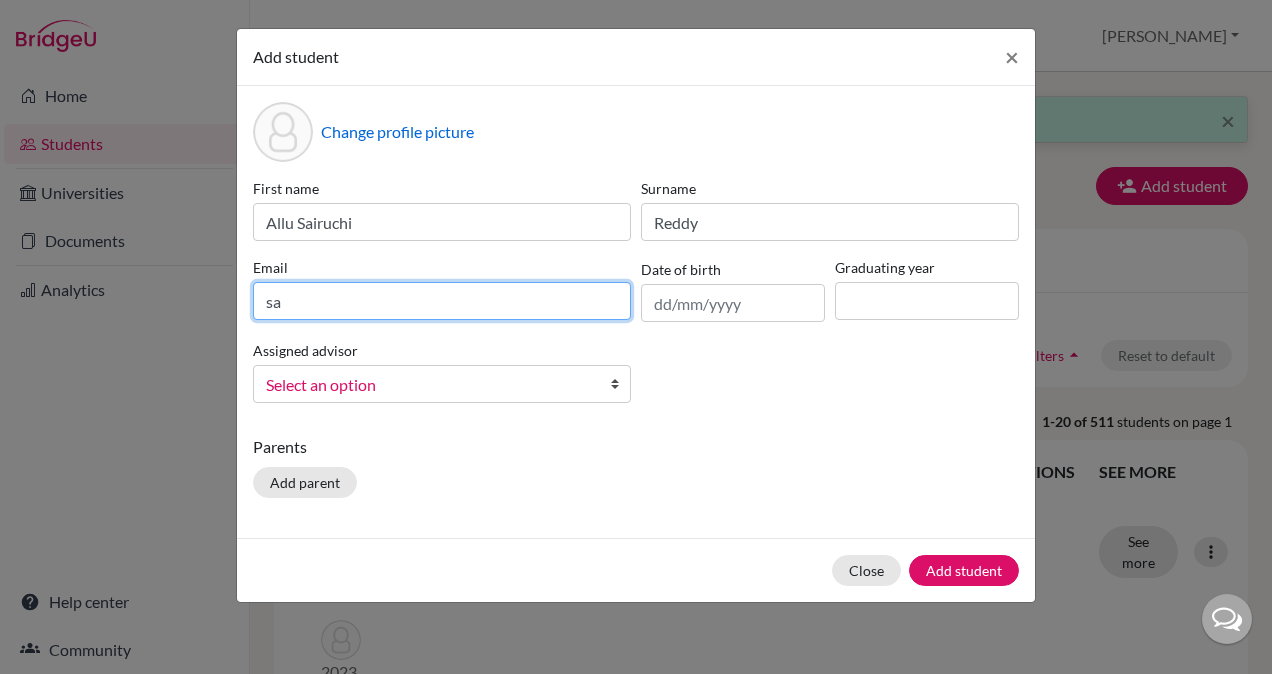 type on "s" 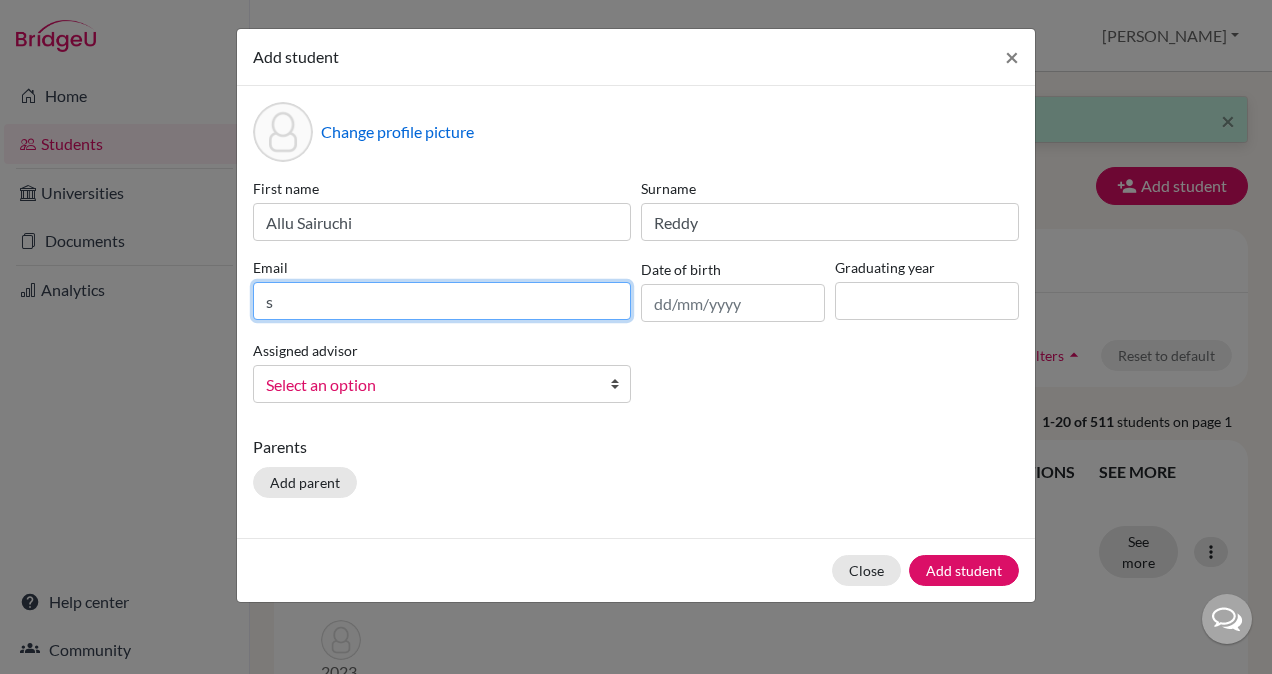 type 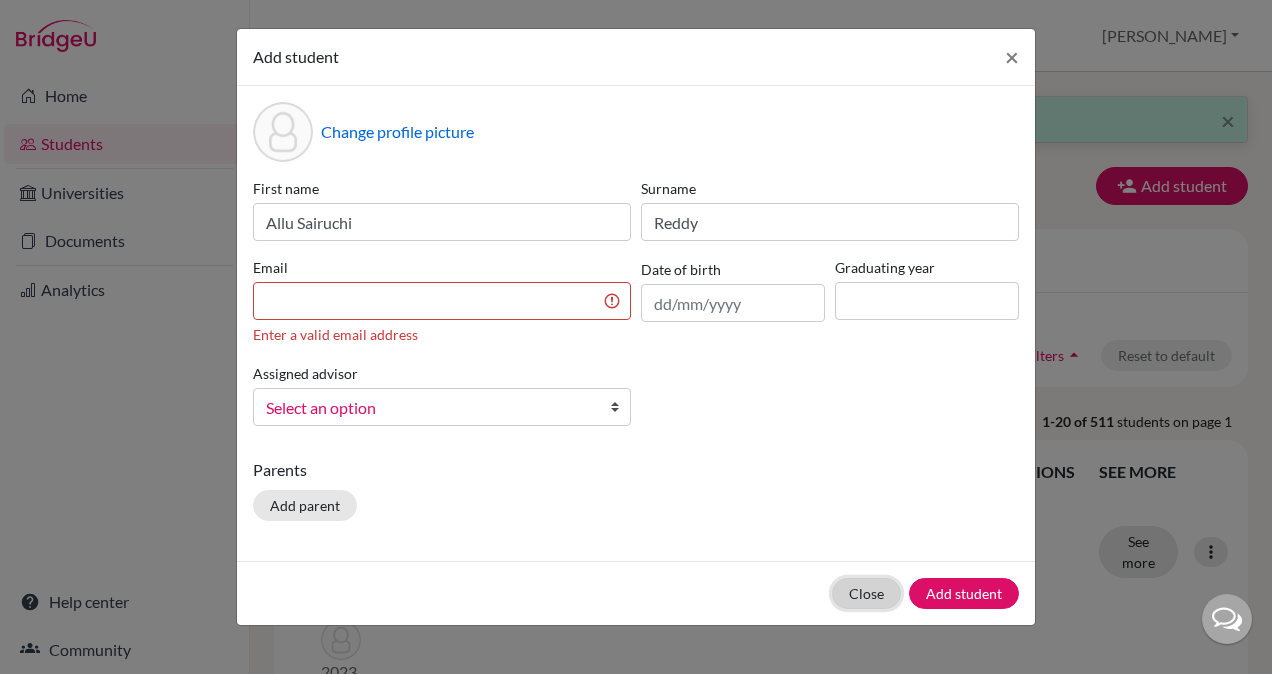 click on "Close" at bounding box center [866, 593] 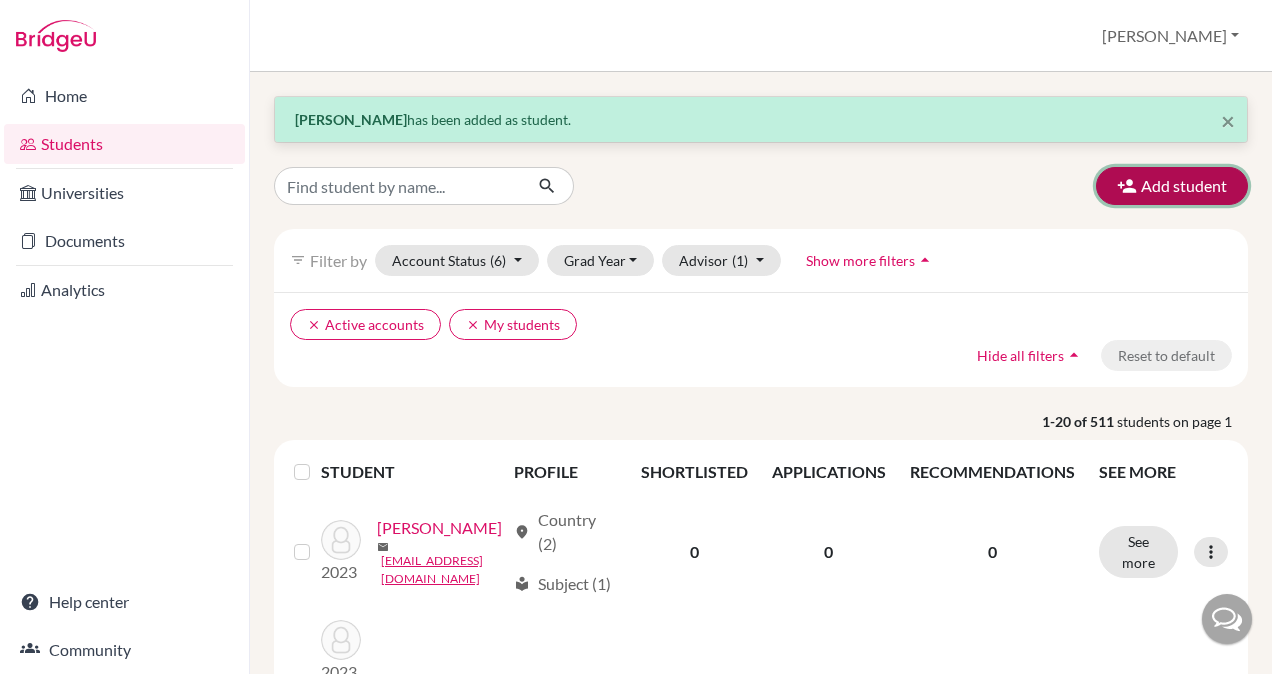 click on "Add student" at bounding box center [1172, 186] 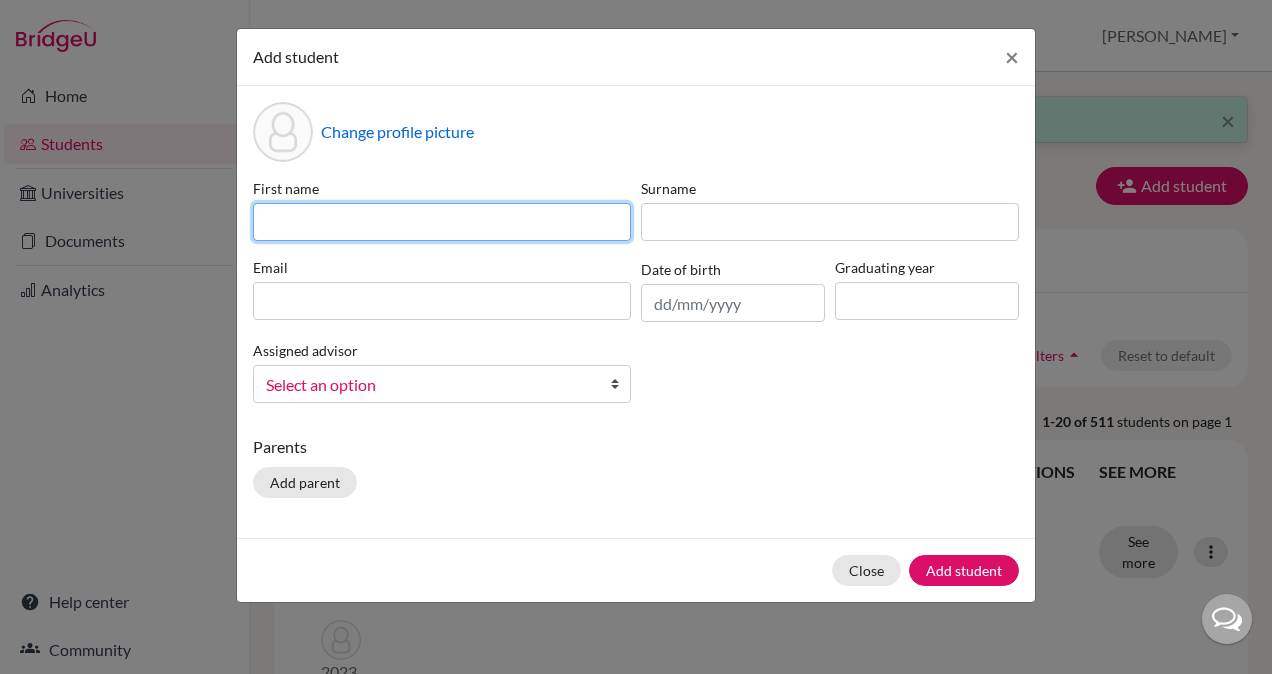click at bounding box center [442, 222] 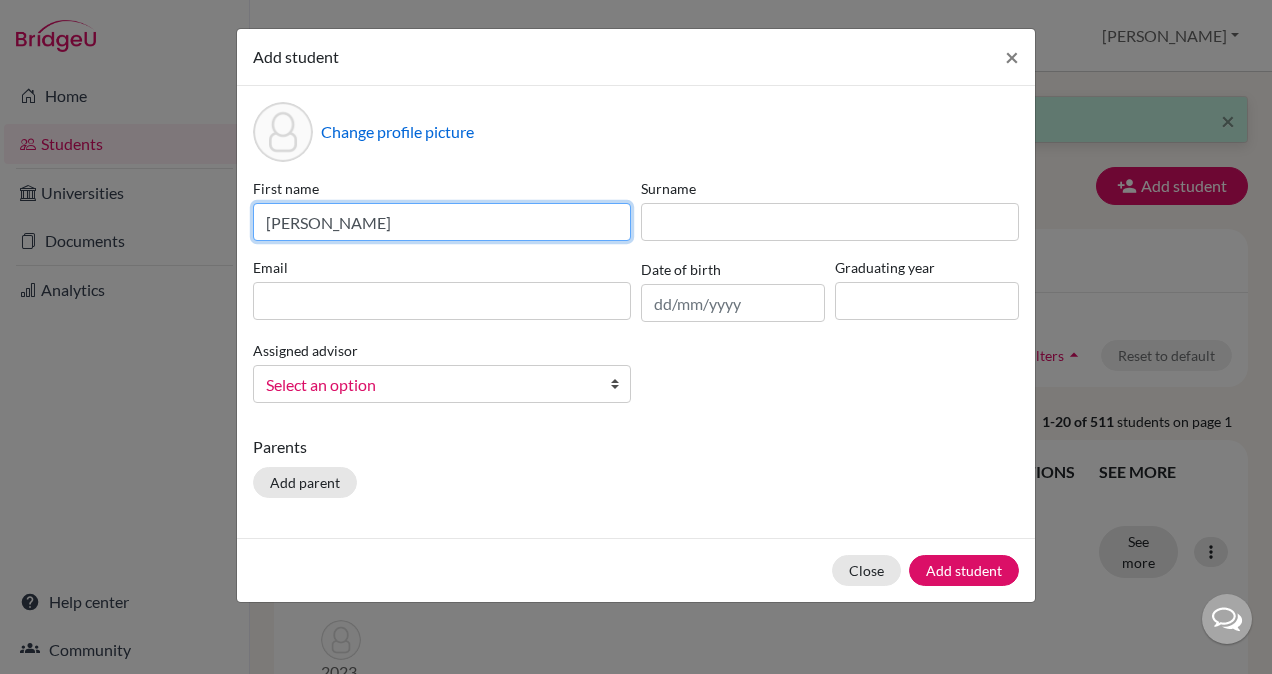 type on "Goutham" 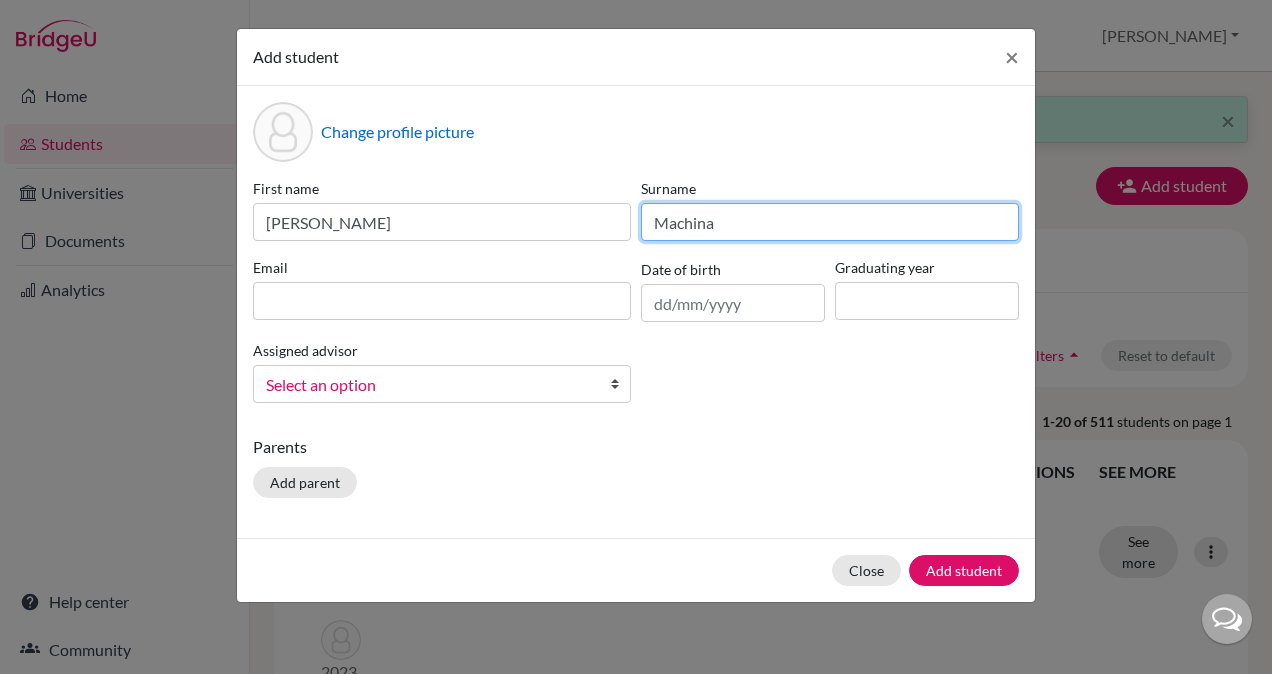 type on "Machina" 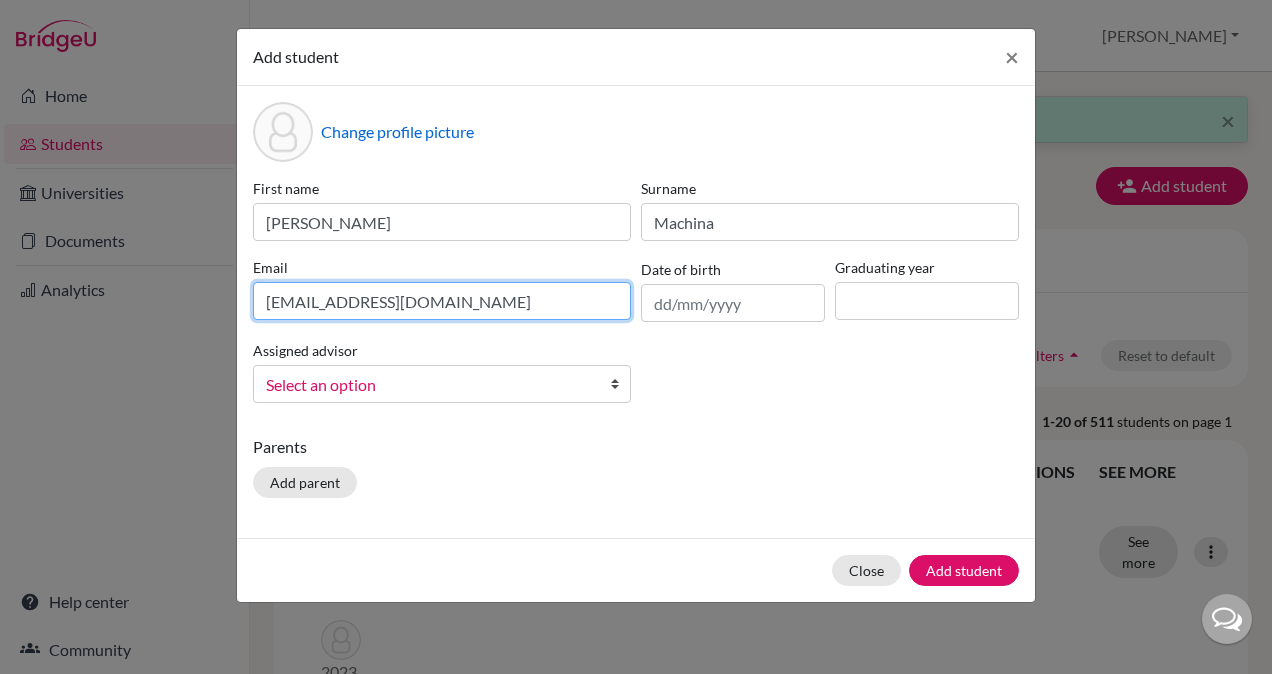 type on "gmachina43@gmail.com" 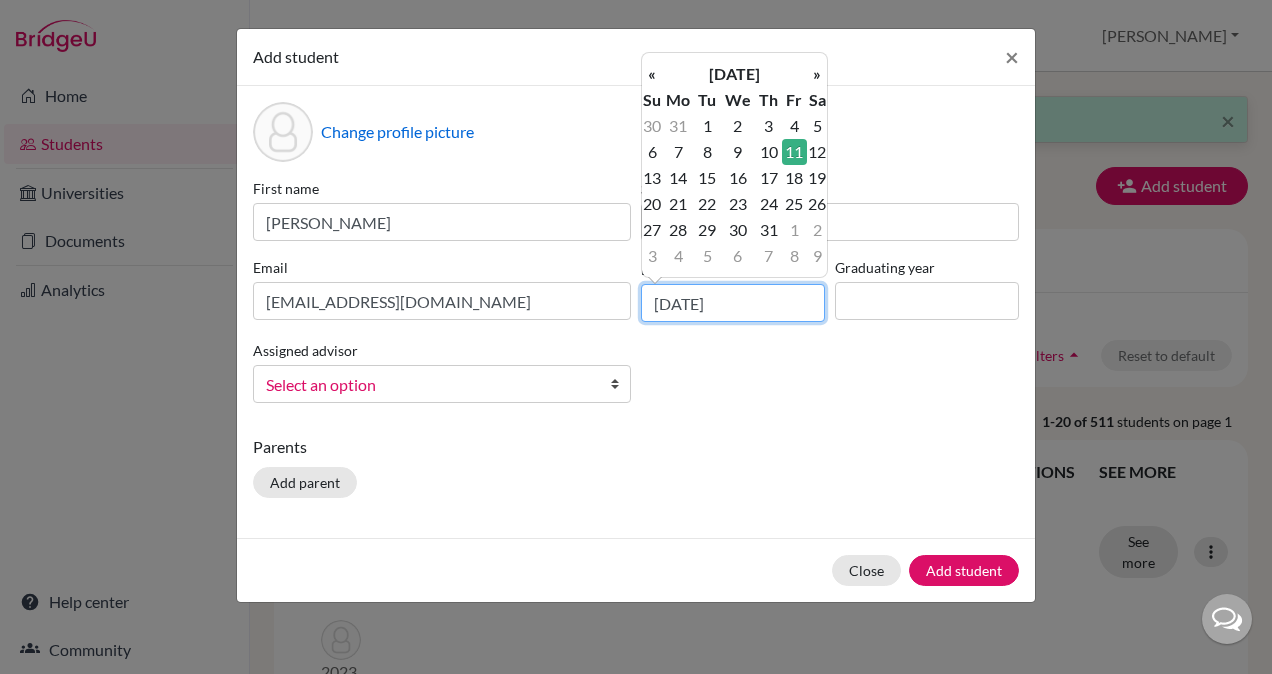 type on "11/01/2008" 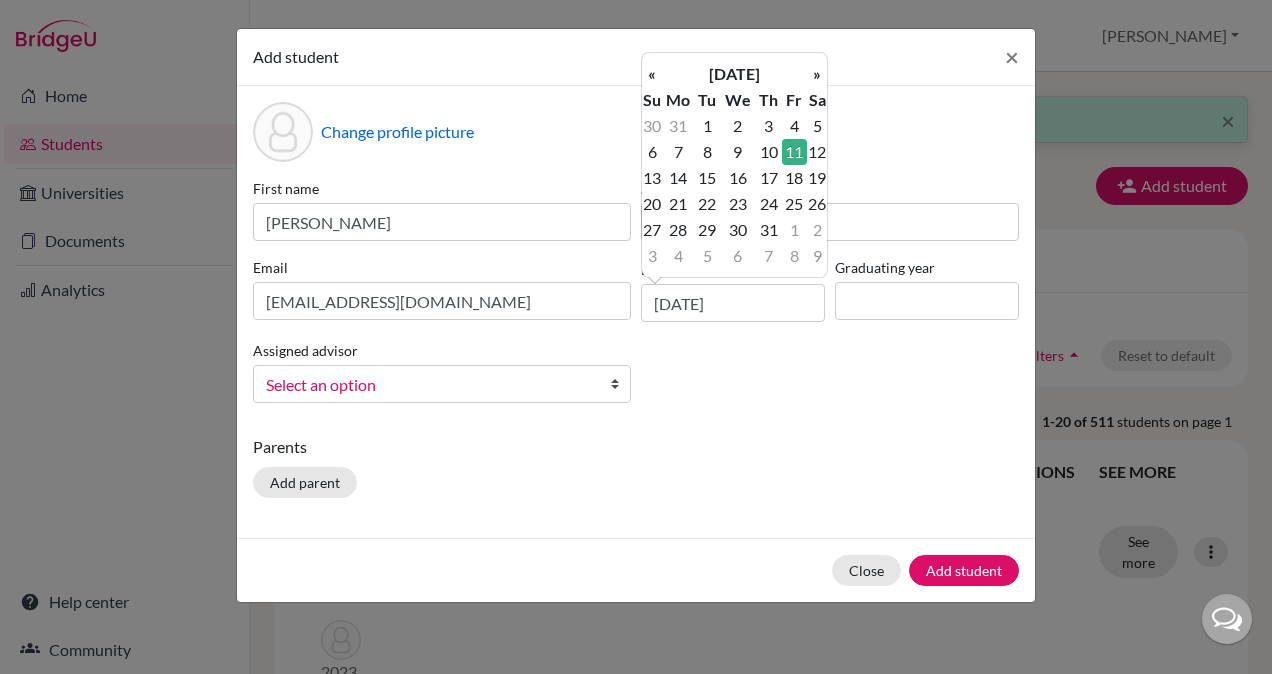 click on "11" at bounding box center (794, 152) 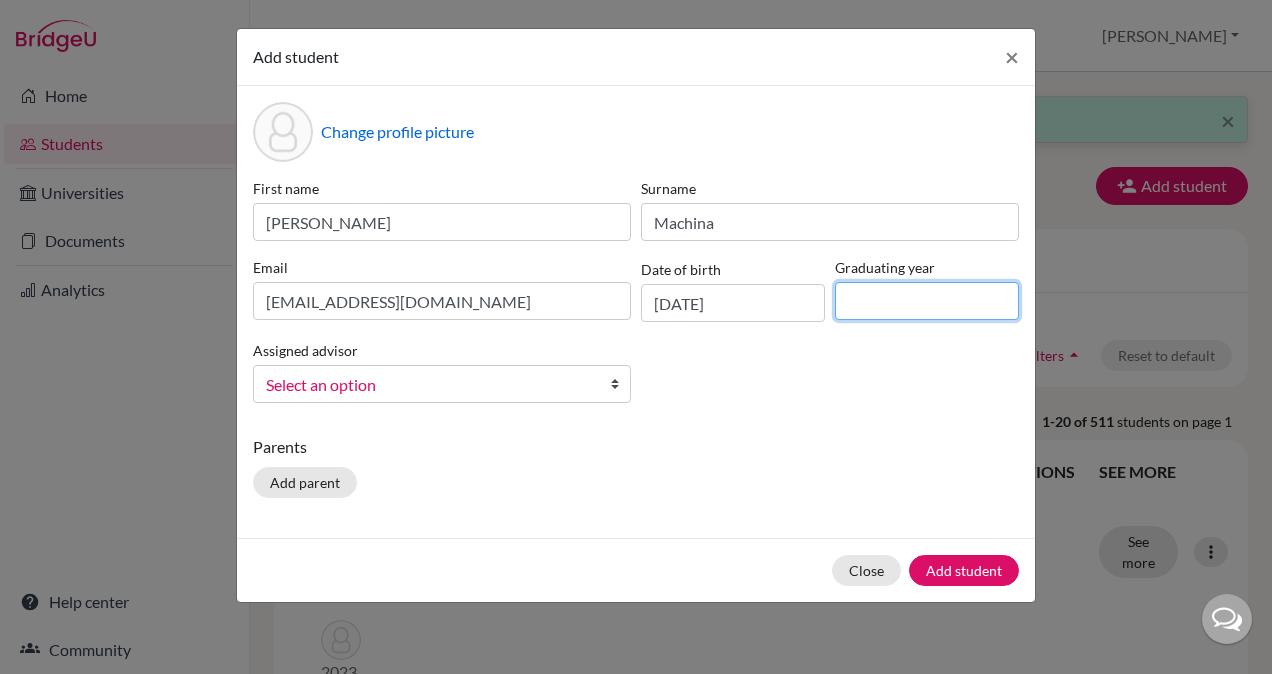 click at bounding box center (927, 301) 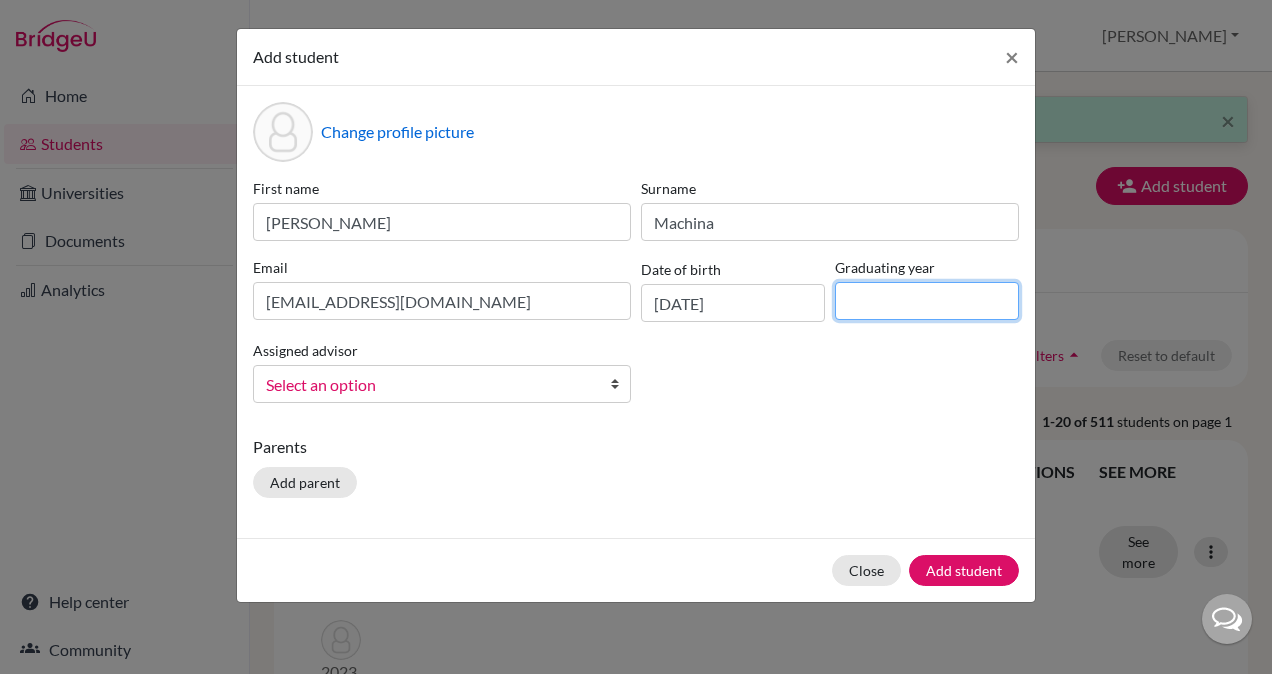 type on "2026" 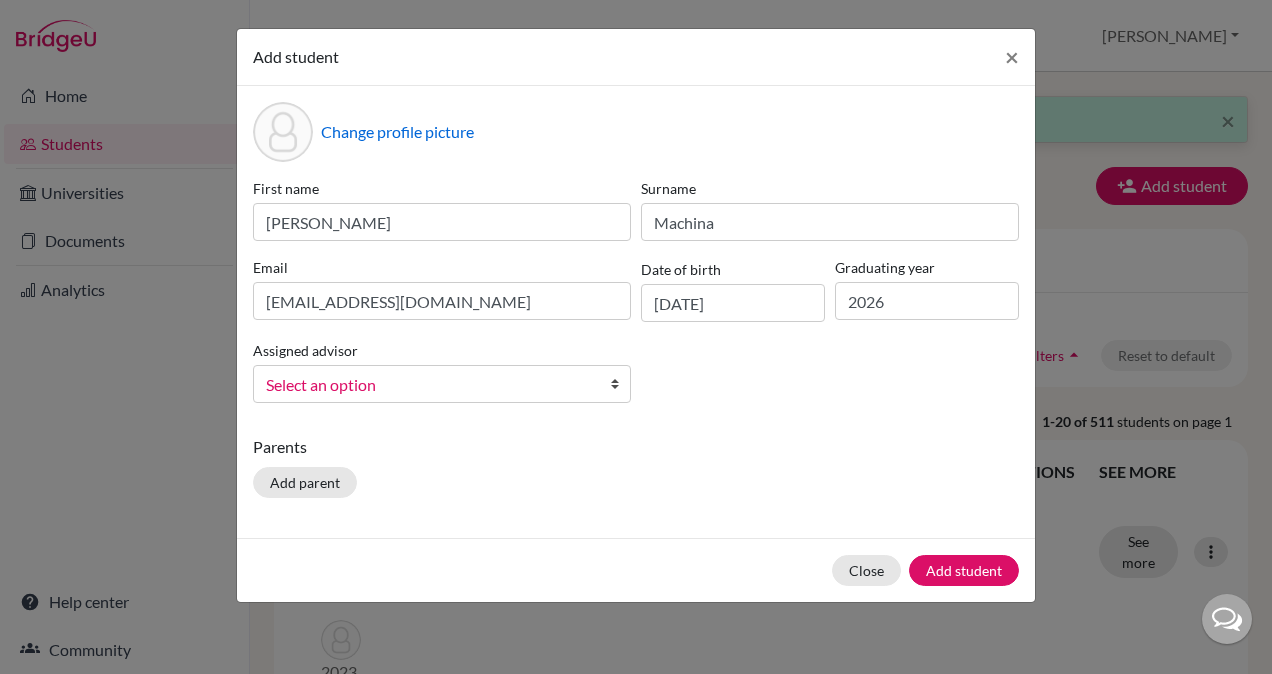 click on "Select an option" at bounding box center (429, 385) 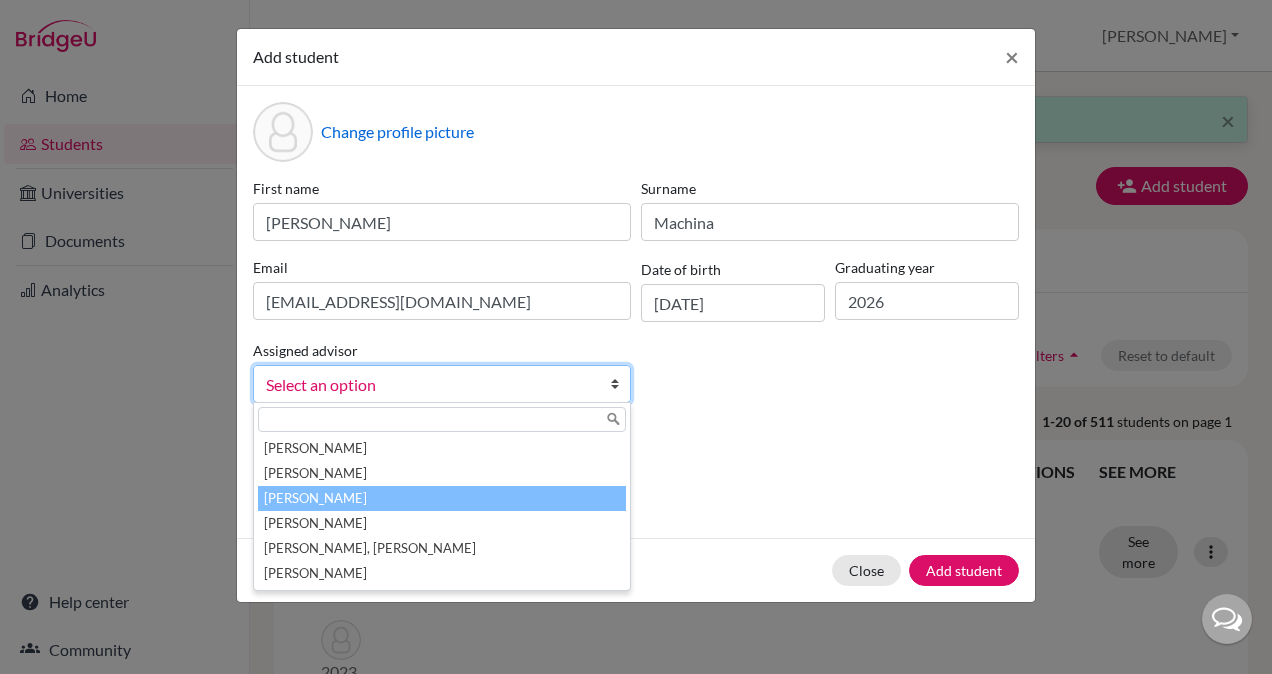 click on "Kasoju, Bhavya" at bounding box center [442, 498] 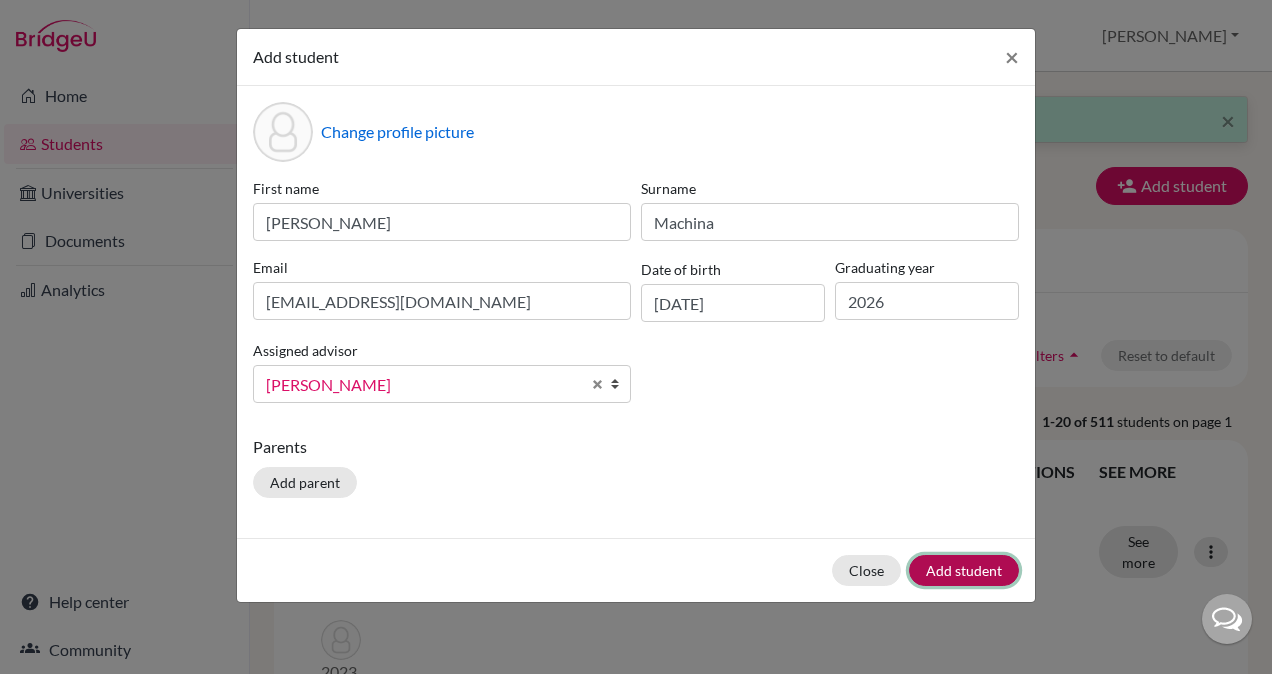 click on "Add student" at bounding box center (964, 570) 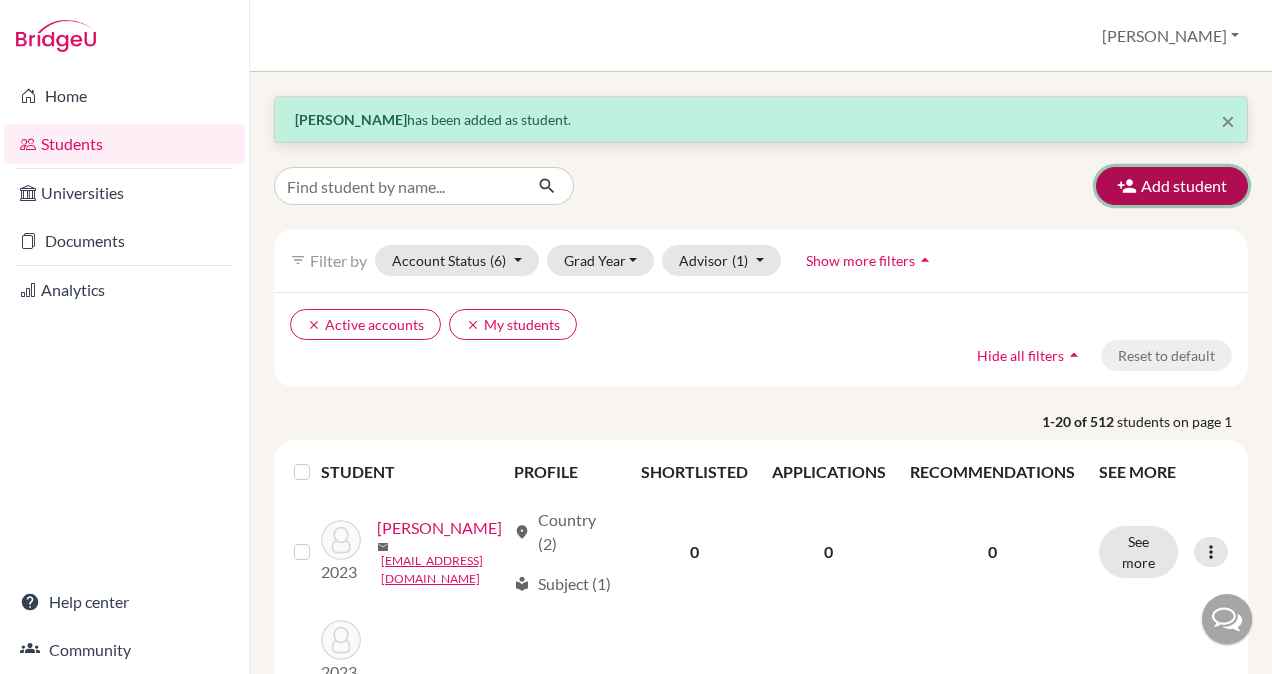 click at bounding box center [1127, 186] 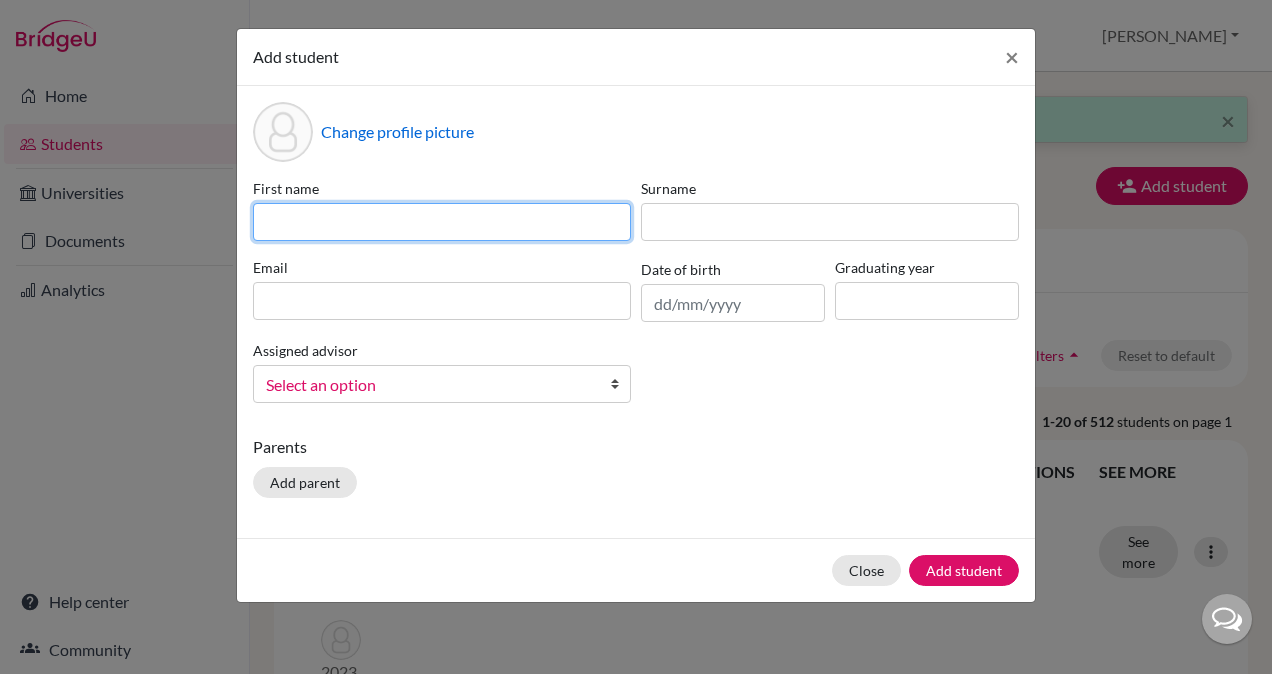 click at bounding box center (442, 222) 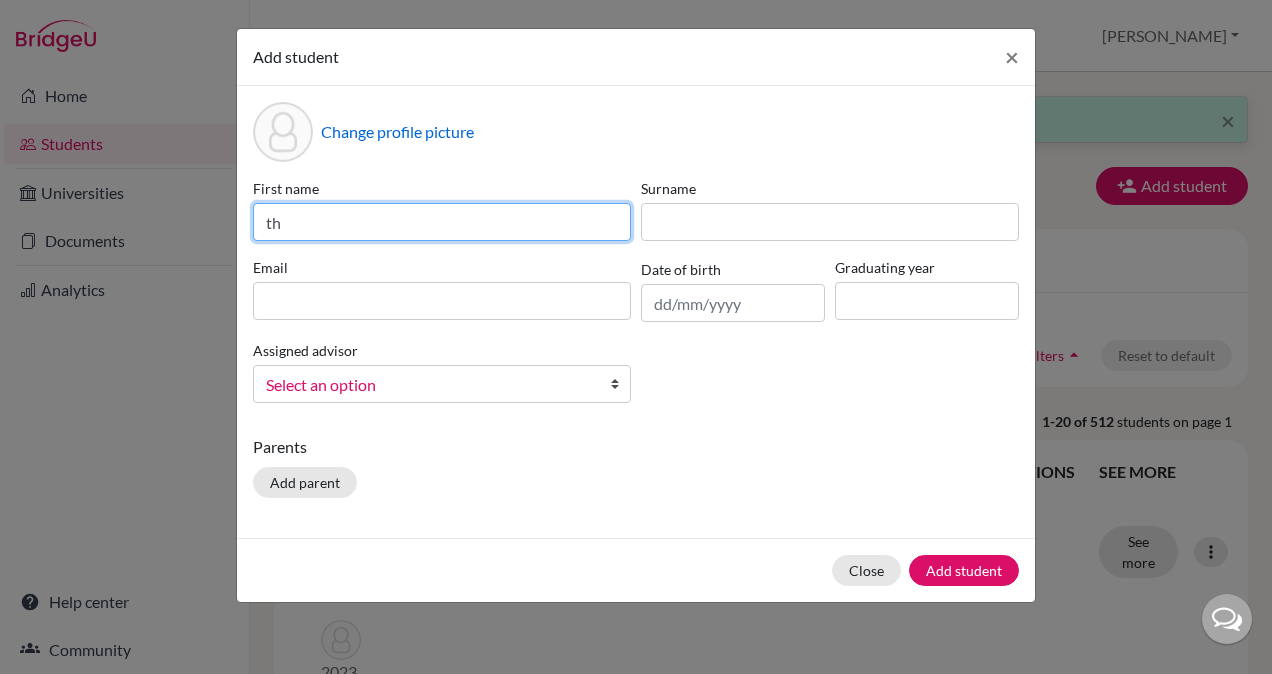type on "t" 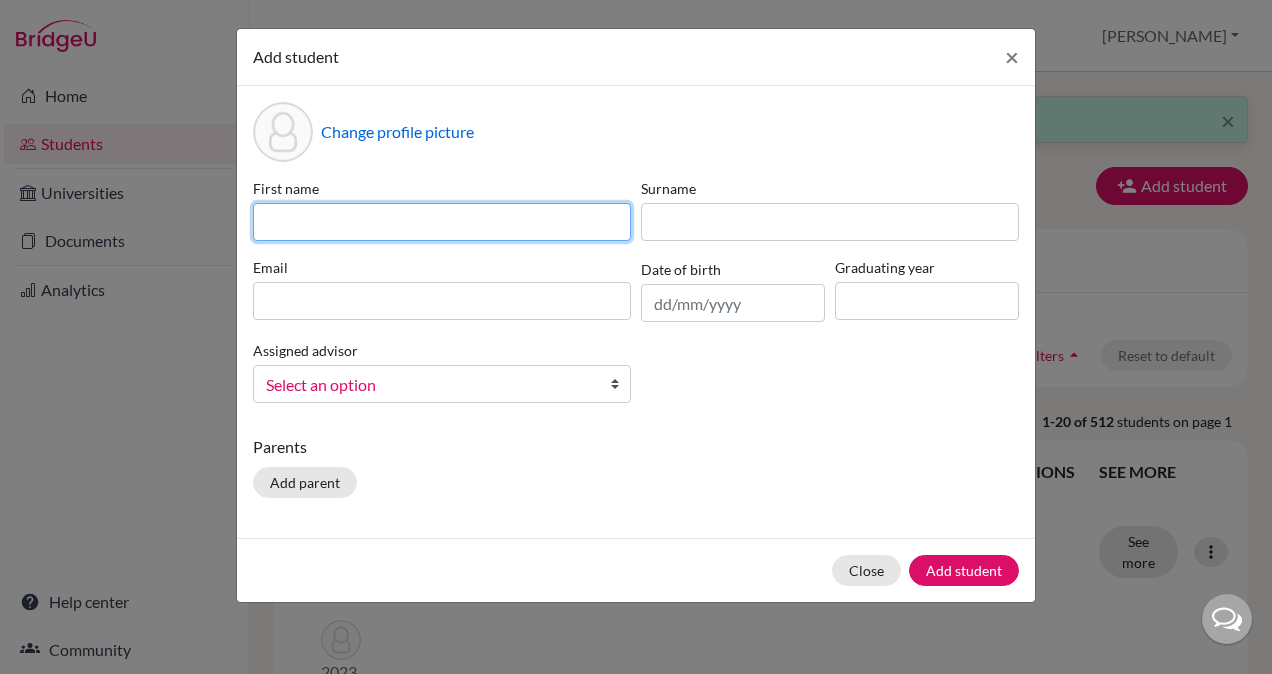 click at bounding box center (442, 222) 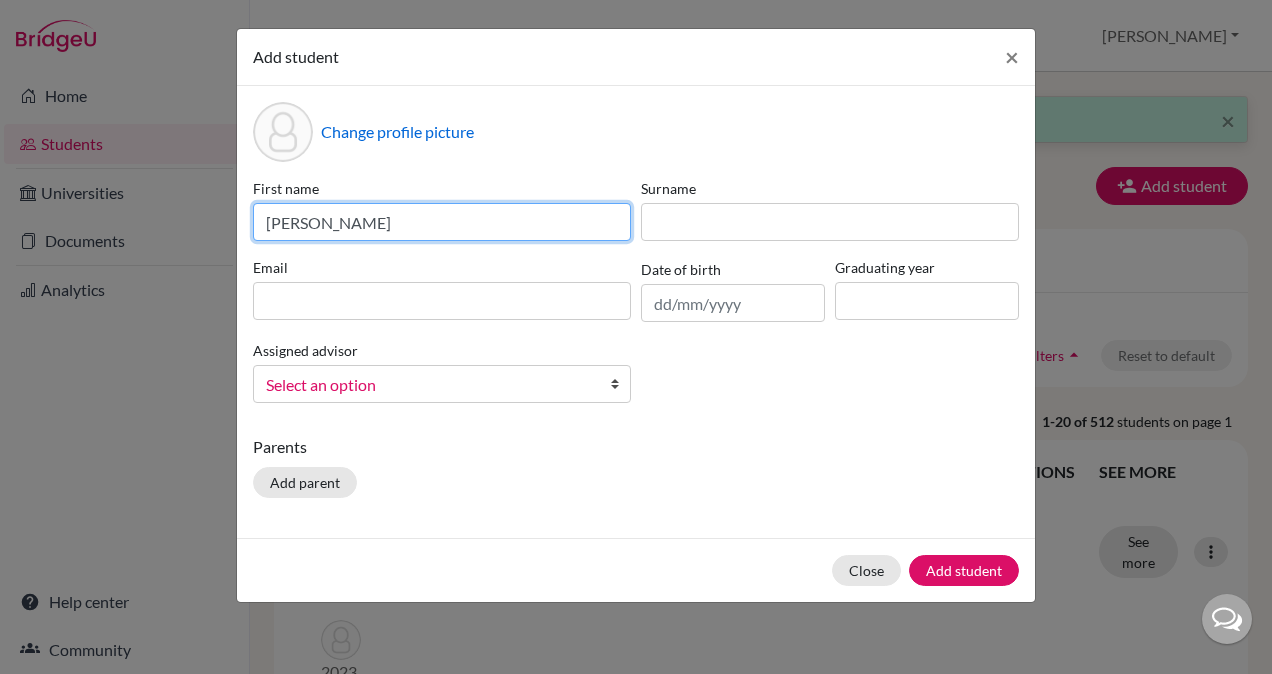 type on "vishrut" 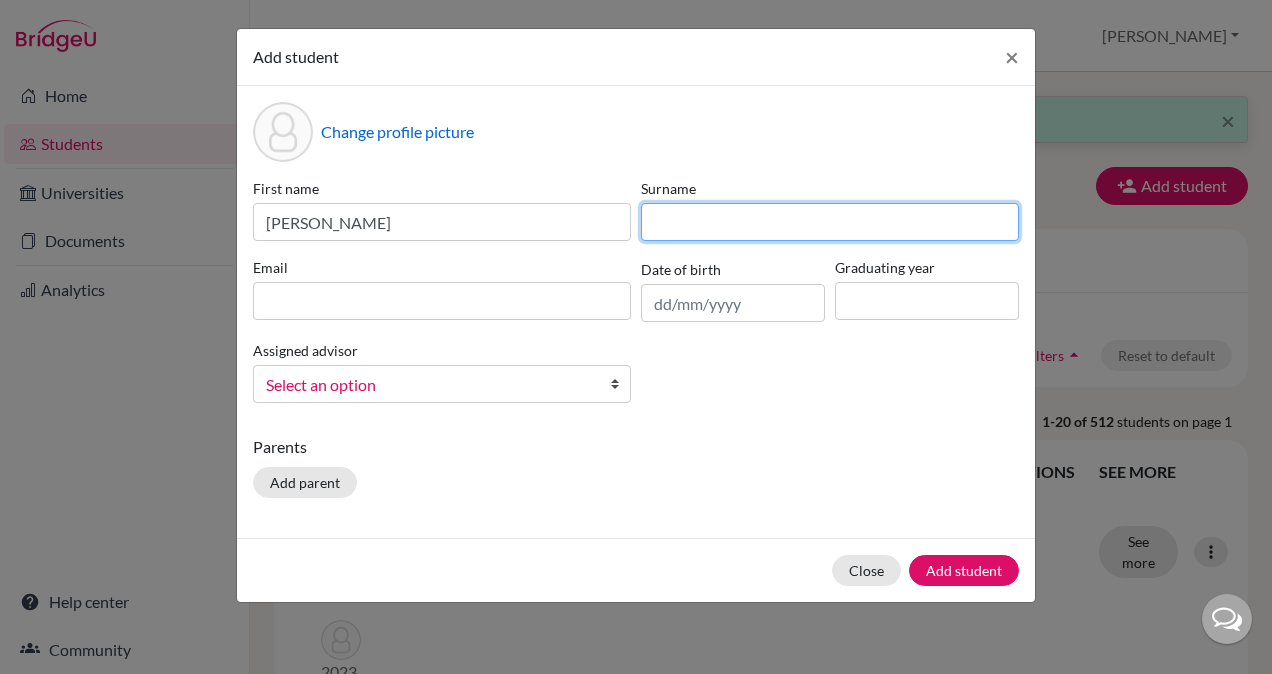 click at bounding box center [830, 222] 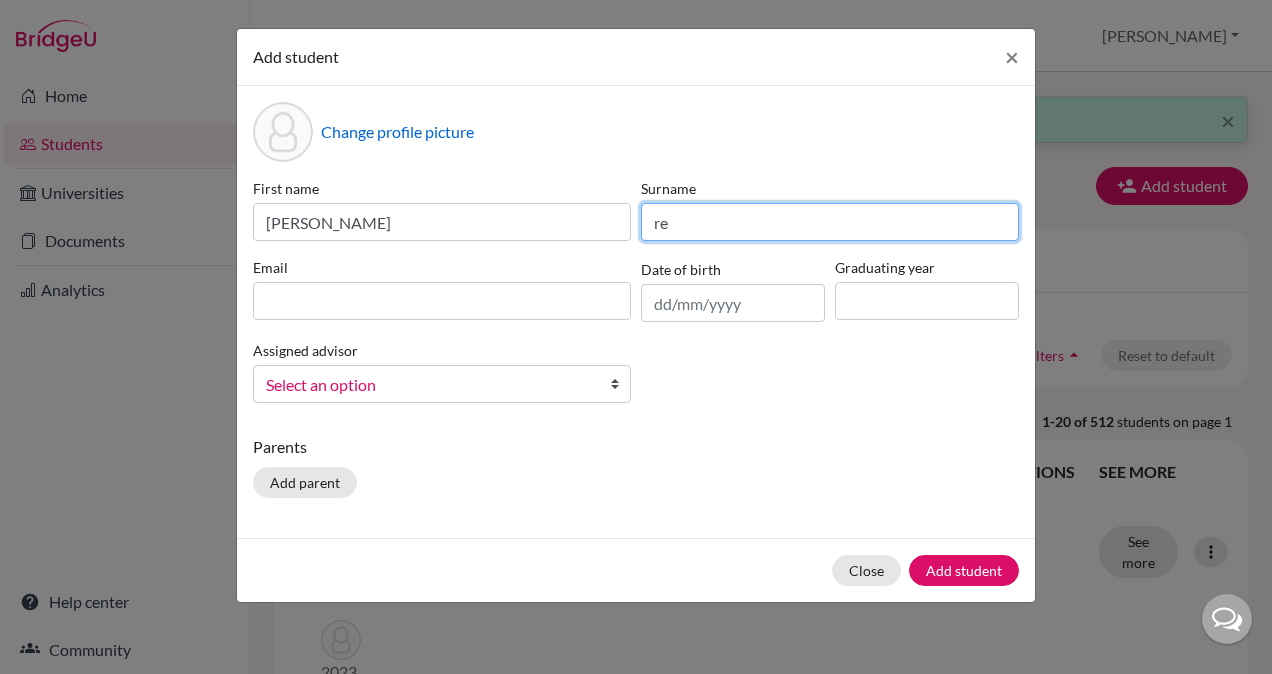 type on "r" 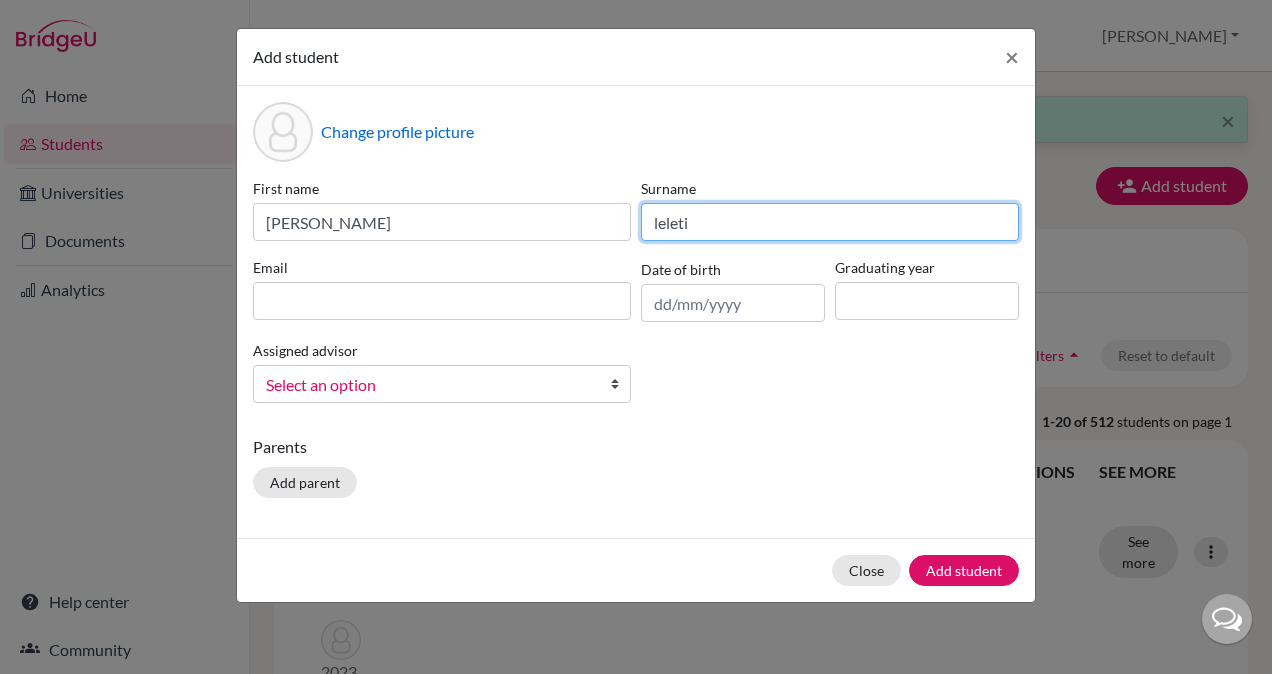 type on "leleti" 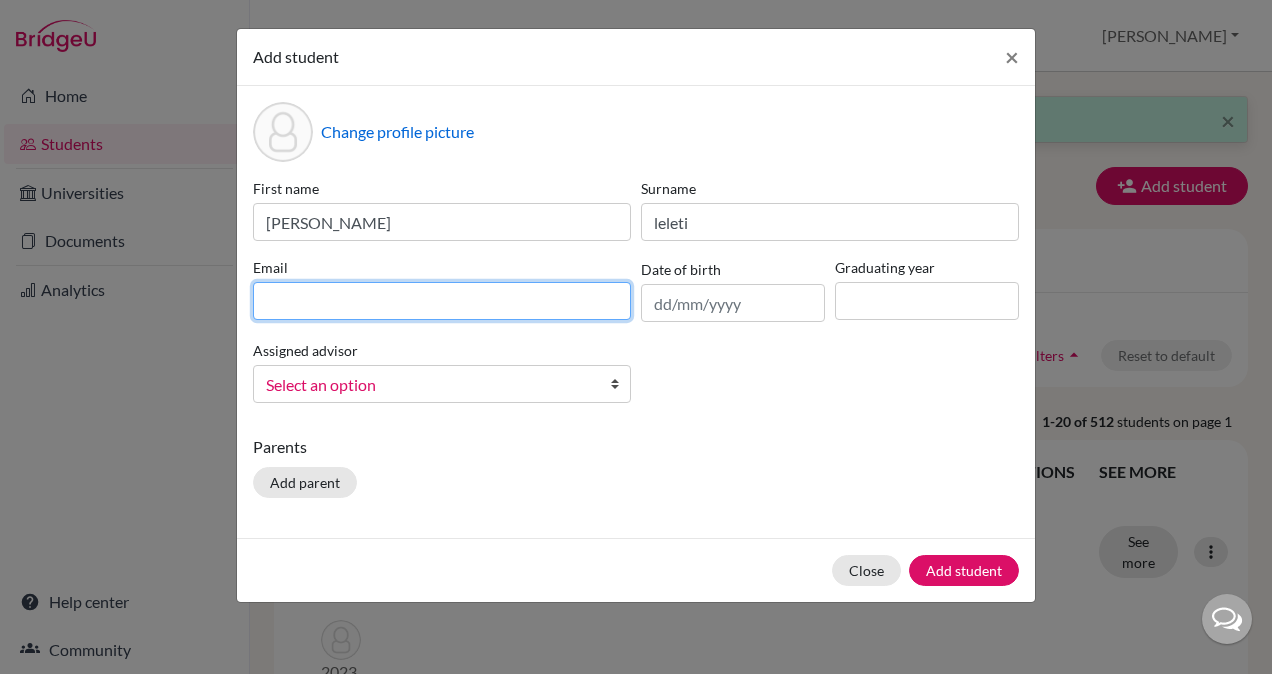 click at bounding box center [442, 301] 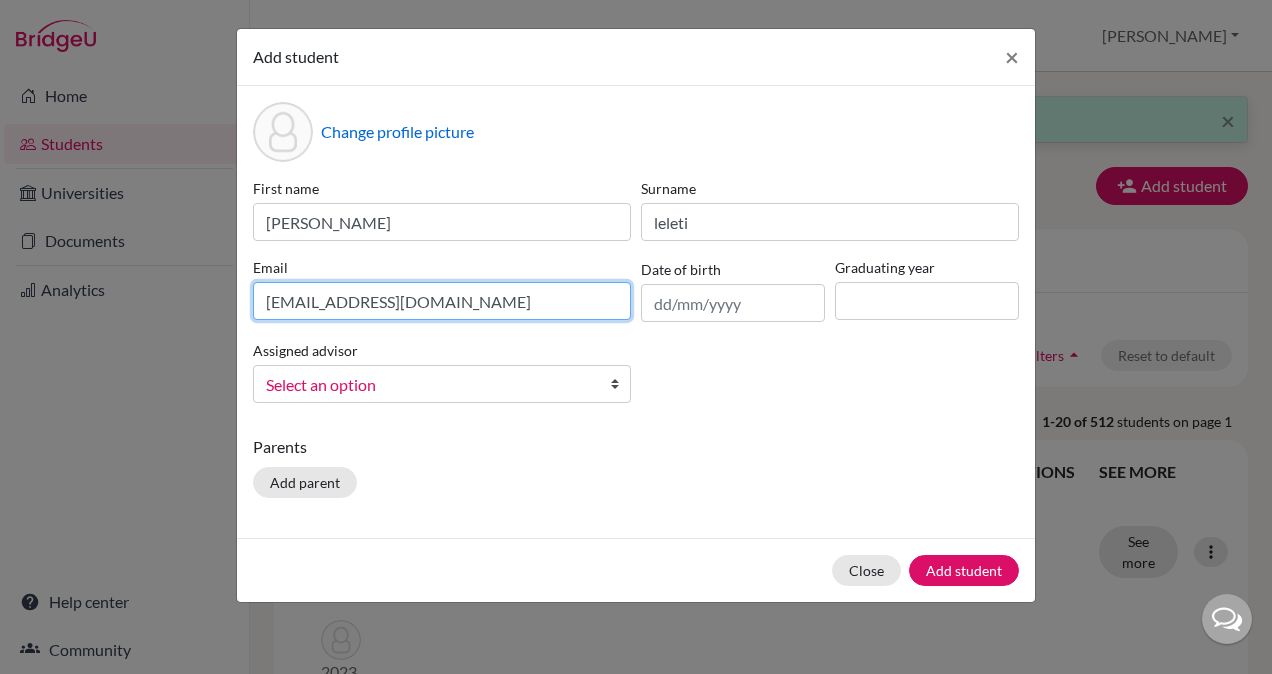type on "reddyvishrut@gmail.com" 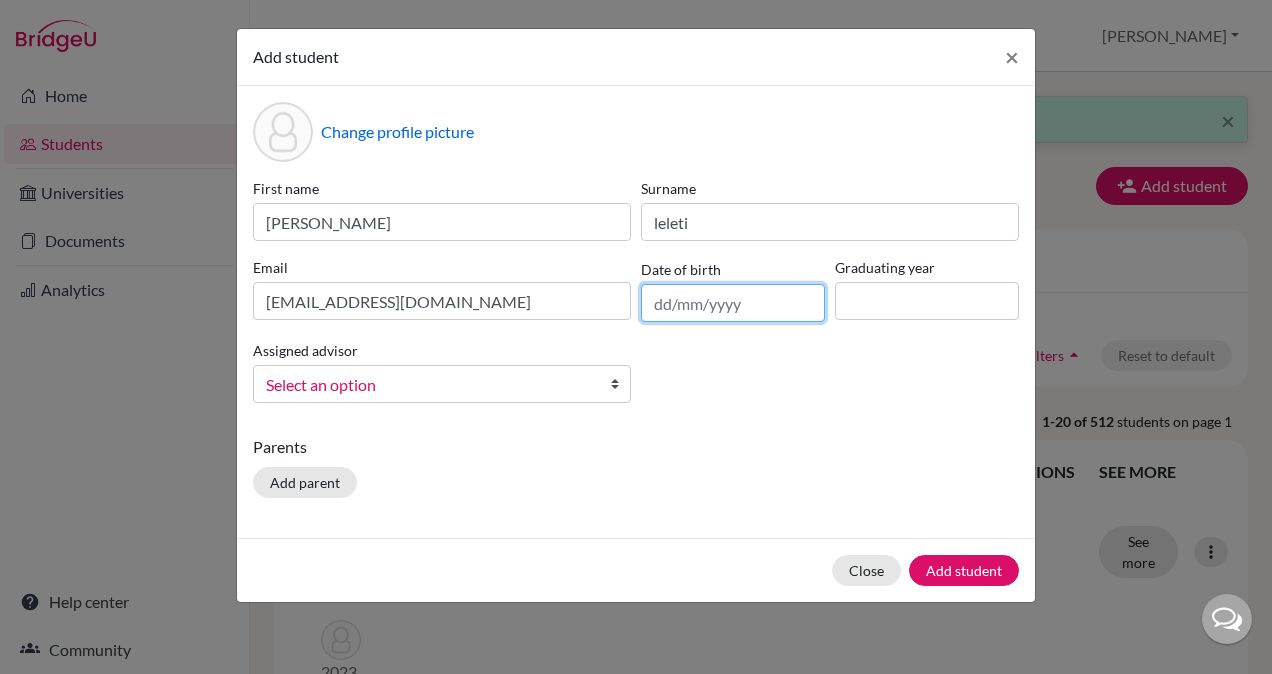 click at bounding box center (733, 303) 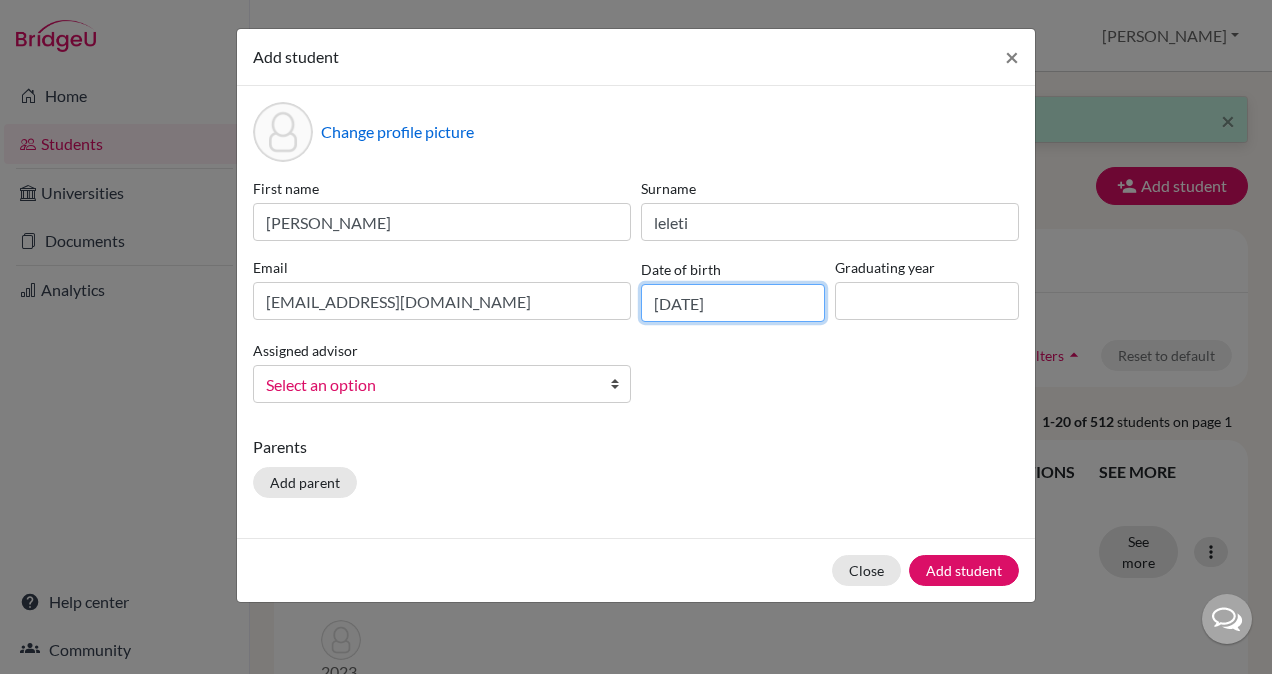 click on "28/07/2025" at bounding box center [733, 303] 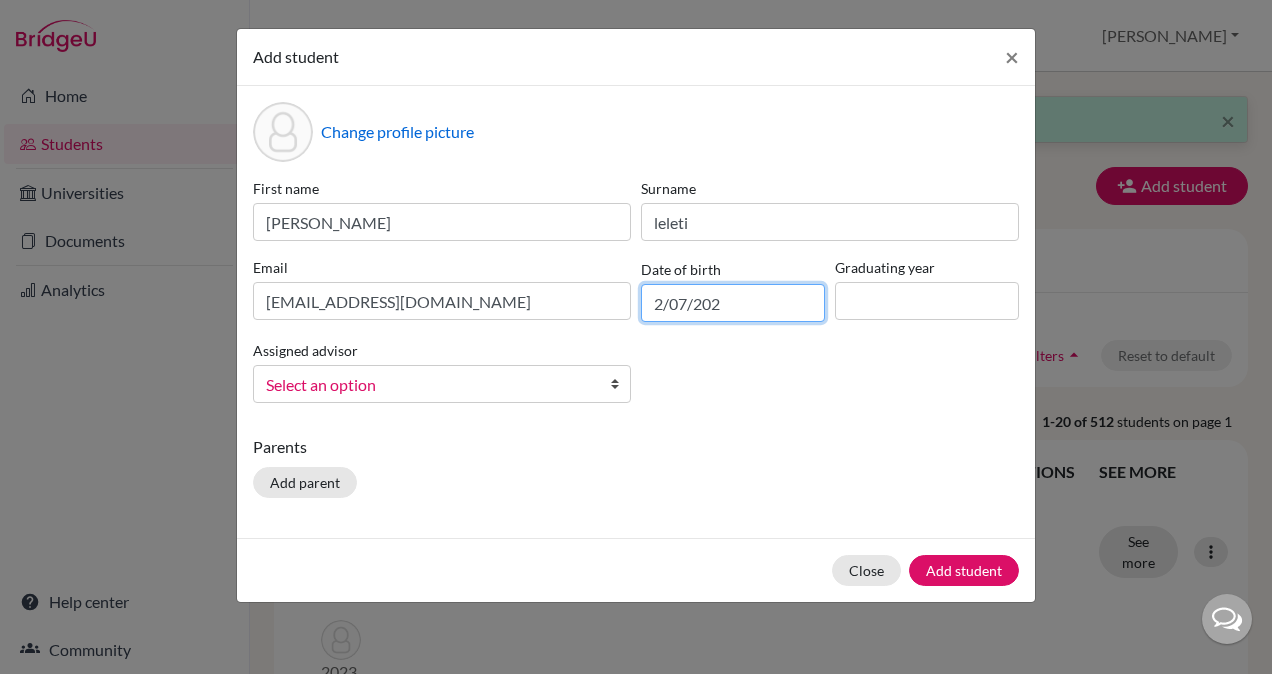 click on "2/07/202" at bounding box center (733, 303) 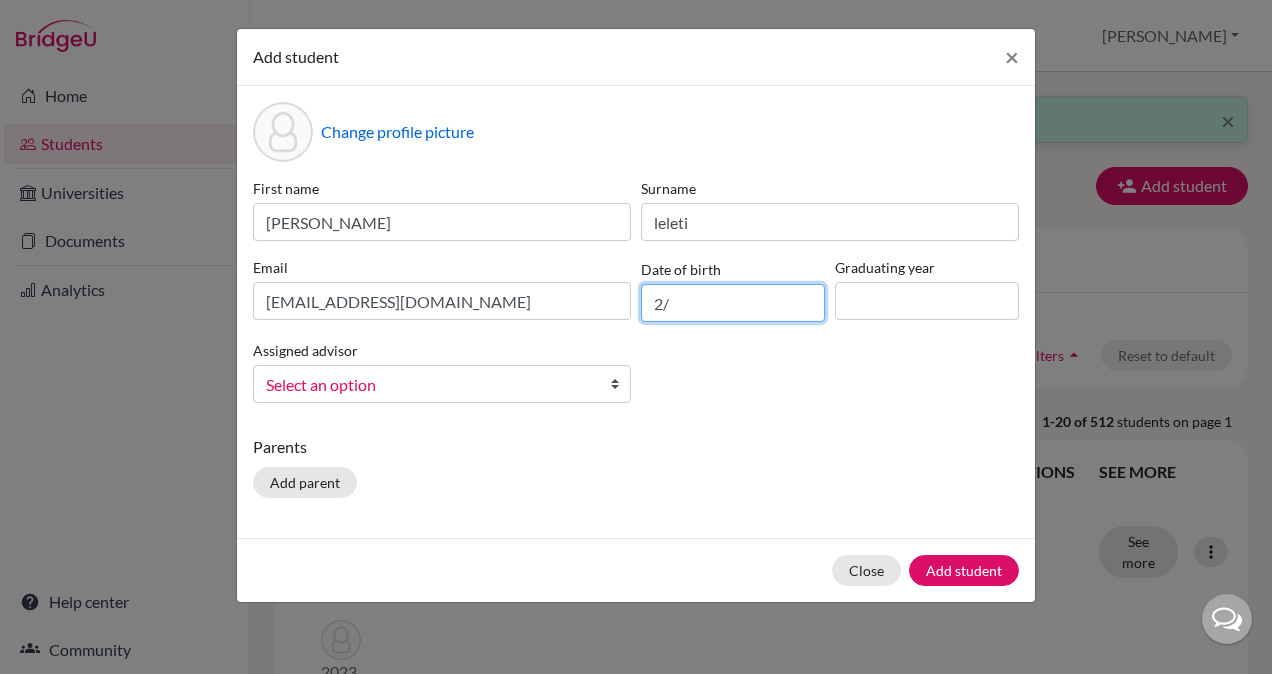 type on "2" 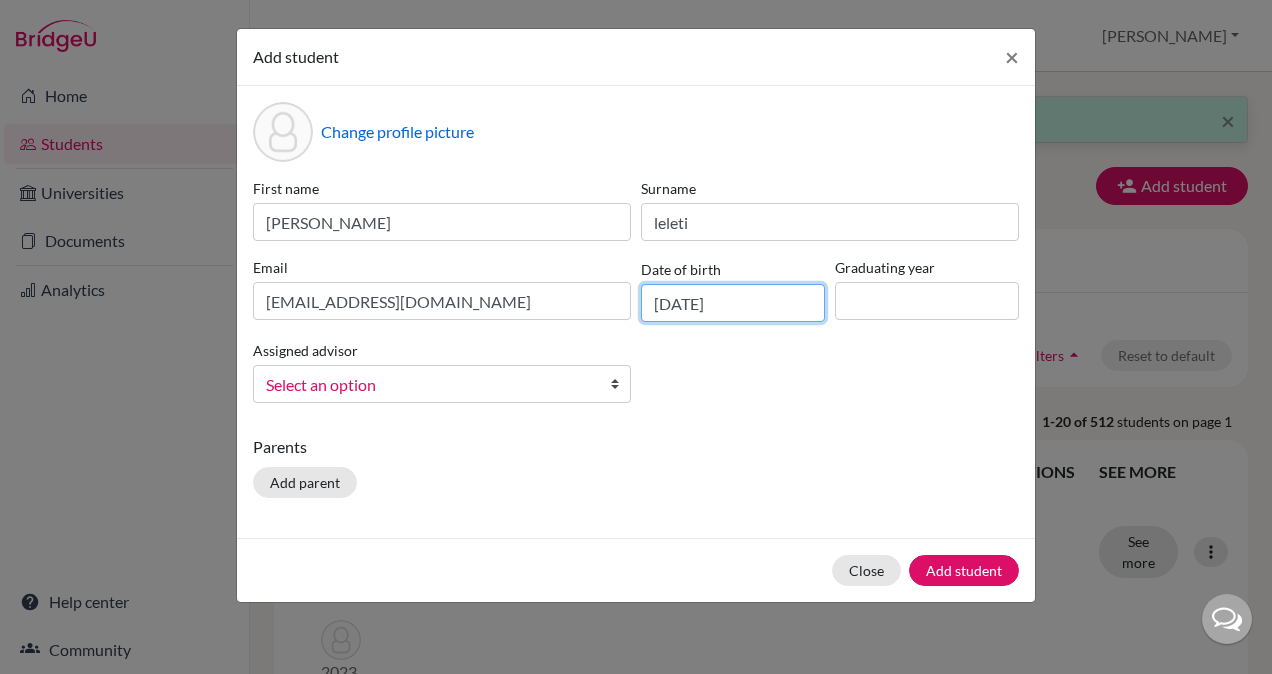 type on "07/05/2008" 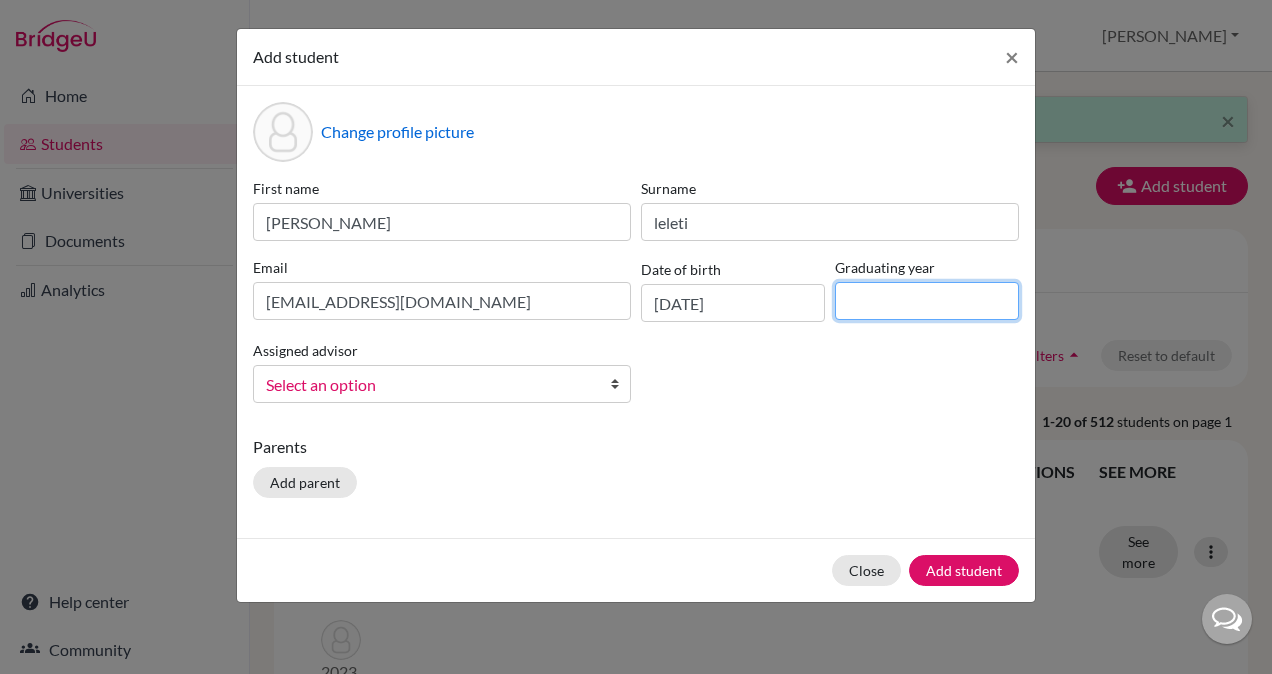 click at bounding box center [927, 301] 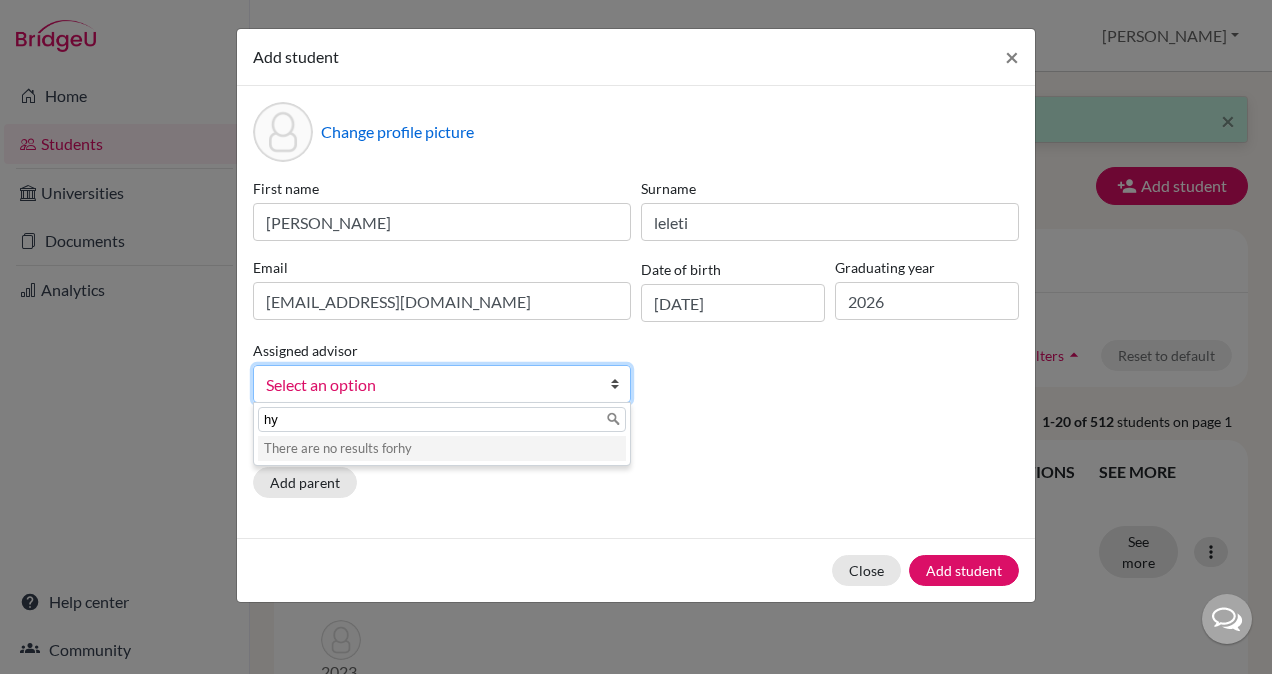 type on "h" 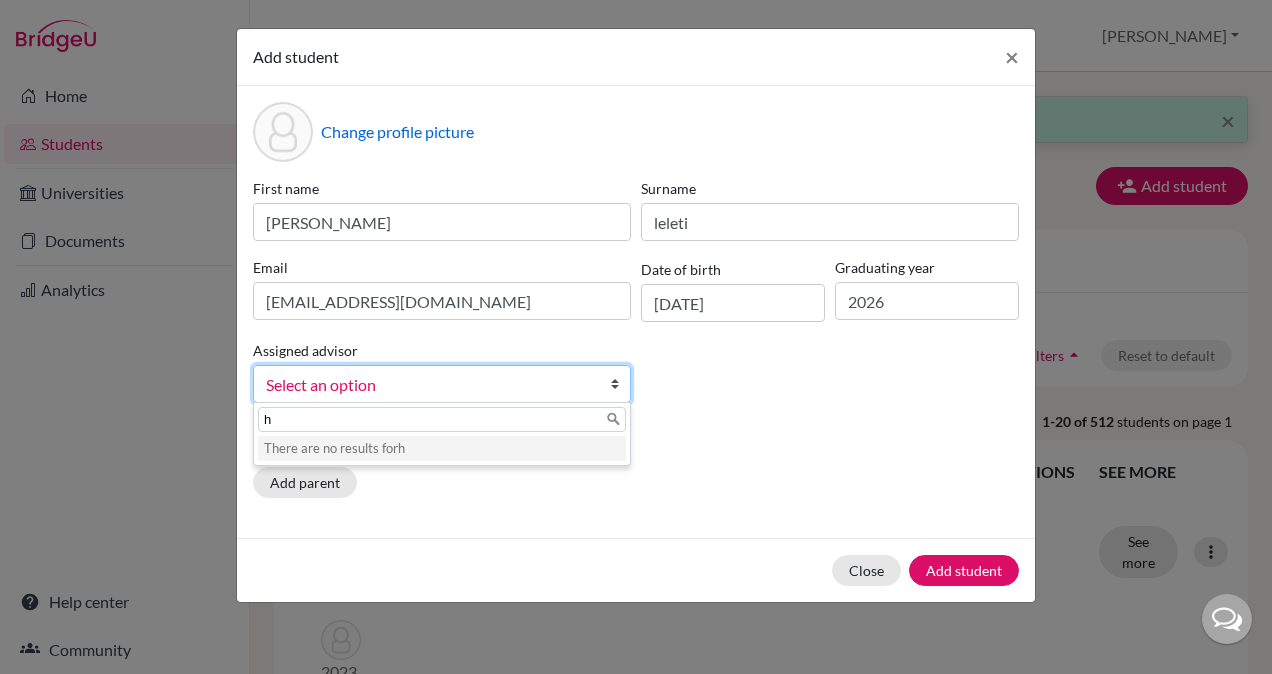 type 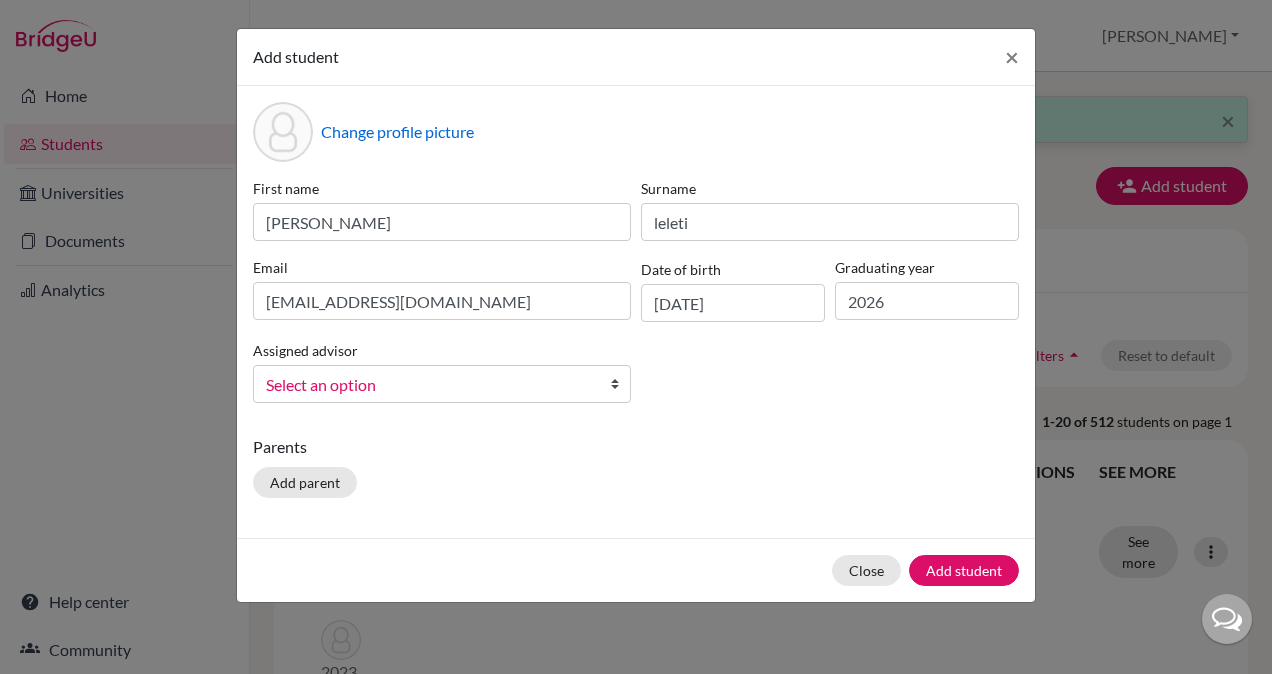 click on "First name vishrut Surname leleti Email reddyvishrut@gmail.com Date of birth 07/05/2008 Graduating year 2026 Assigned advisor Chinnathambi, Grace Daw, Tiyasa Kasoju, Bhavya Kaushik, Neeraja  Pammi, Sai Krishna  Prasad, Sonia
Select an option
Chinnathambi, Grace Daw, Tiyasa Kasoju, Bhavya Kaushik, Neeraja  Pammi, Sai Krishna  Prasad, Sonia" at bounding box center [636, 298] 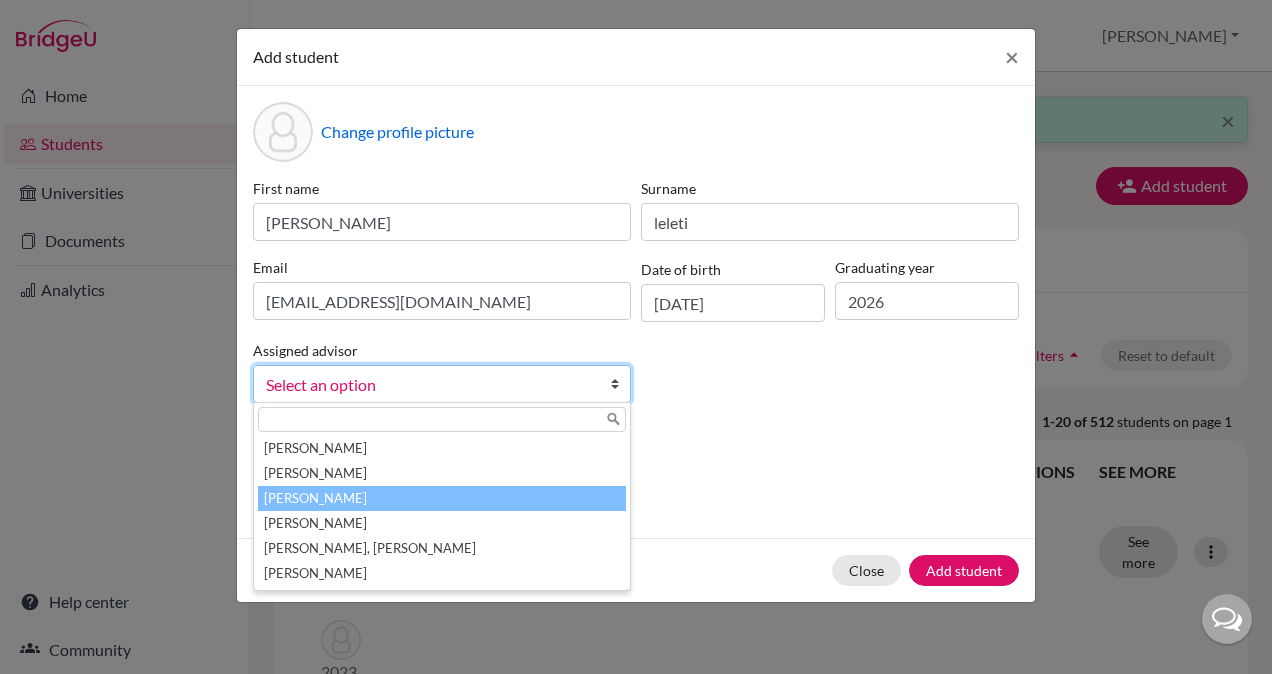 click on "Kasoju, Bhavya" at bounding box center [442, 498] 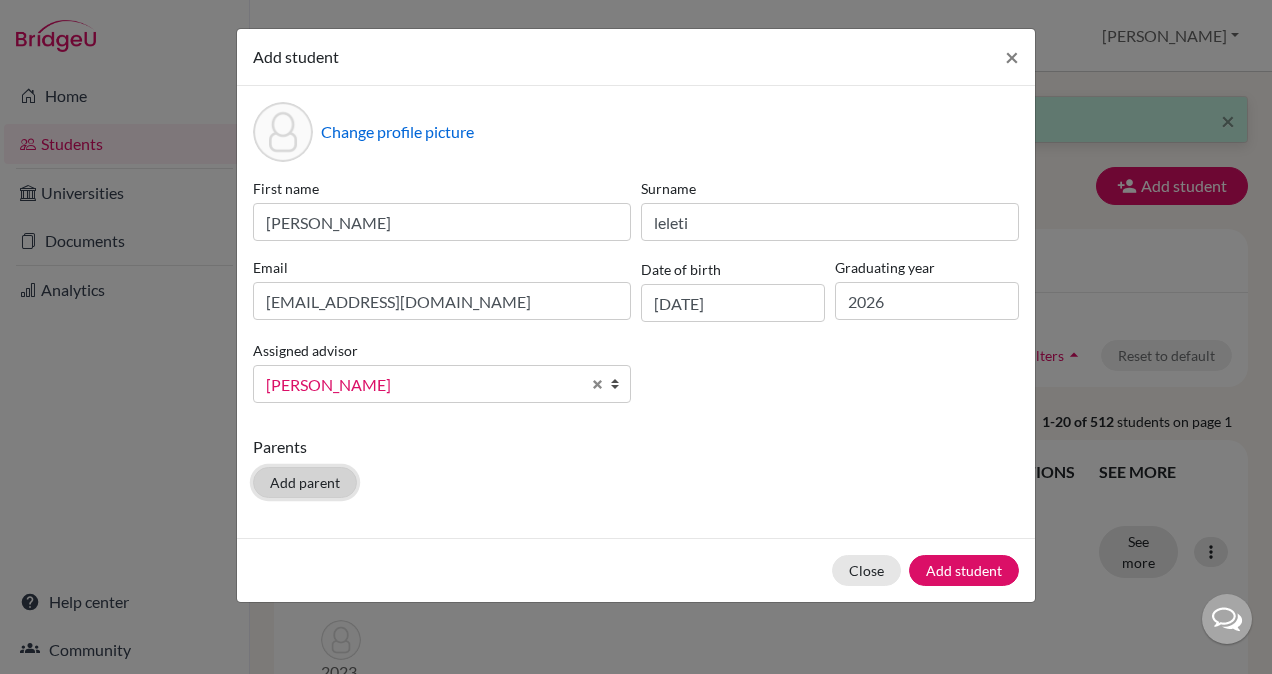 click on "Add parent" 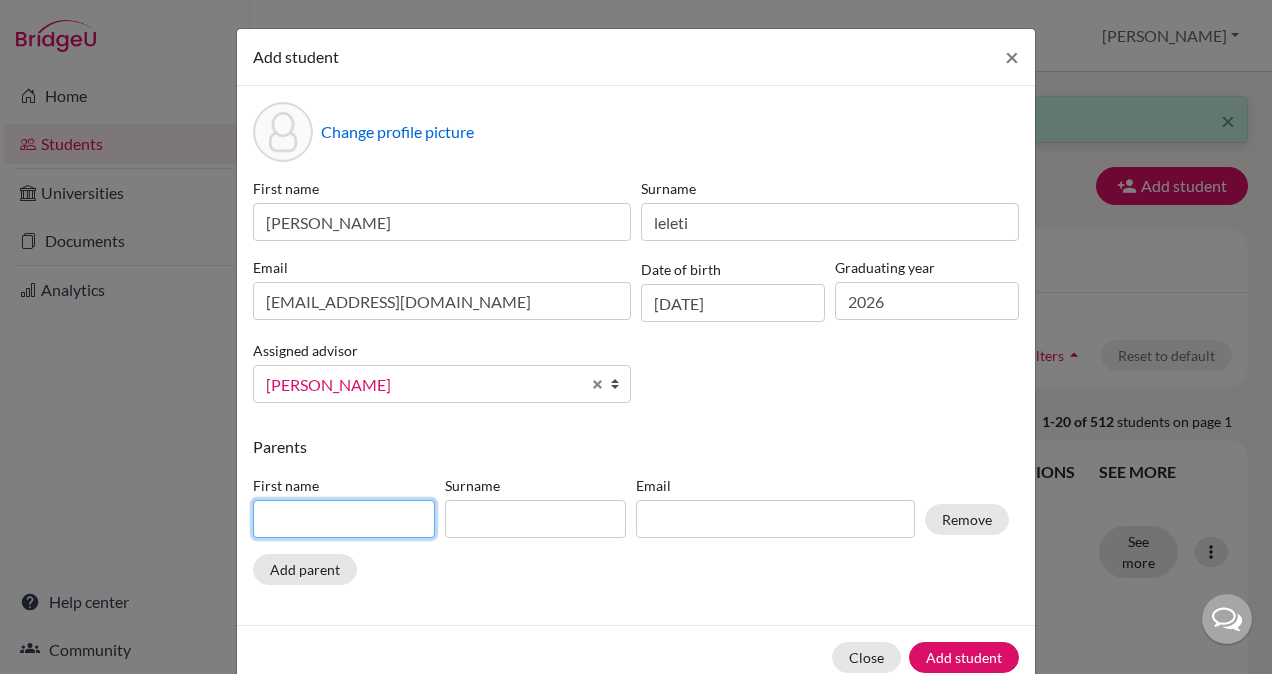 click at bounding box center (344, 519) 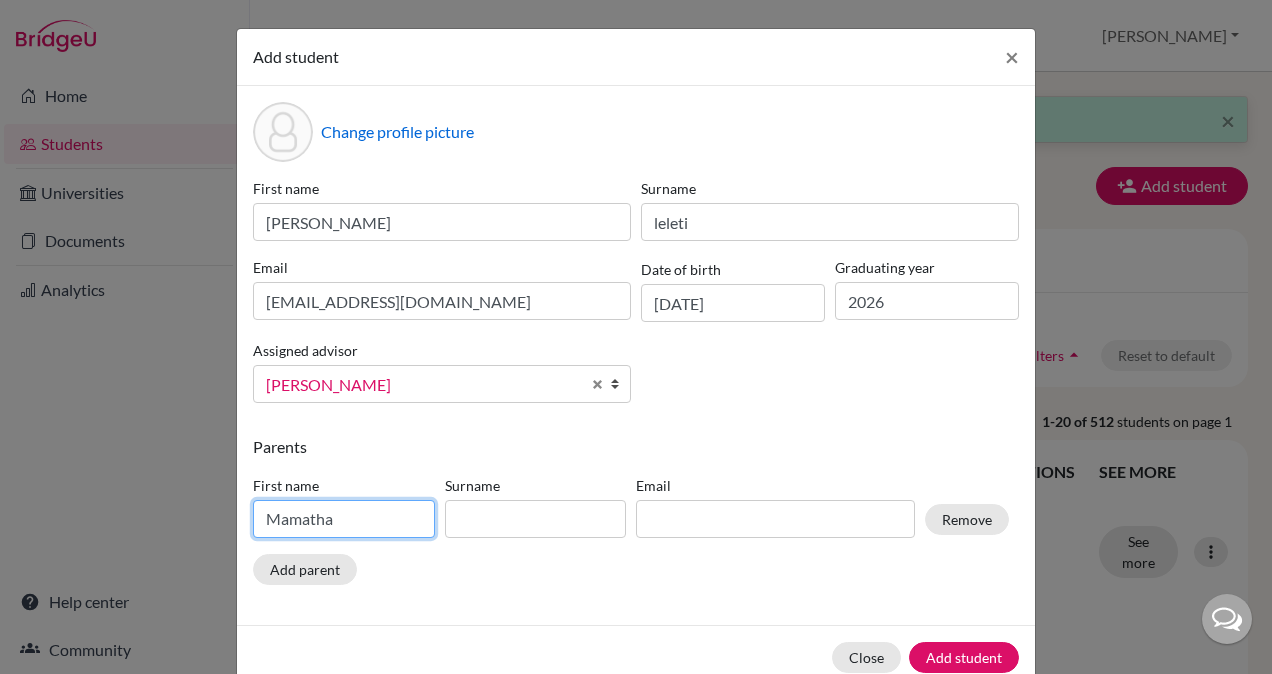 type on "Mamatha" 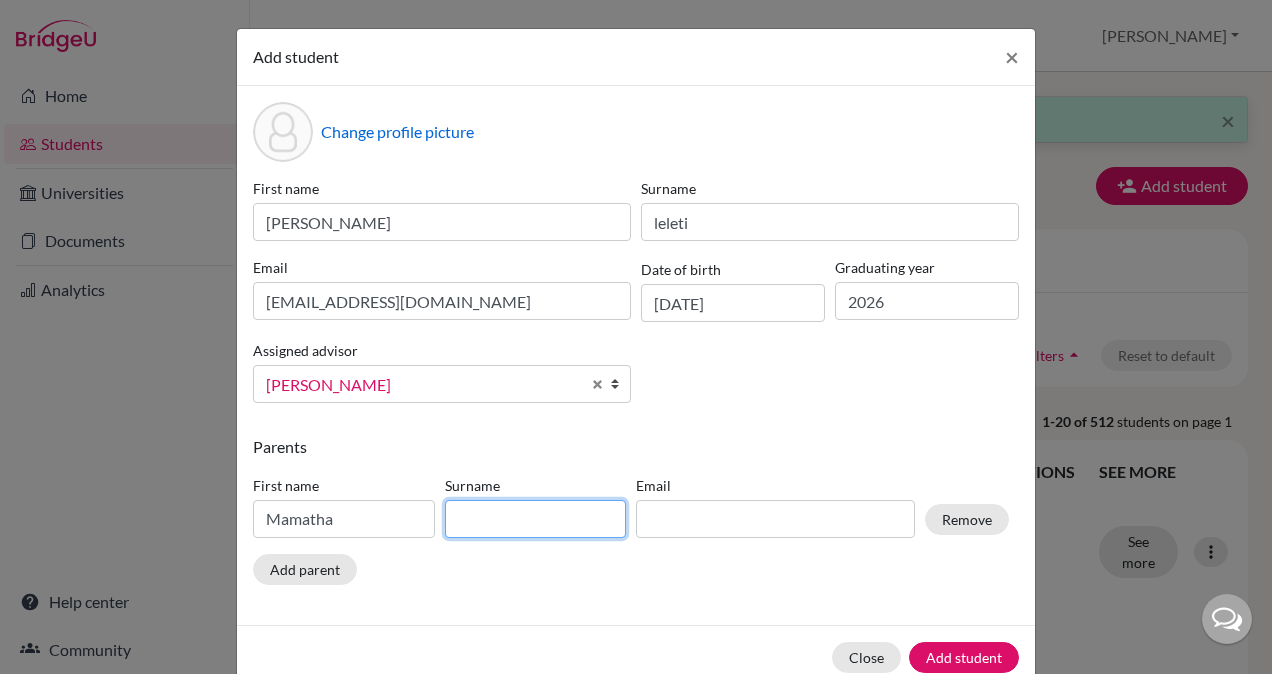 click at bounding box center (536, 519) 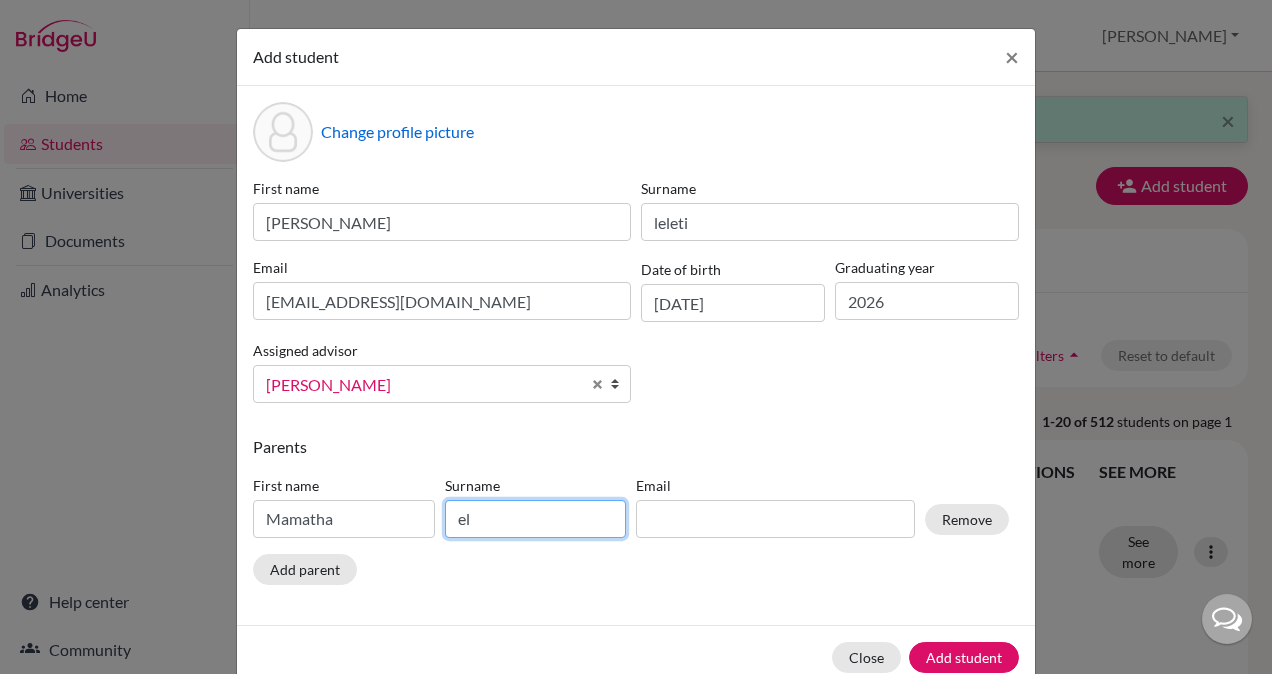 type on "e" 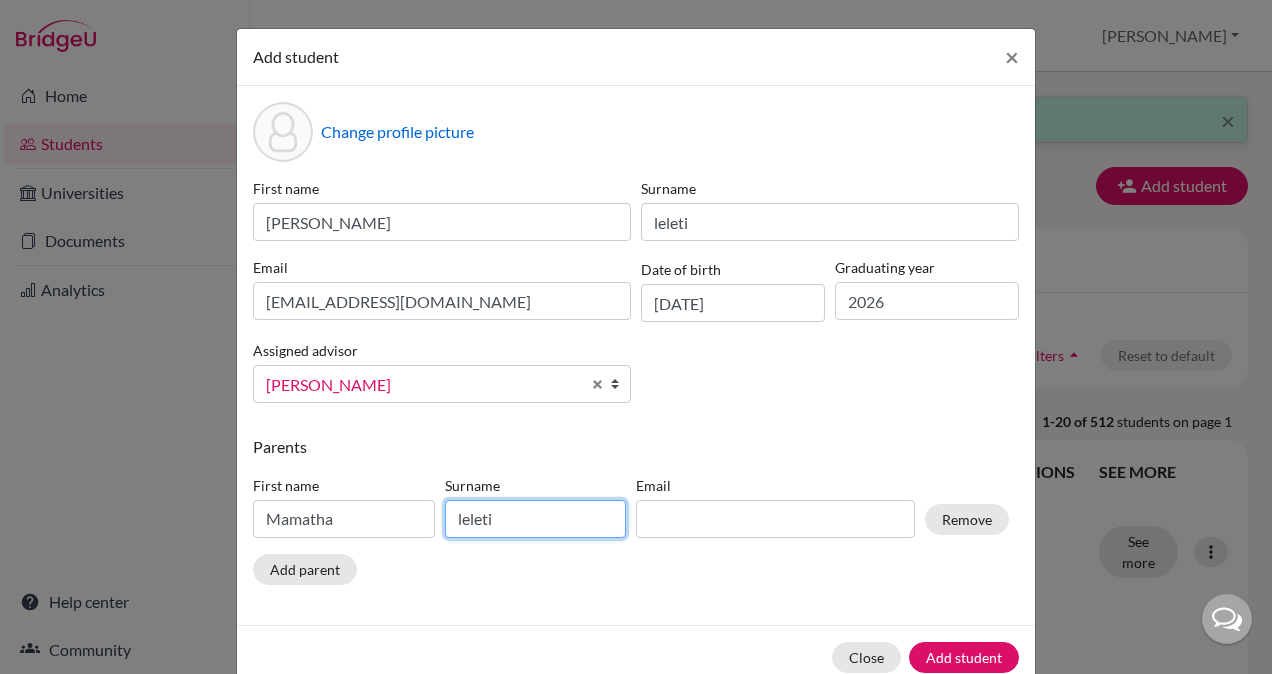 type on "leleti" 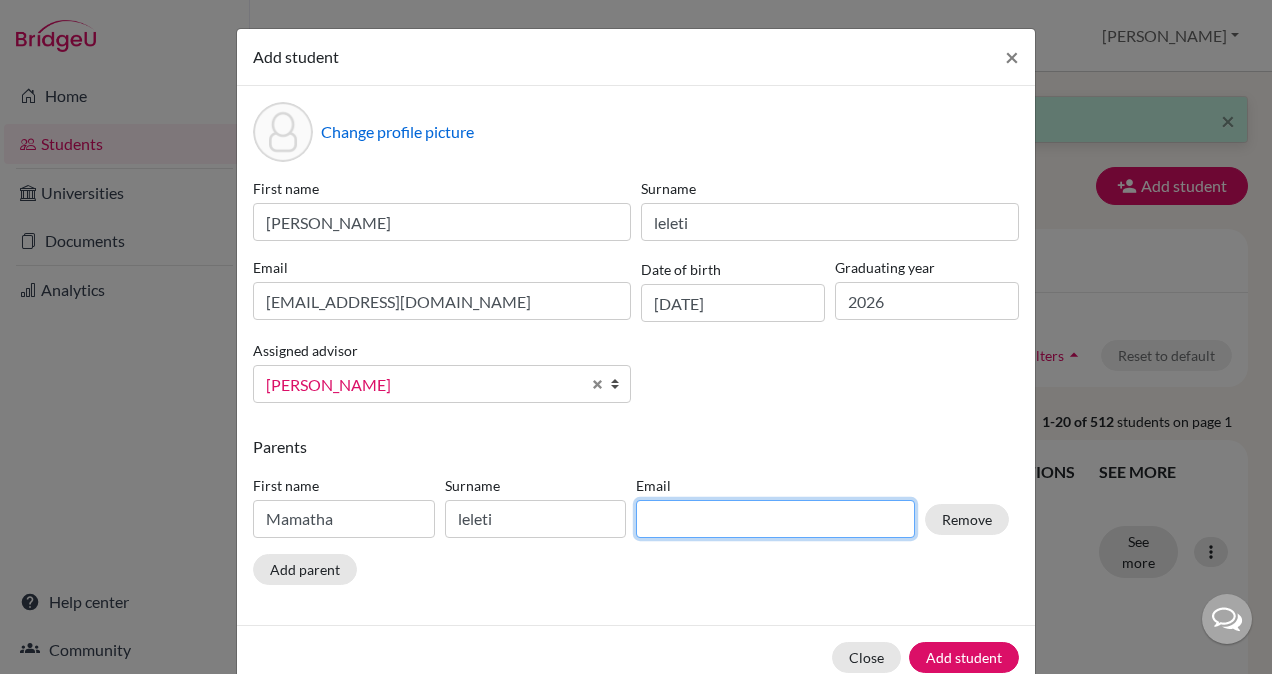 click at bounding box center (775, 519) 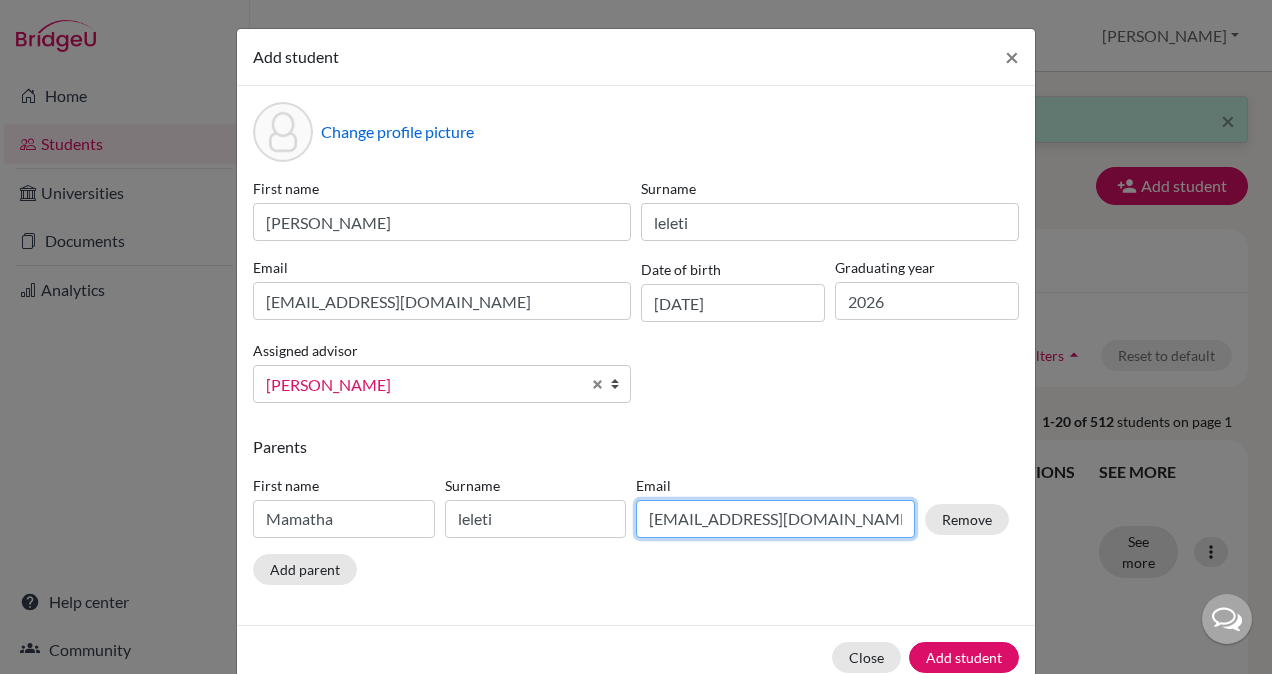 scroll, scrollTop: 40, scrollLeft: 0, axis: vertical 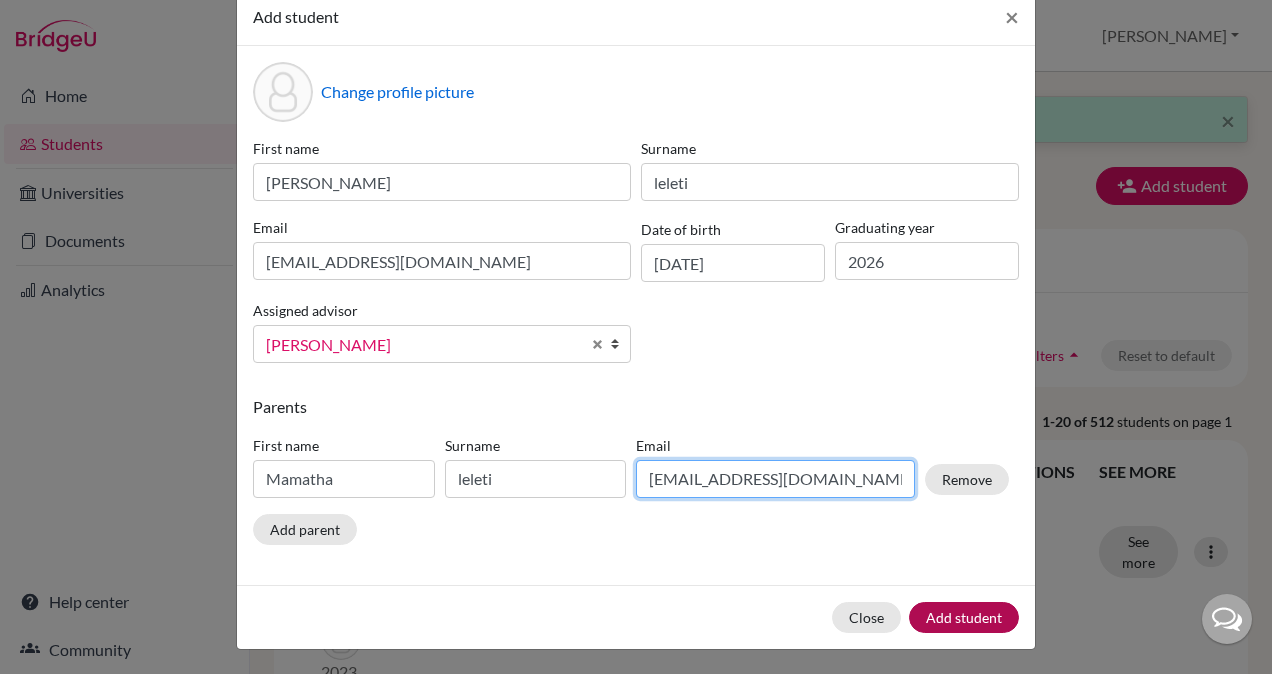 type on "mamathareddyl@gmail.com" 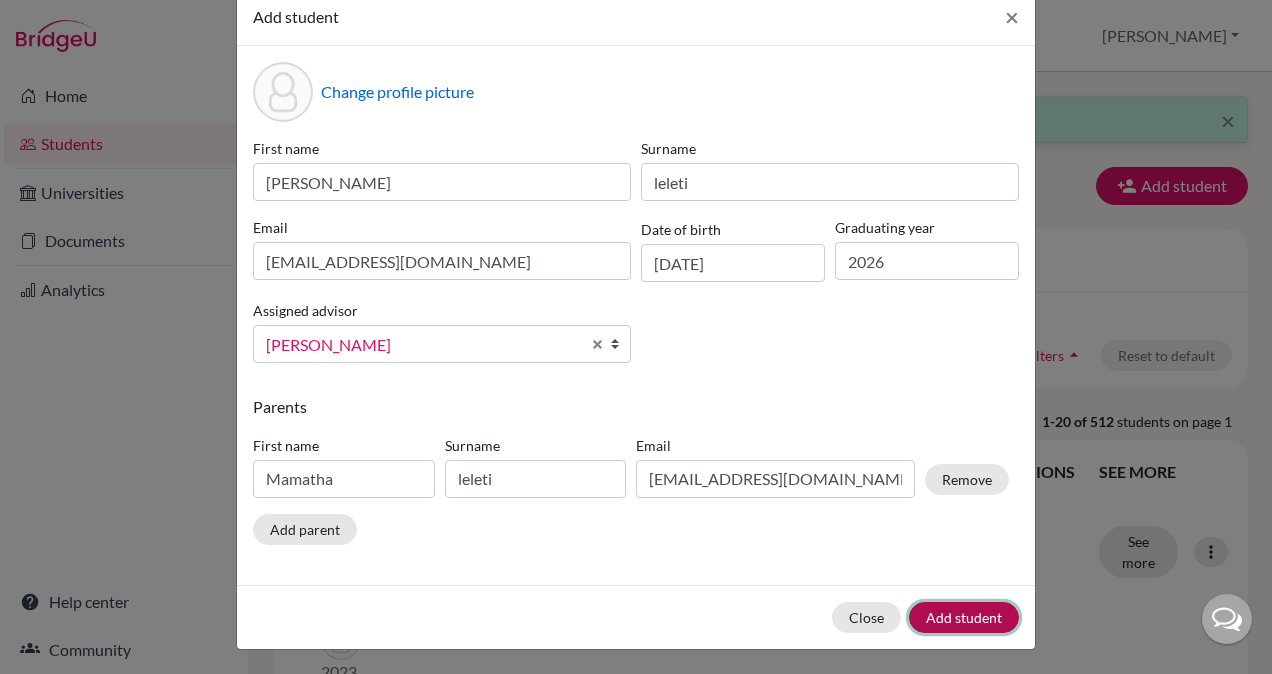 click on "Add student" at bounding box center (964, 617) 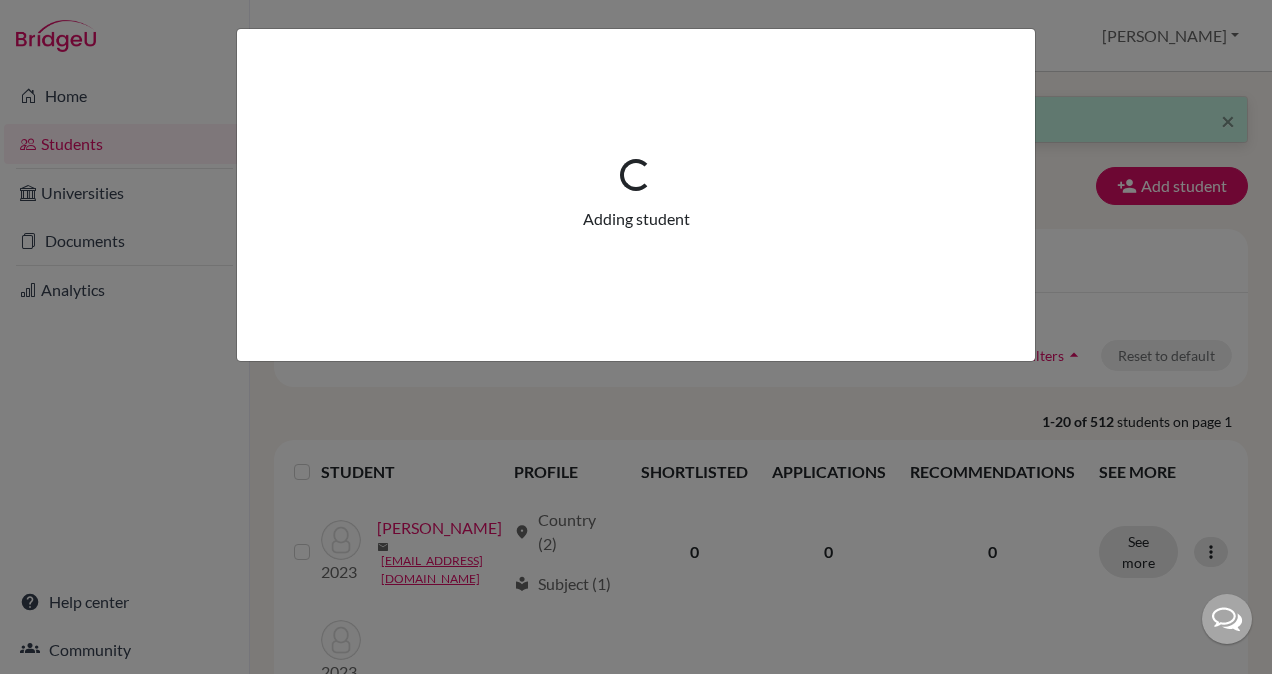 scroll, scrollTop: 0, scrollLeft: 0, axis: both 